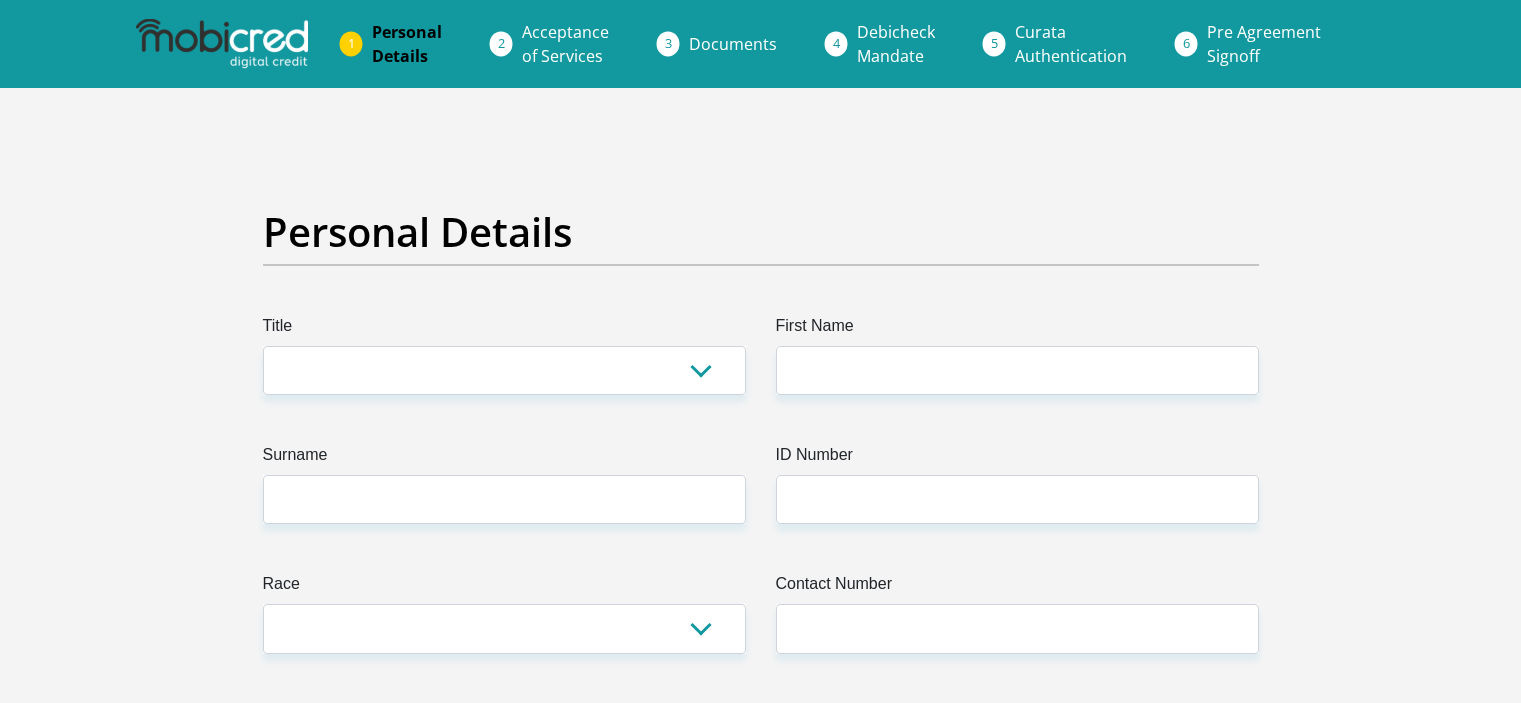 scroll, scrollTop: 0, scrollLeft: 0, axis: both 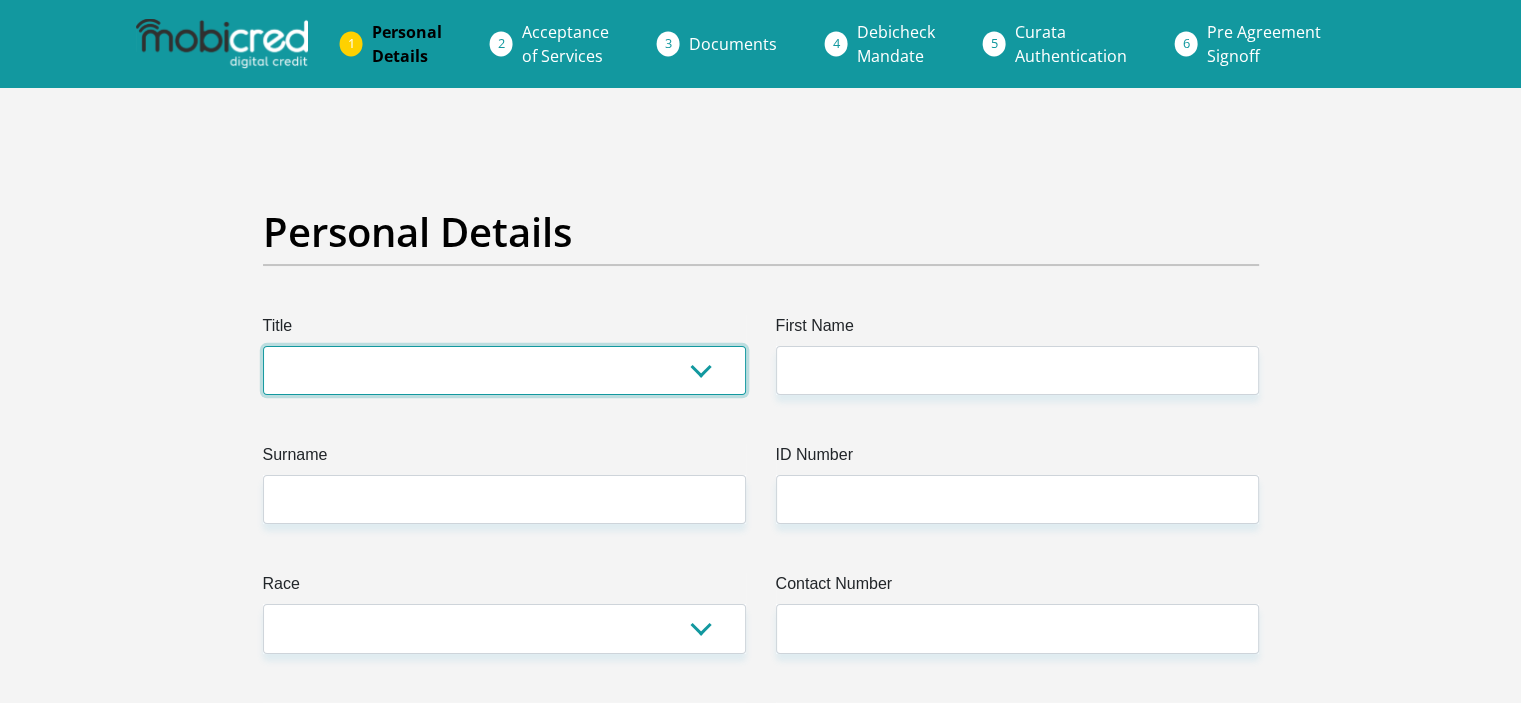 click on "Mr
Ms
Mrs
Dr
Other" at bounding box center [504, 370] 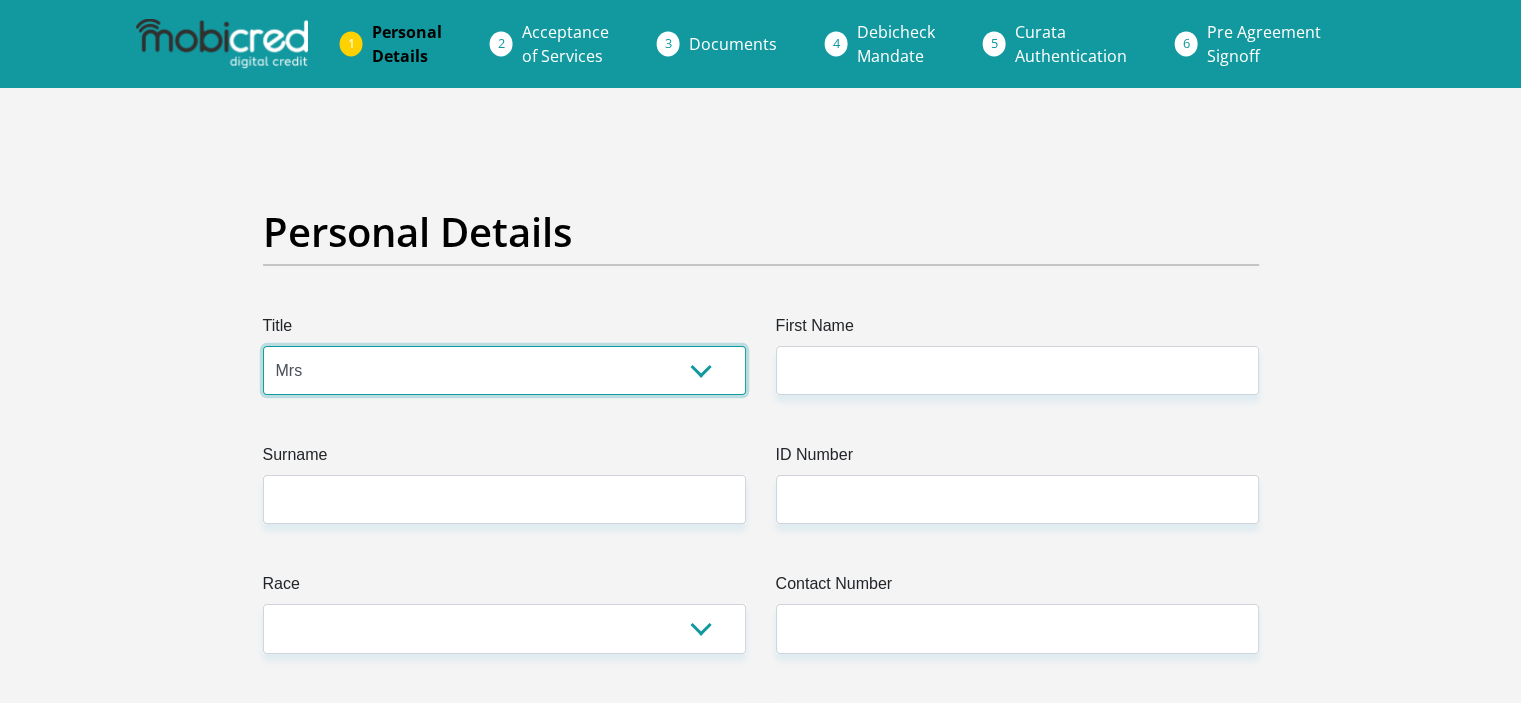 click on "Mr
Ms
Mrs
Dr
Other" at bounding box center (504, 370) 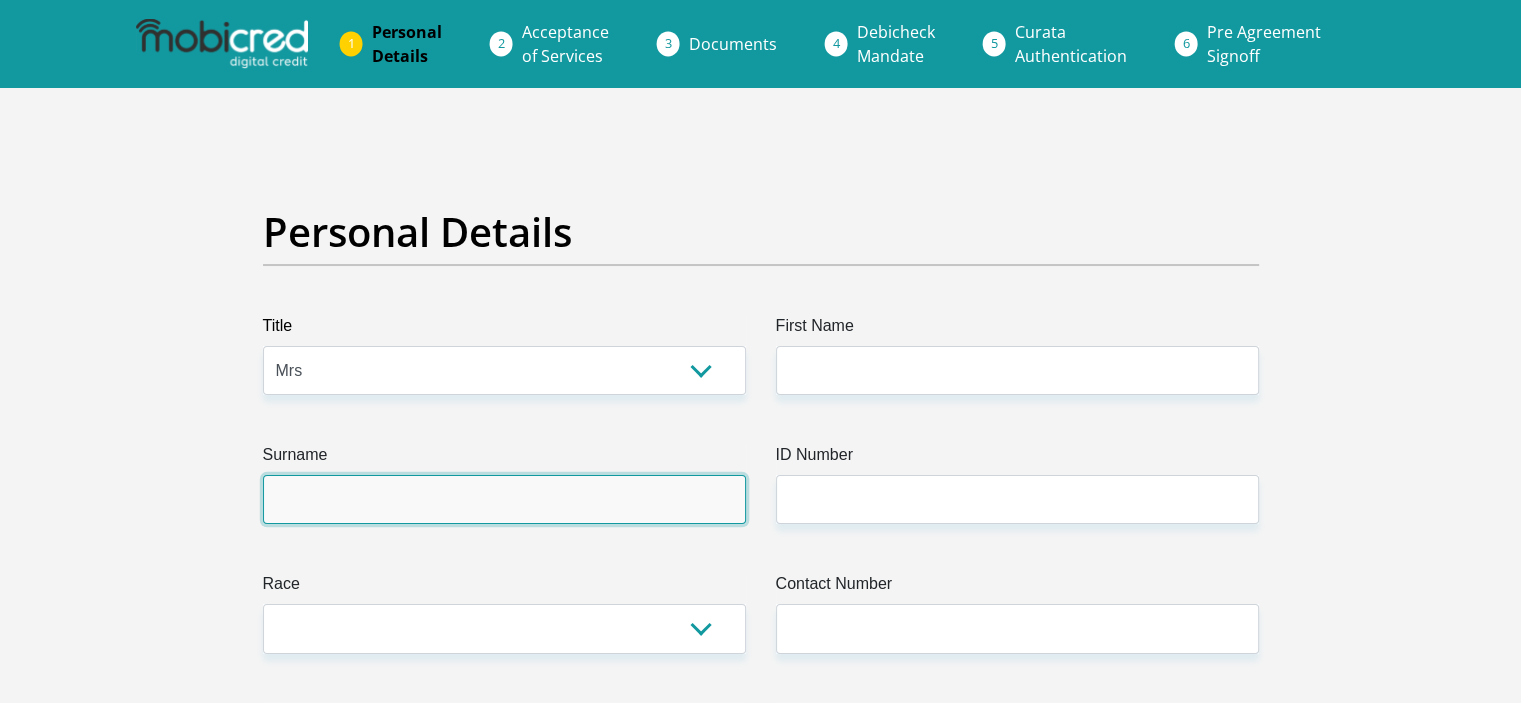 click on "Surname" at bounding box center (504, 499) 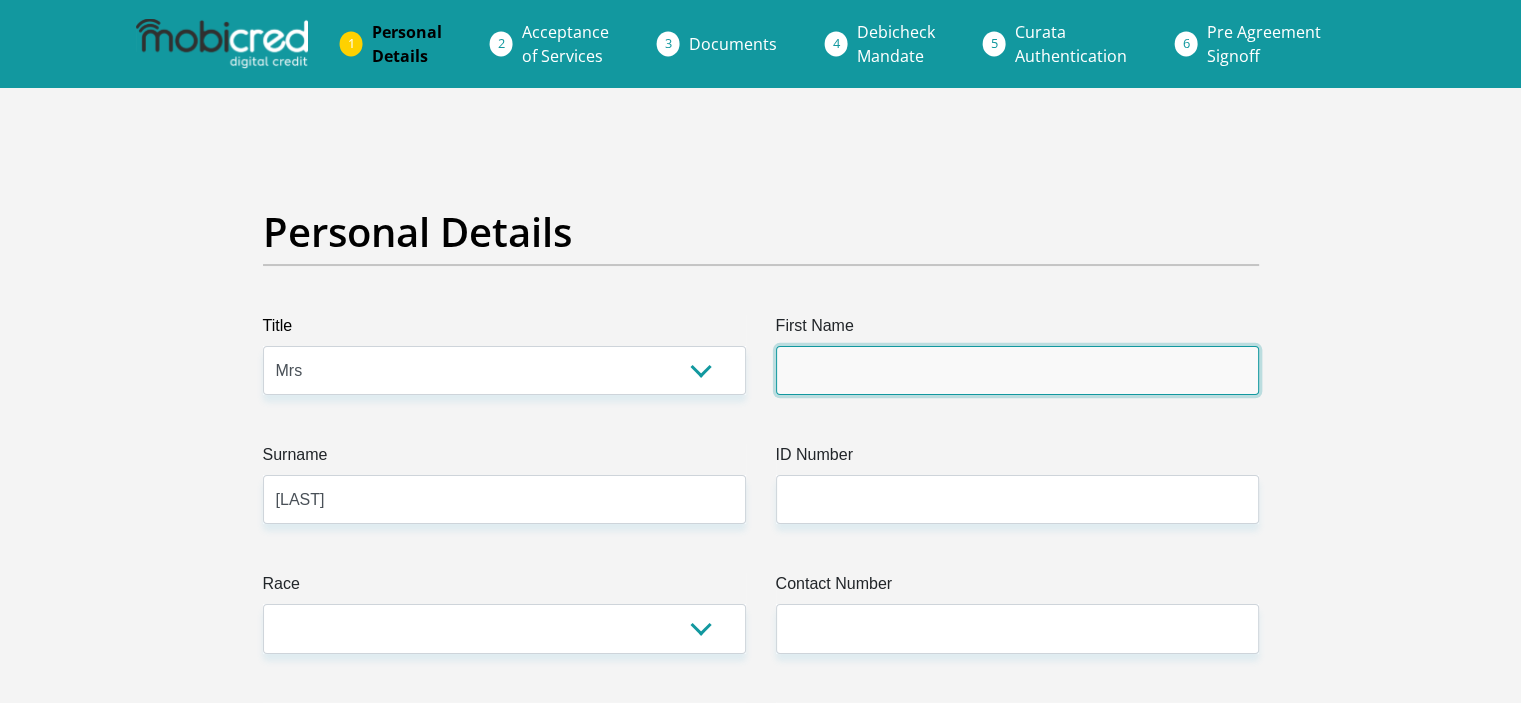 type on "[FIRST]" 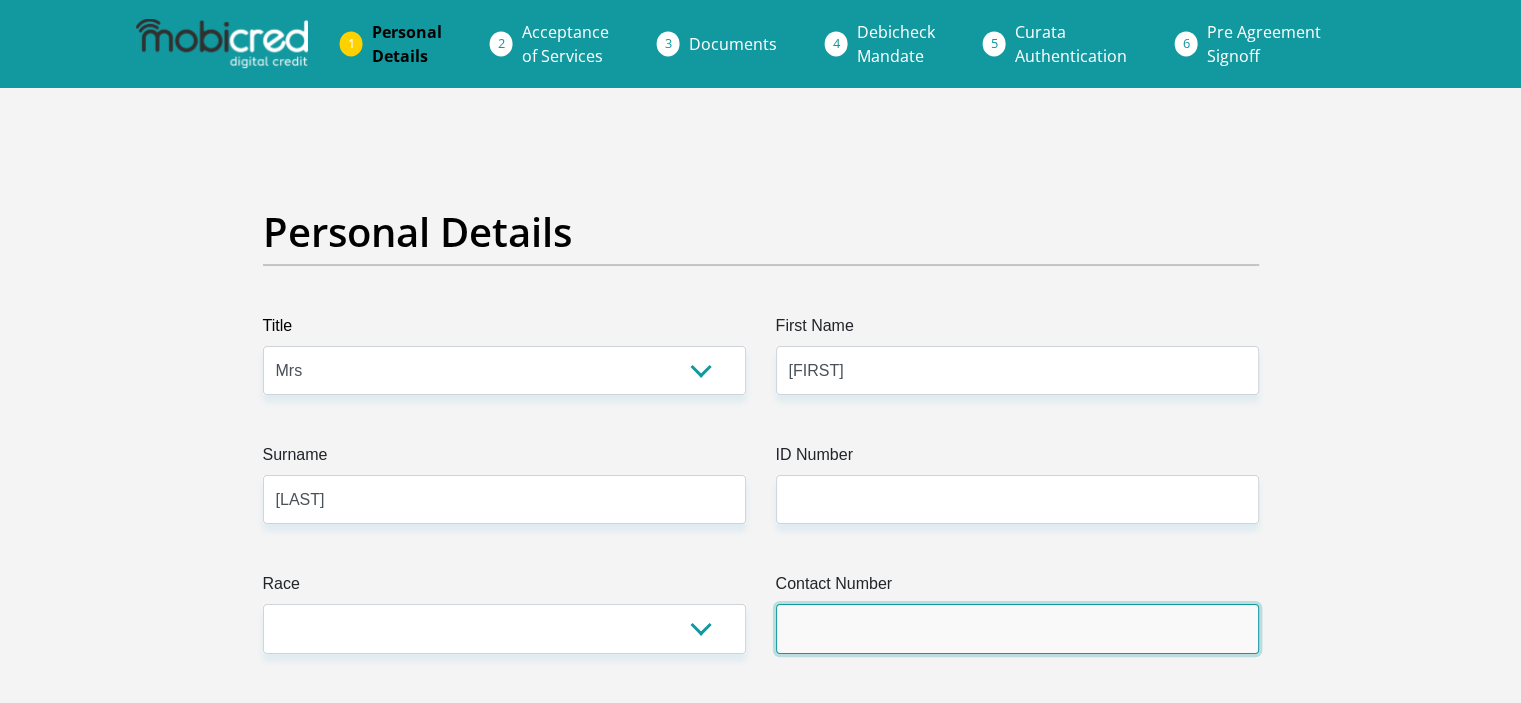 type on "0719703166" 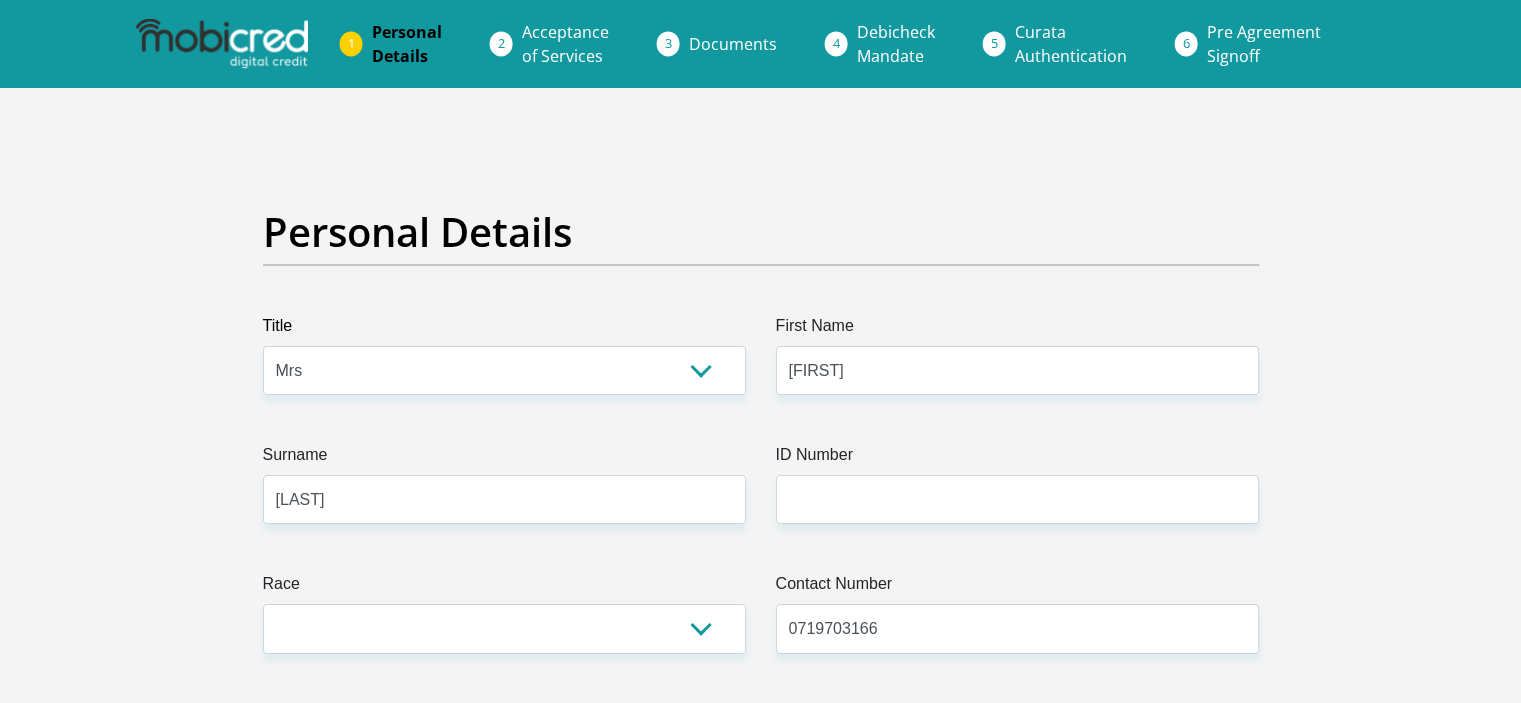 select on "ZAF" 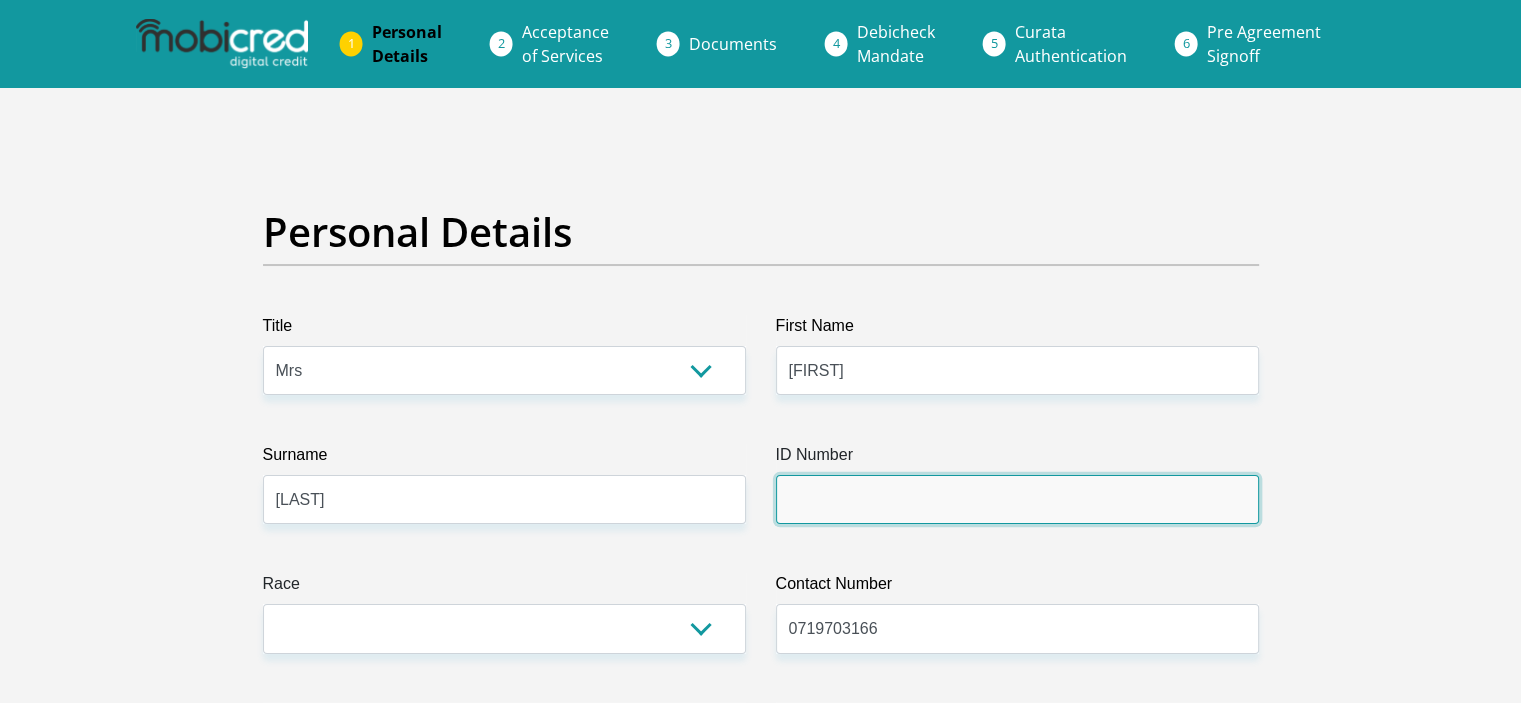 click on "ID Number" at bounding box center (1017, 499) 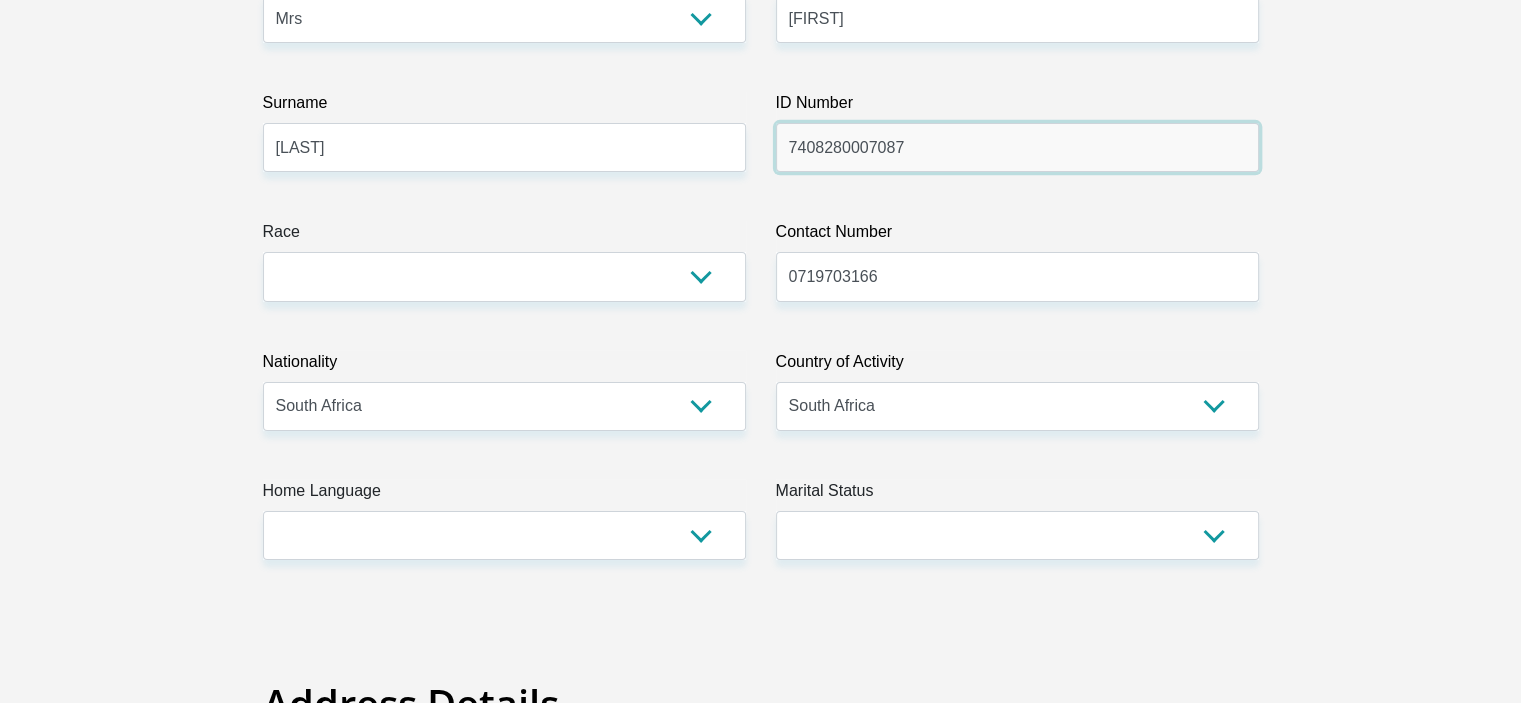 scroll, scrollTop: 400, scrollLeft: 0, axis: vertical 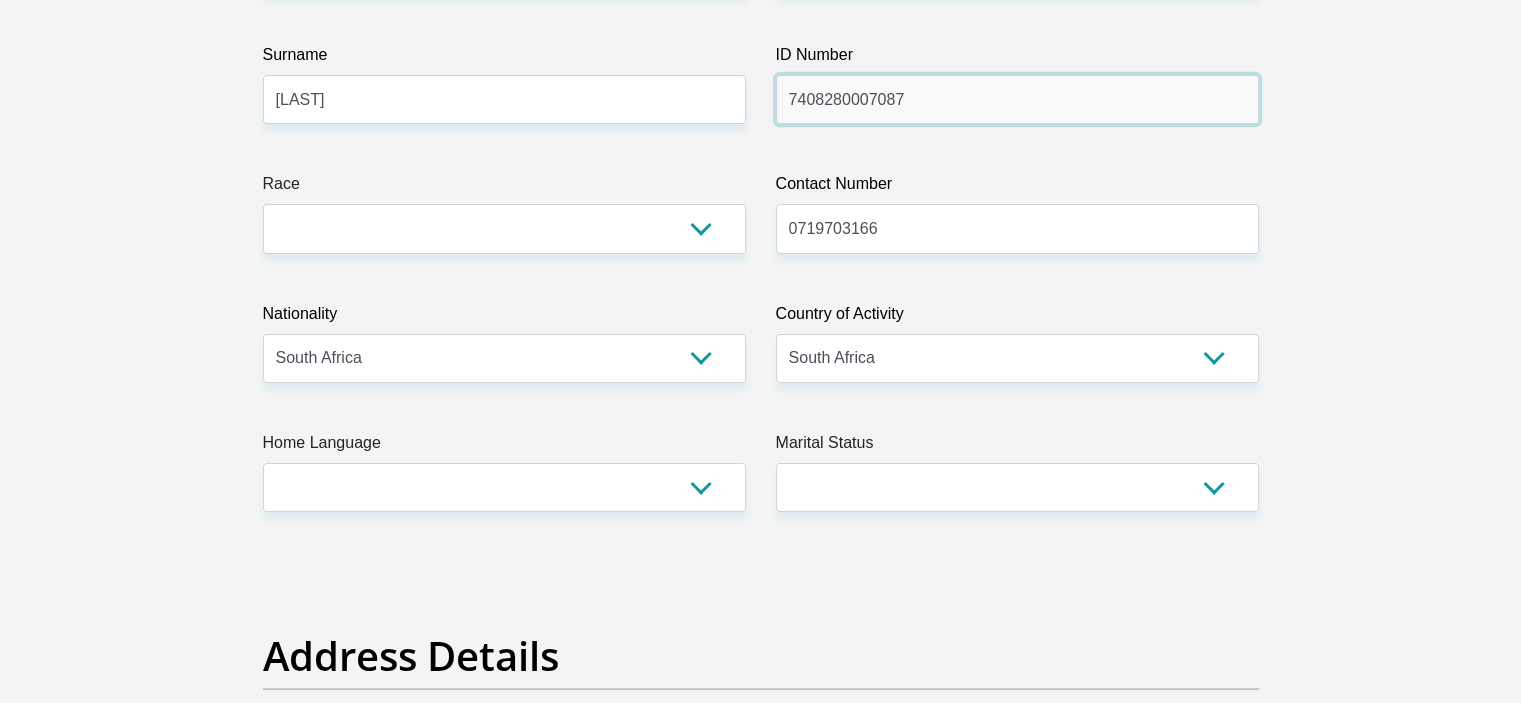type on "7408280007087" 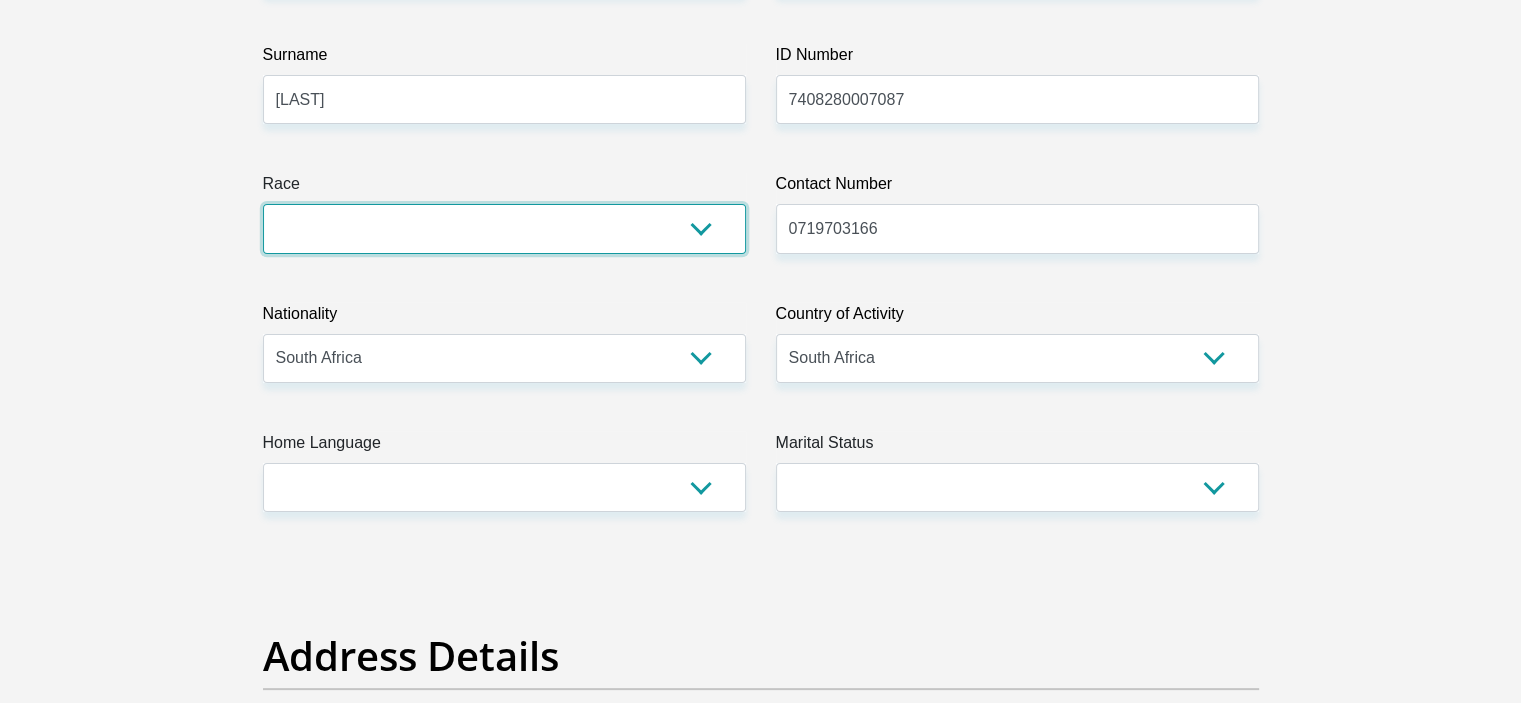 click on "Black
Coloured
Indian
White
Other" at bounding box center (504, 228) 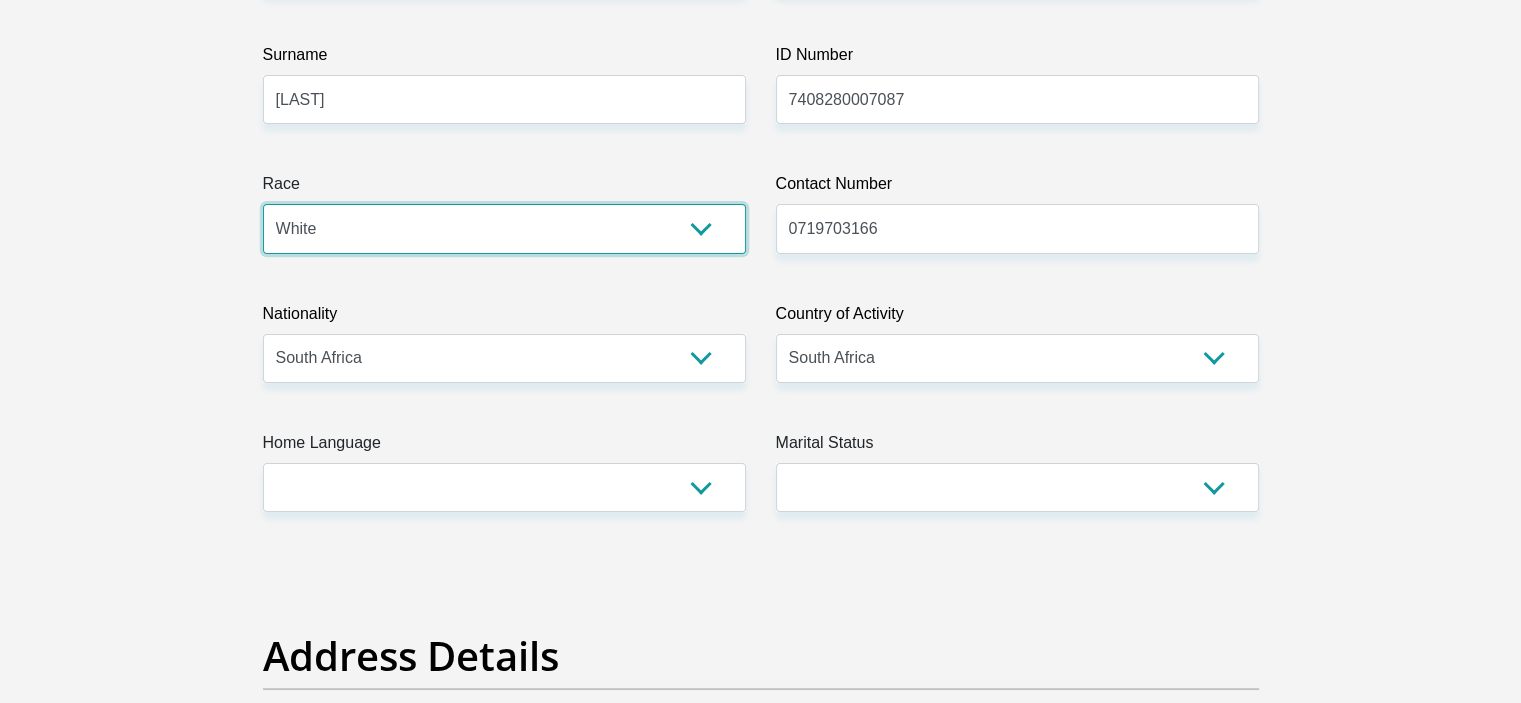 click on "Black
Coloured
Indian
White
Other" at bounding box center (504, 228) 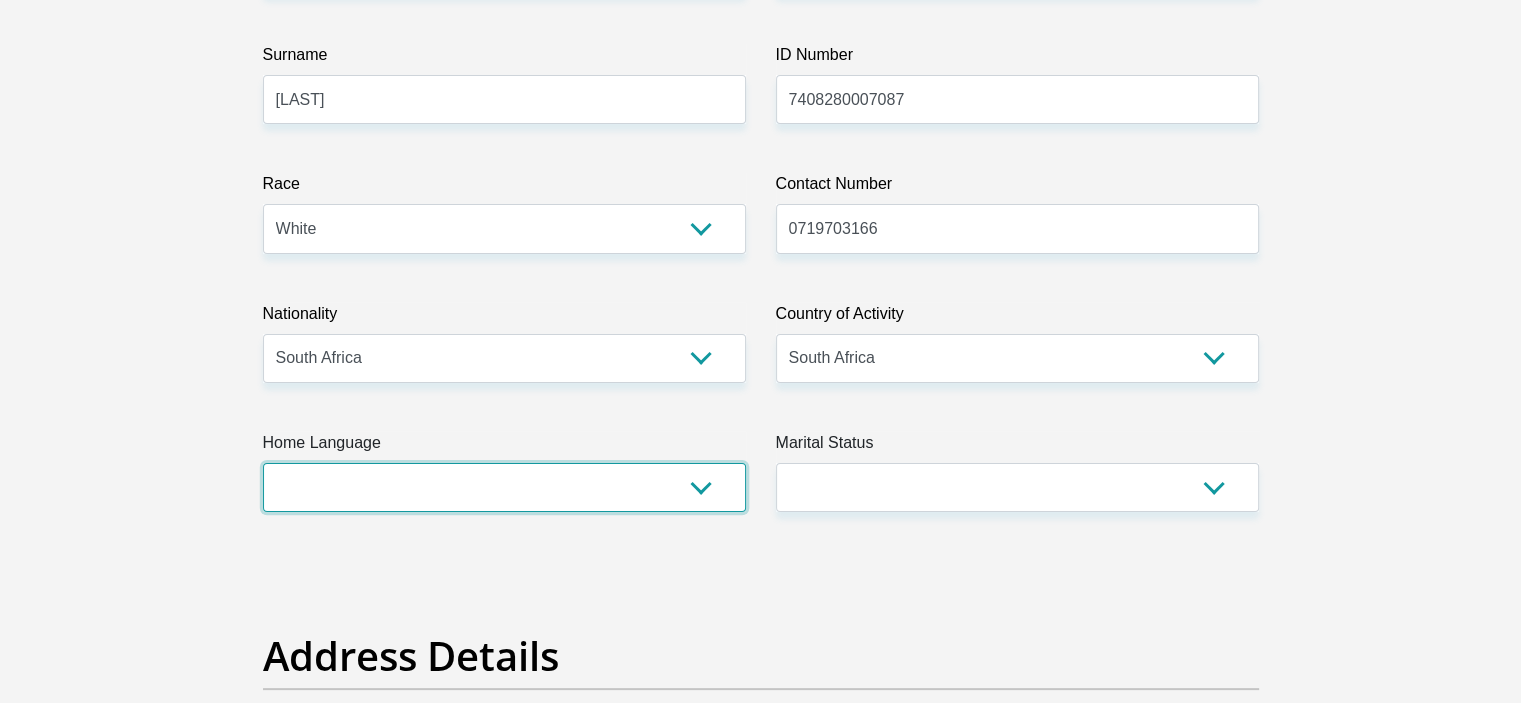 click on "Afrikaans
English
Sepedi
South Ndebele
Southern Sotho
Swati
Tsonga
Tswana
Venda
Xhosa
Zulu
Other" at bounding box center (504, 487) 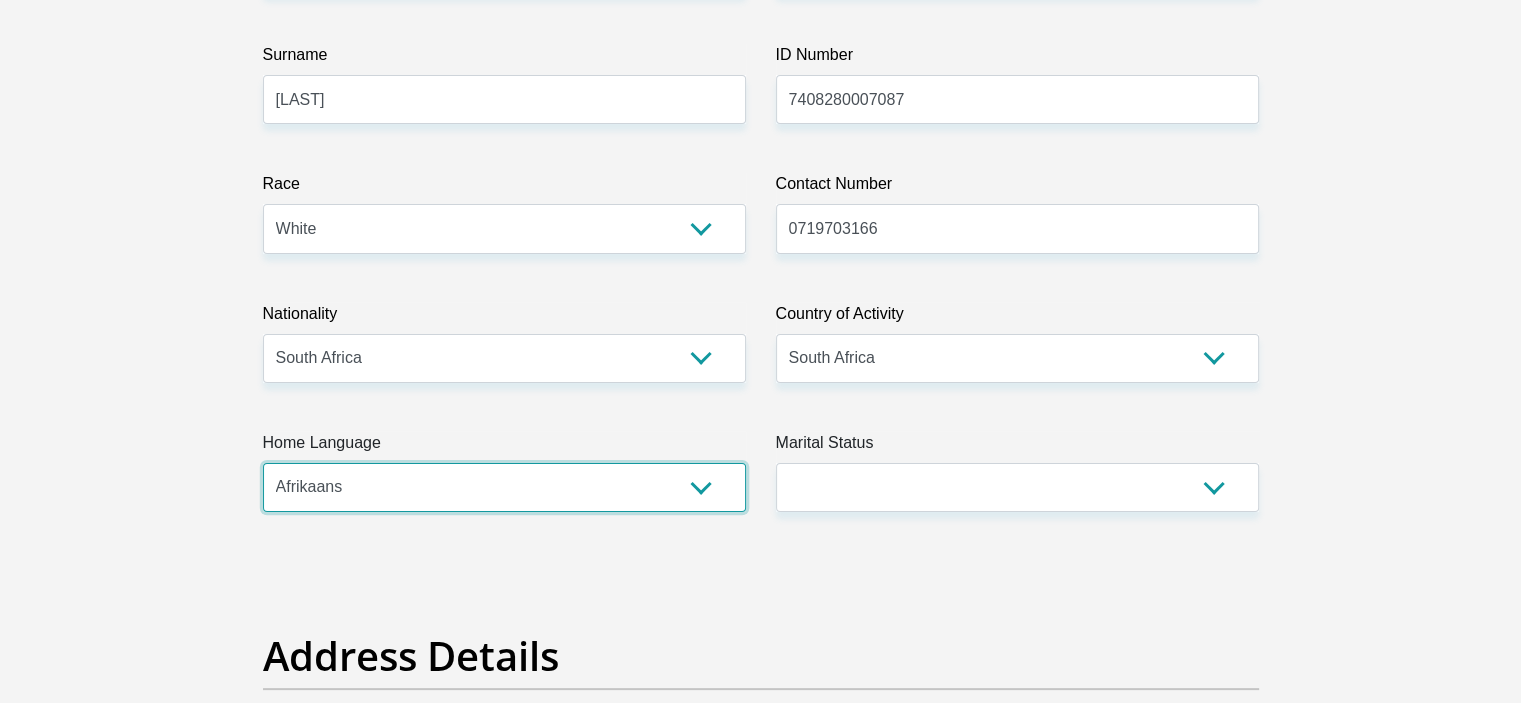 click on "Afrikaans
English
Sepedi
South Ndebele
Southern Sotho
Swati
Tsonga
Tswana
Venda
Xhosa
Zulu
Other" at bounding box center (504, 487) 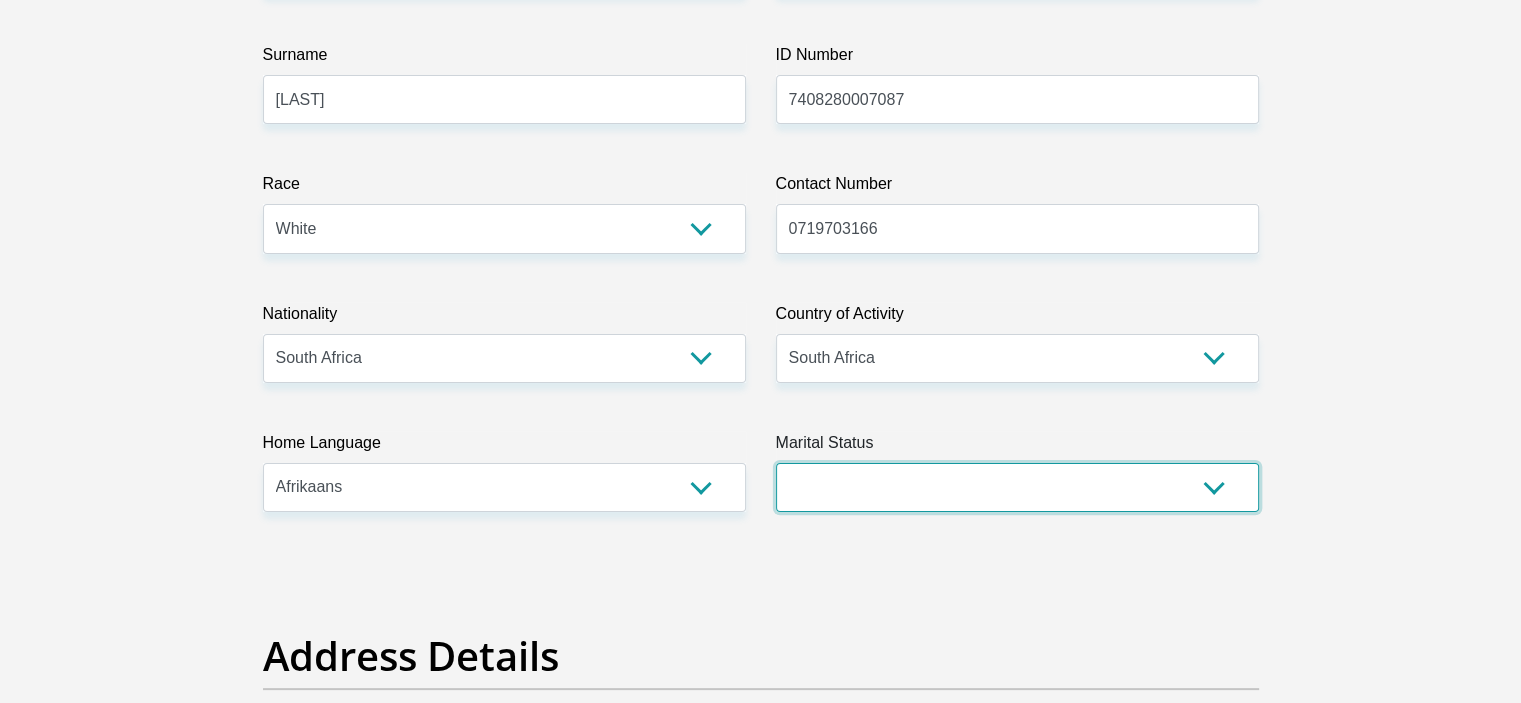 click on "Married ANC
Single
Divorced
Widowed
Married COP or Customary Law" at bounding box center (1017, 487) 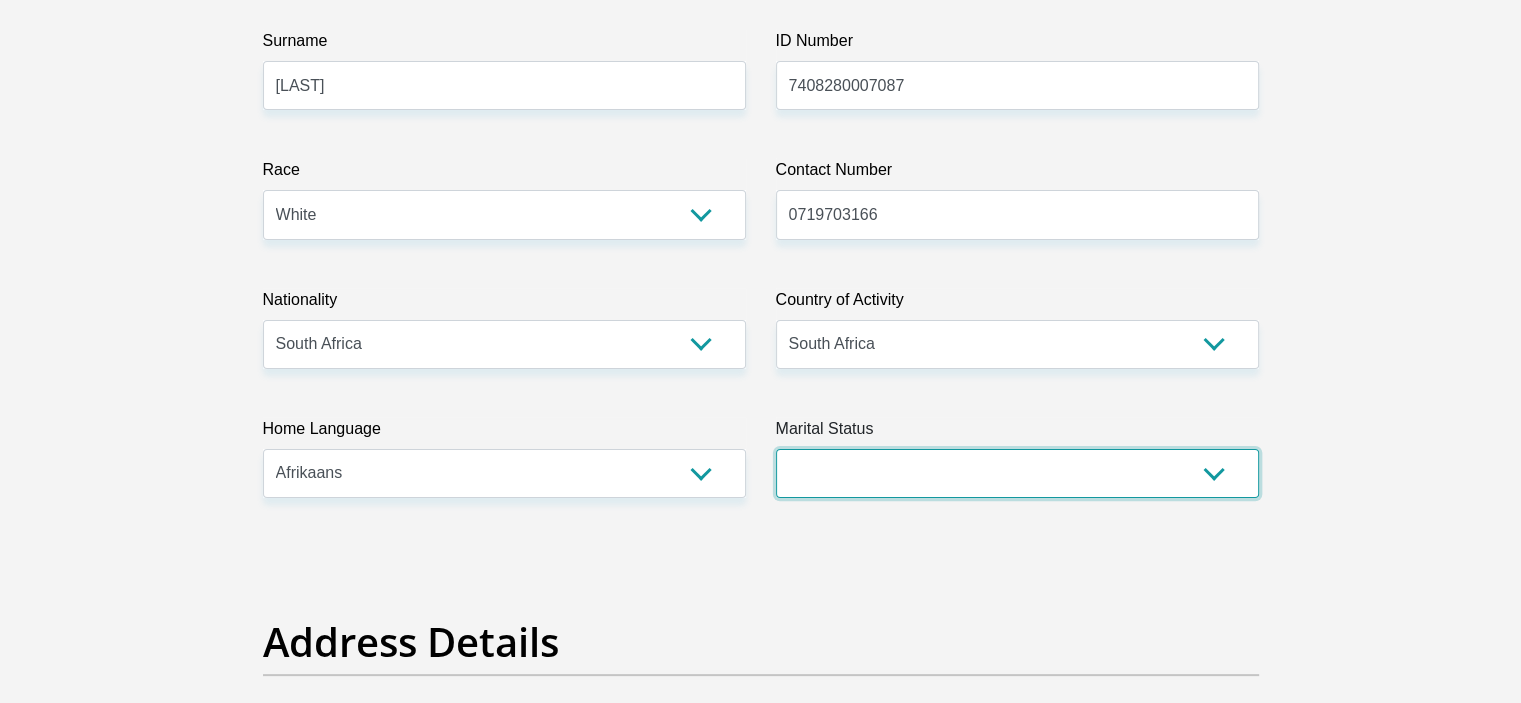 scroll, scrollTop: 500, scrollLeft: 0, axis: vertical 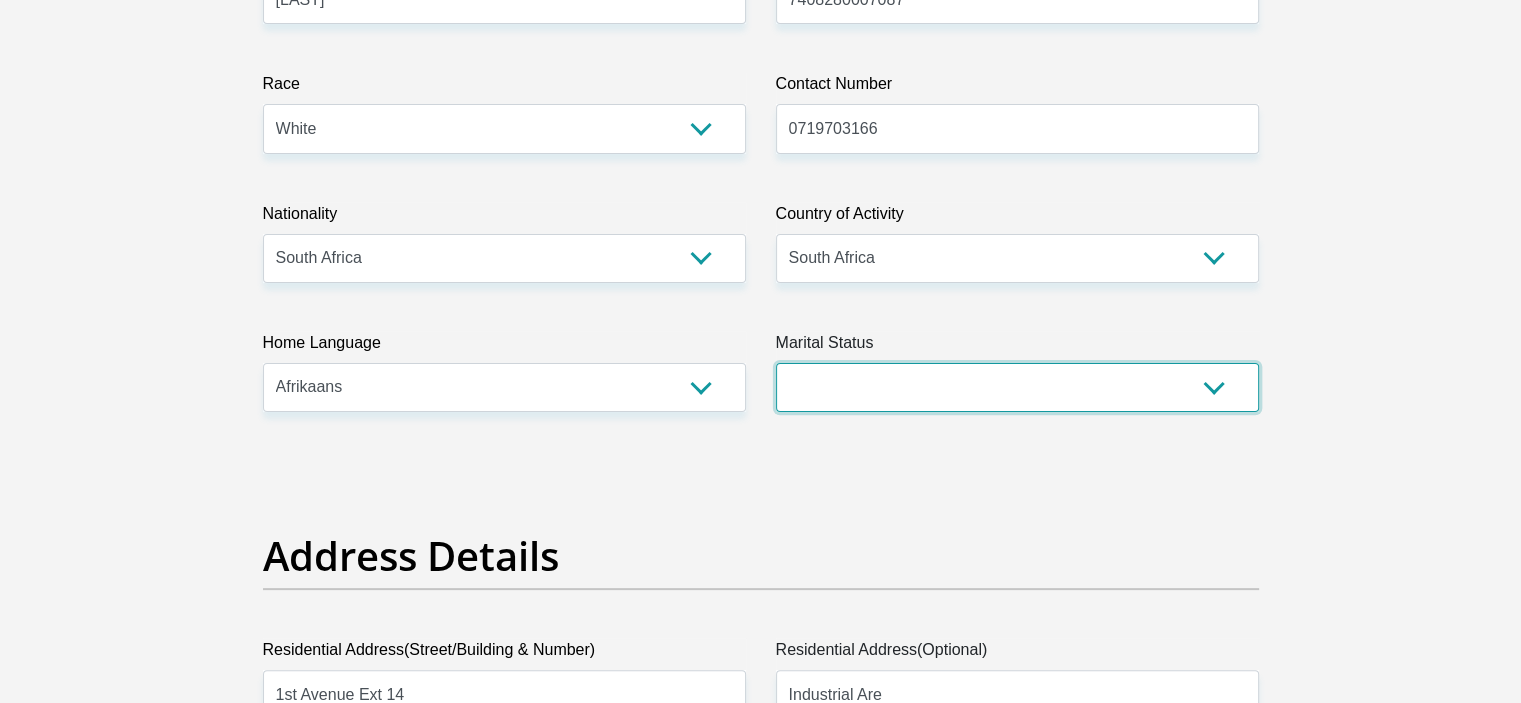 click on "Married ANC
Single
Divorced
Widowed
Married COP or Customary Law" at bounding box center [1017, 387] 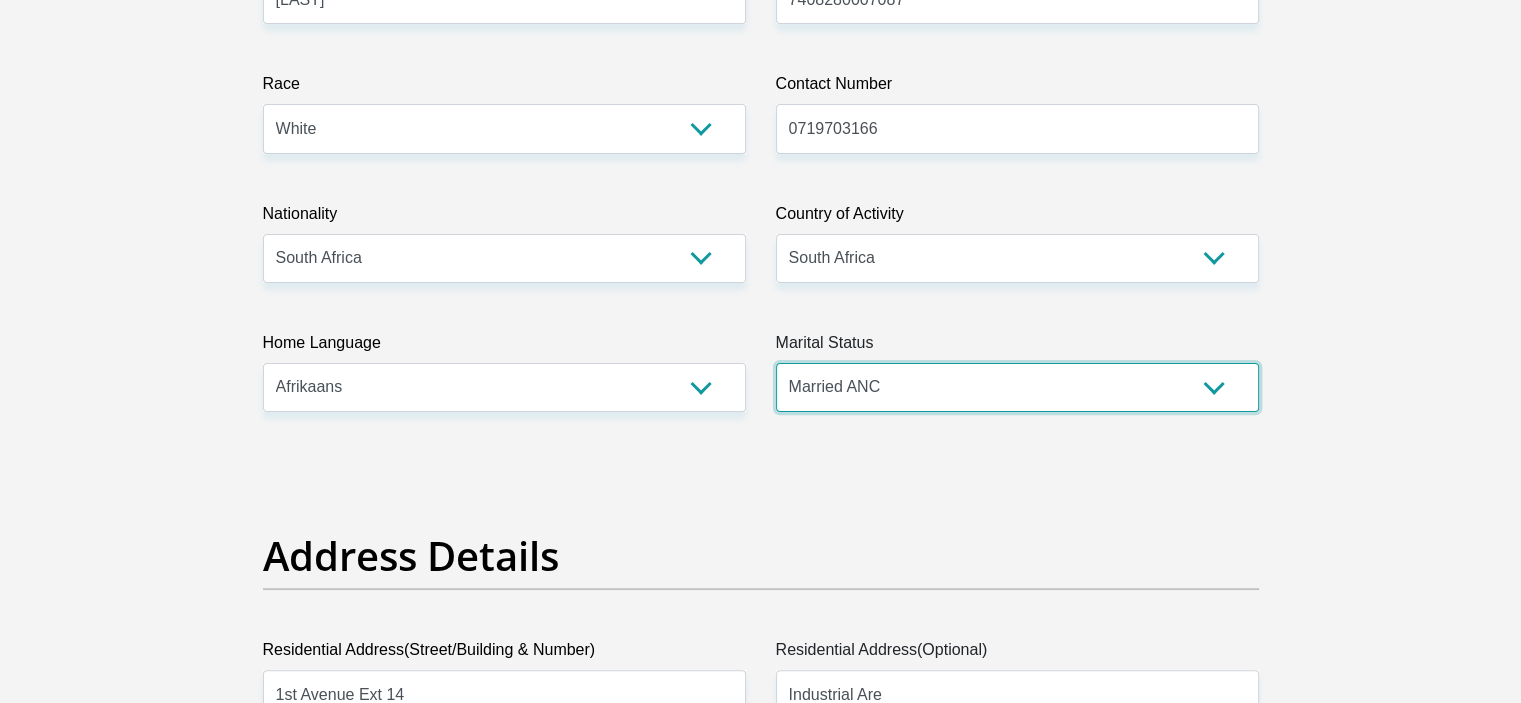 click on "Married ANC
Single
Divorced
Widowed
Married COP or Customary Law" at bounding box center (1017, 387) 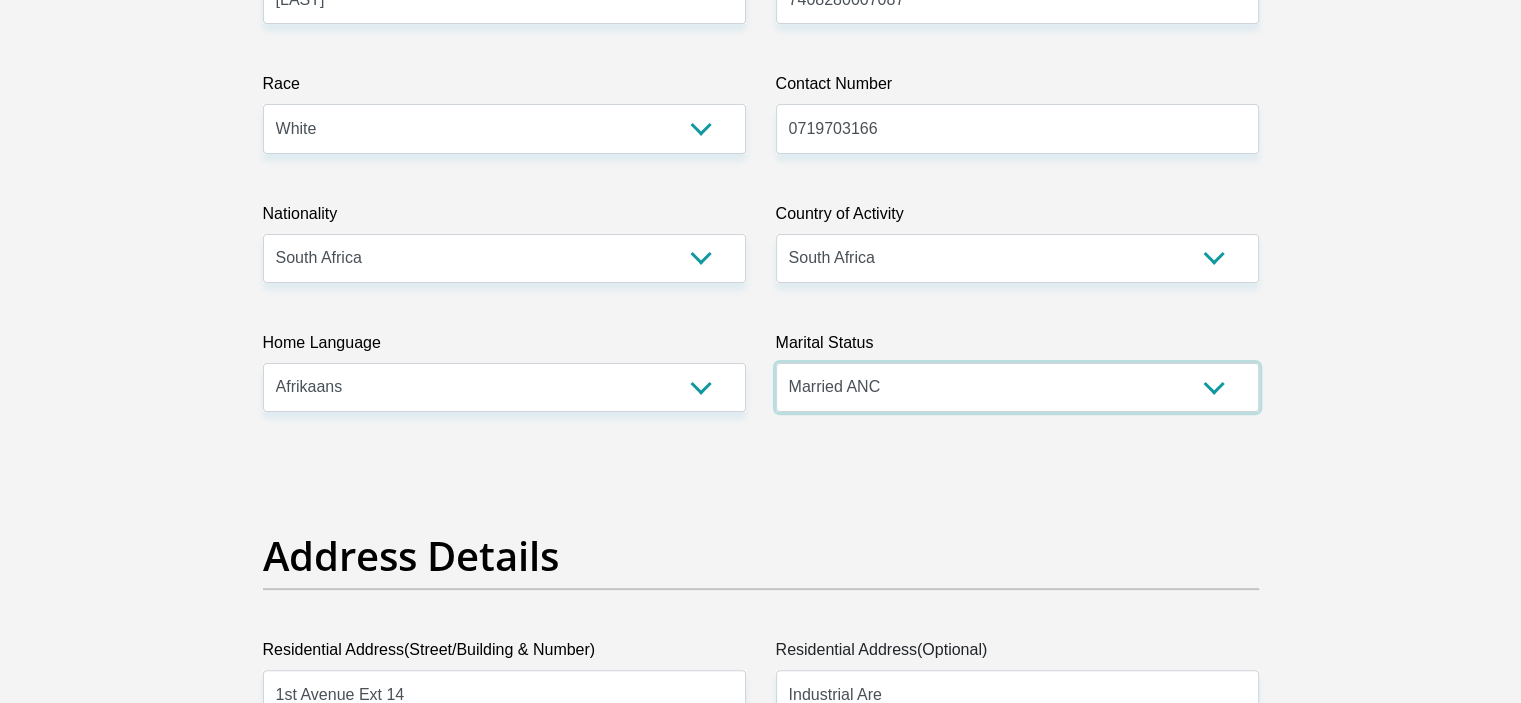 click on "Married ANC
Single
Divorced
Widowed
Married COP or Customary Law" at bounding box center (1017, 387) 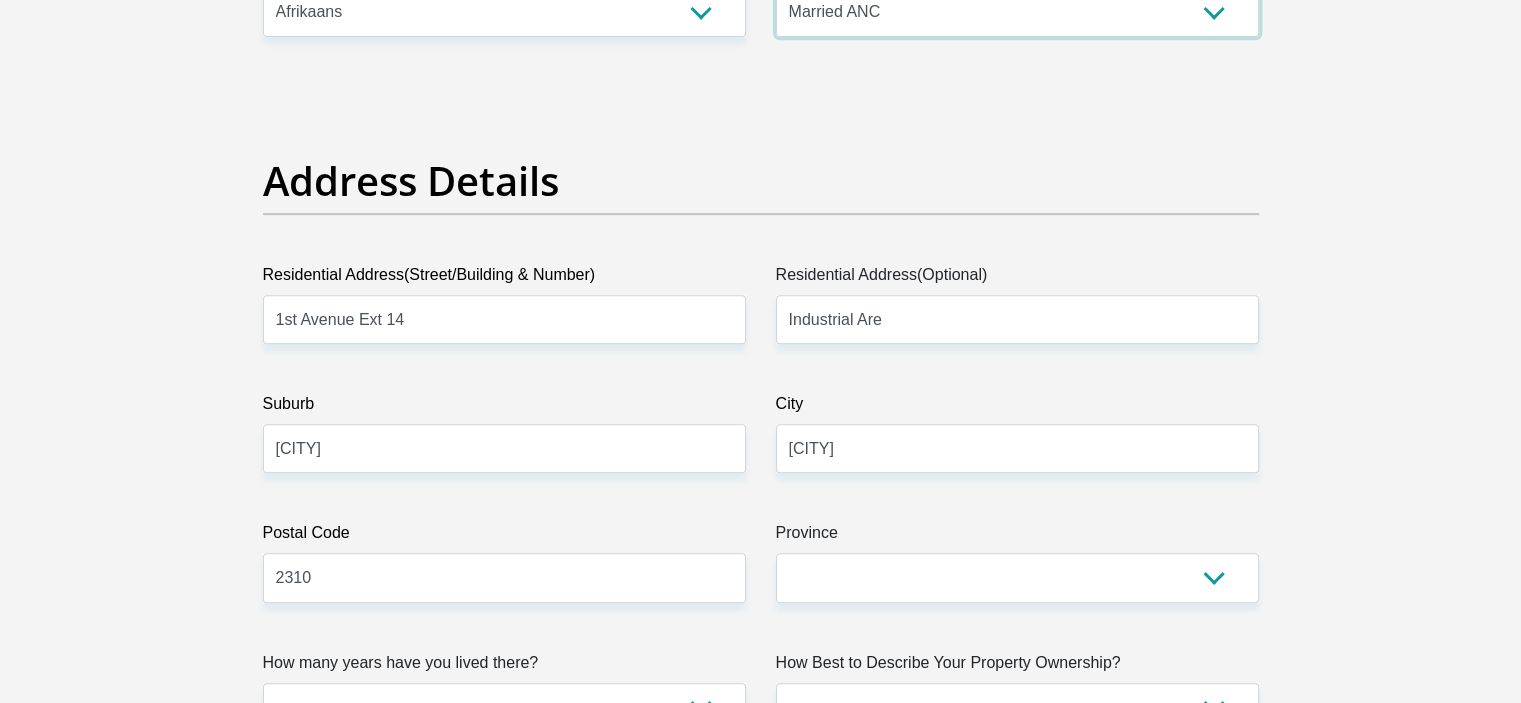 scroll, scrollTop: 900, scrollLeft: 0, axis: vertical 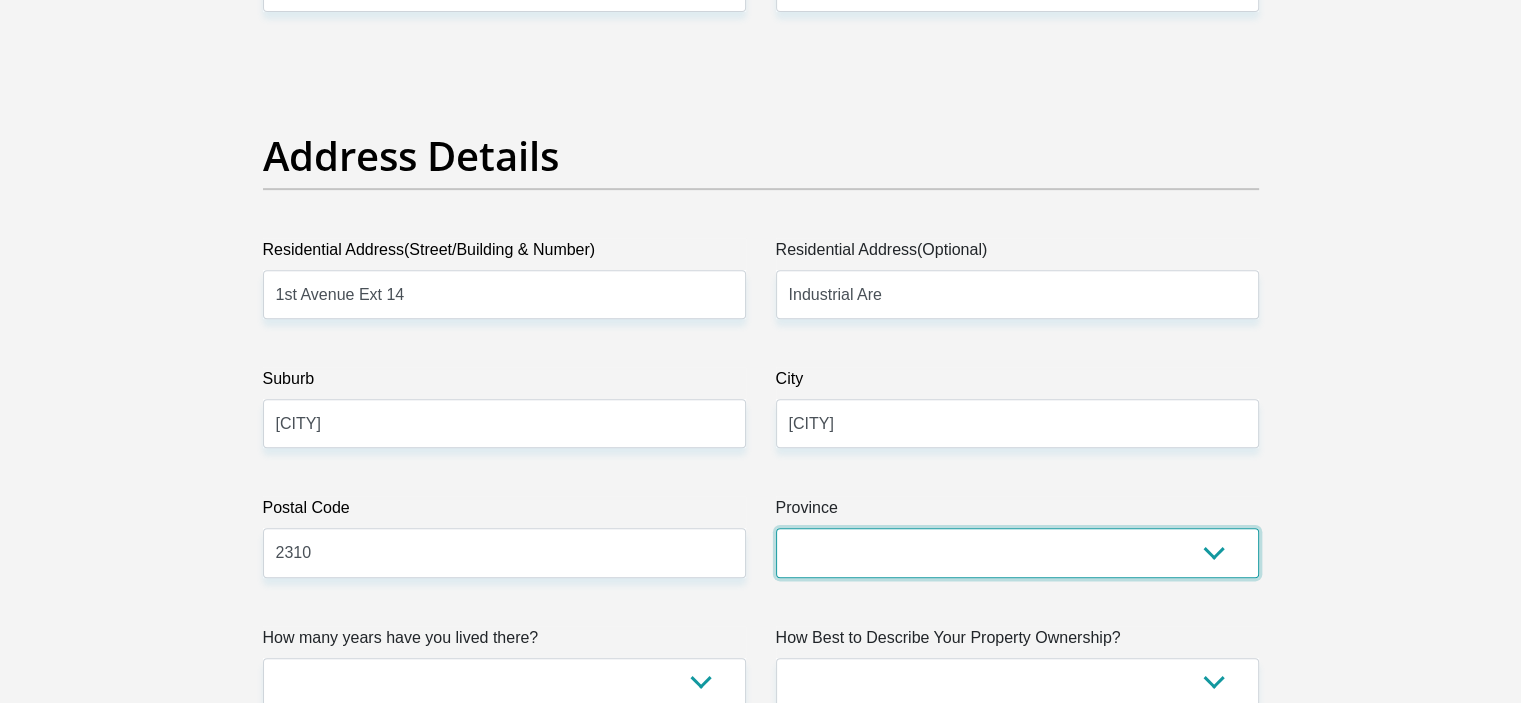 click on "Eastern Cape
Free State
Gauteng
KwaZulu-Natal
Limpopo
Mpumalanga
Northern Cape
North West
Western Cape" at bounding box center [1017, 552] 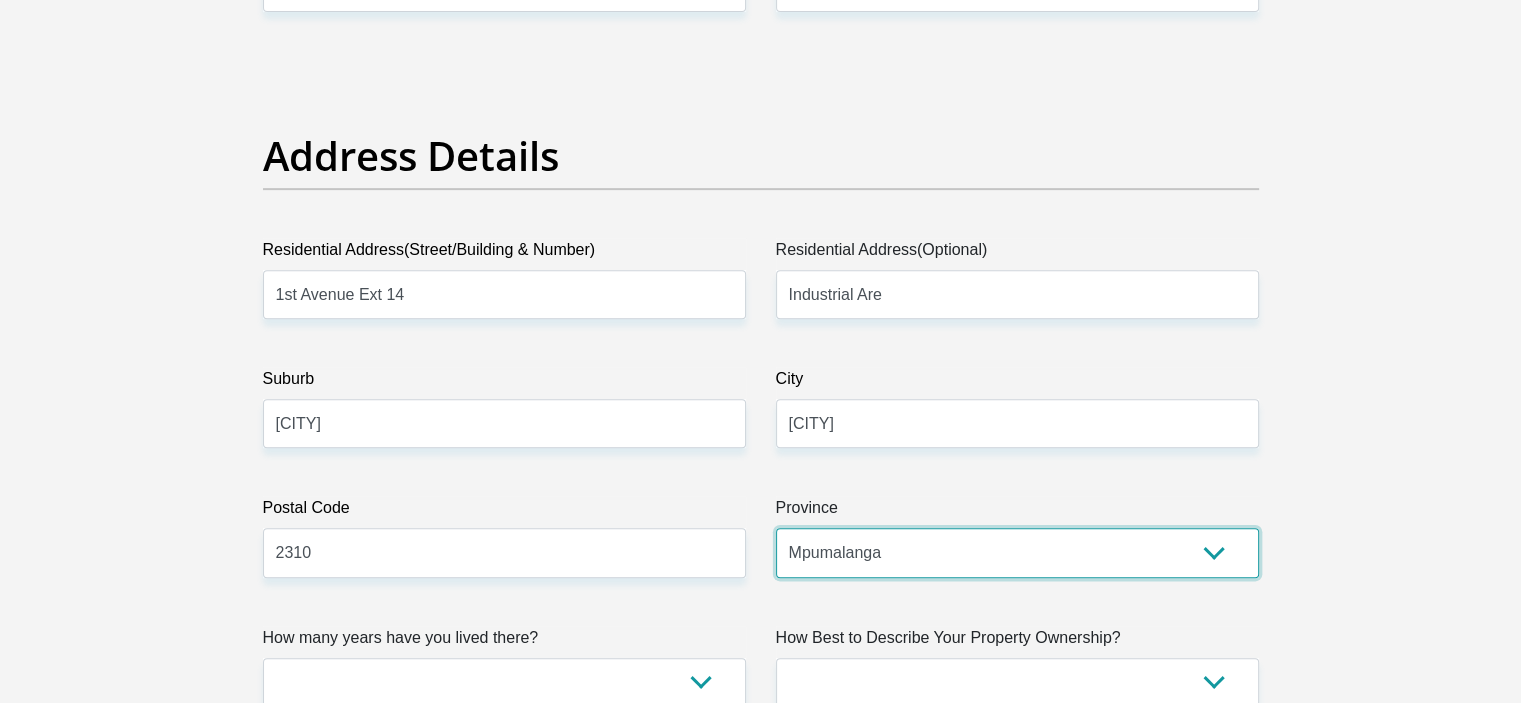 click on "Eastern Cape
Free State
Gauteng
KwaZulu-Natal
Limpopo
Mpumalanga
Northern Cape
North West
Western Cape" at bounding box center [1017, 552] 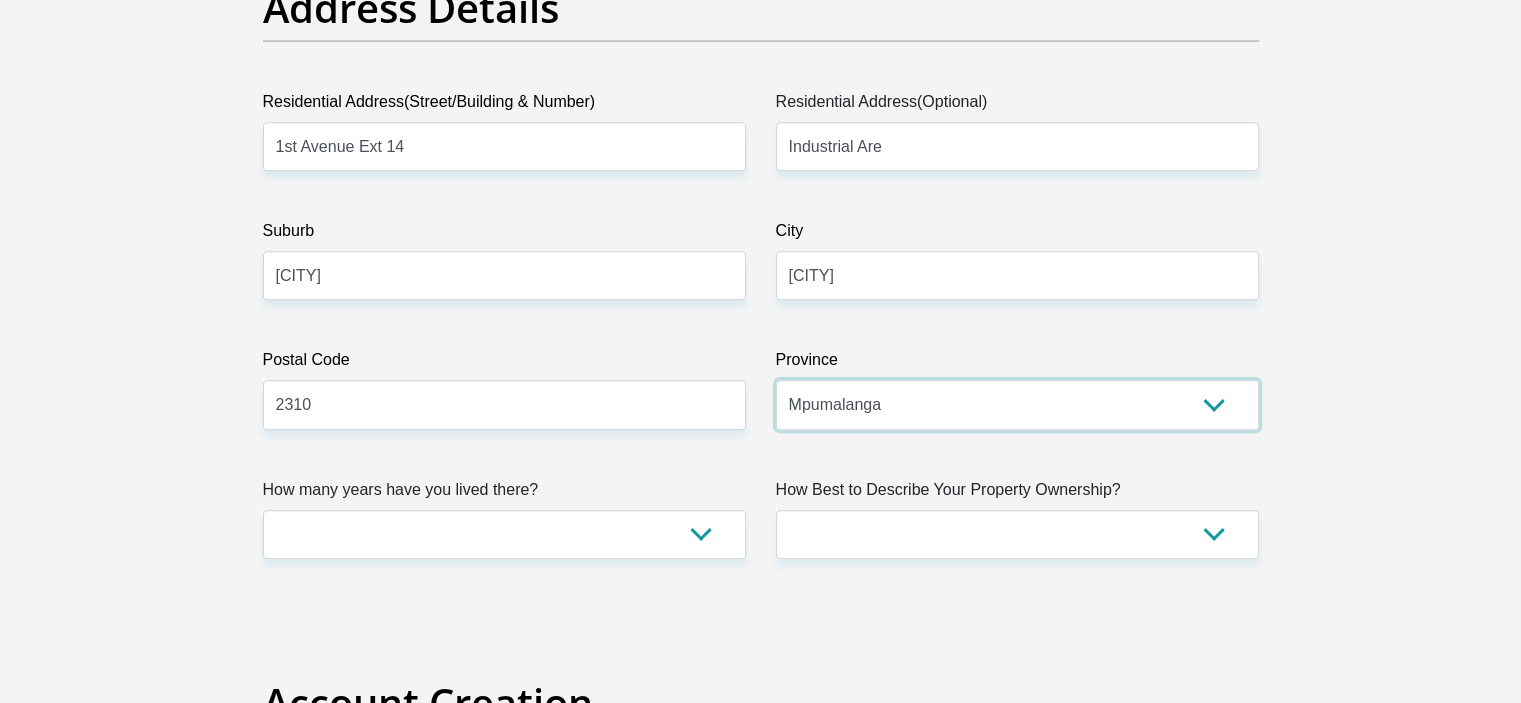 scroll, scrollTop: 1000, scrollLeft: 0, axis: vertical 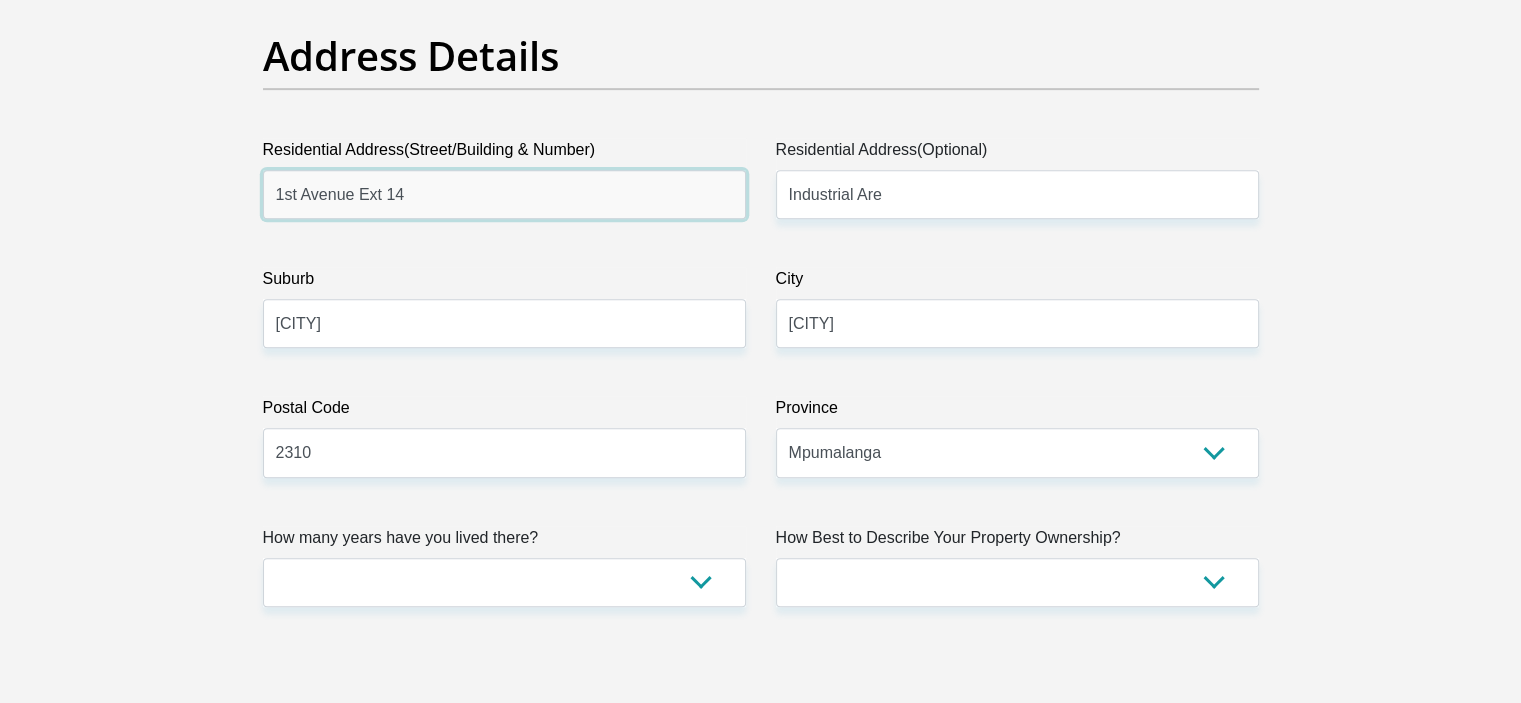 drag, startPoint x: 460, startPoint y: 195, endPoint x: 127, endPoint y: 208, distance: 333.25366 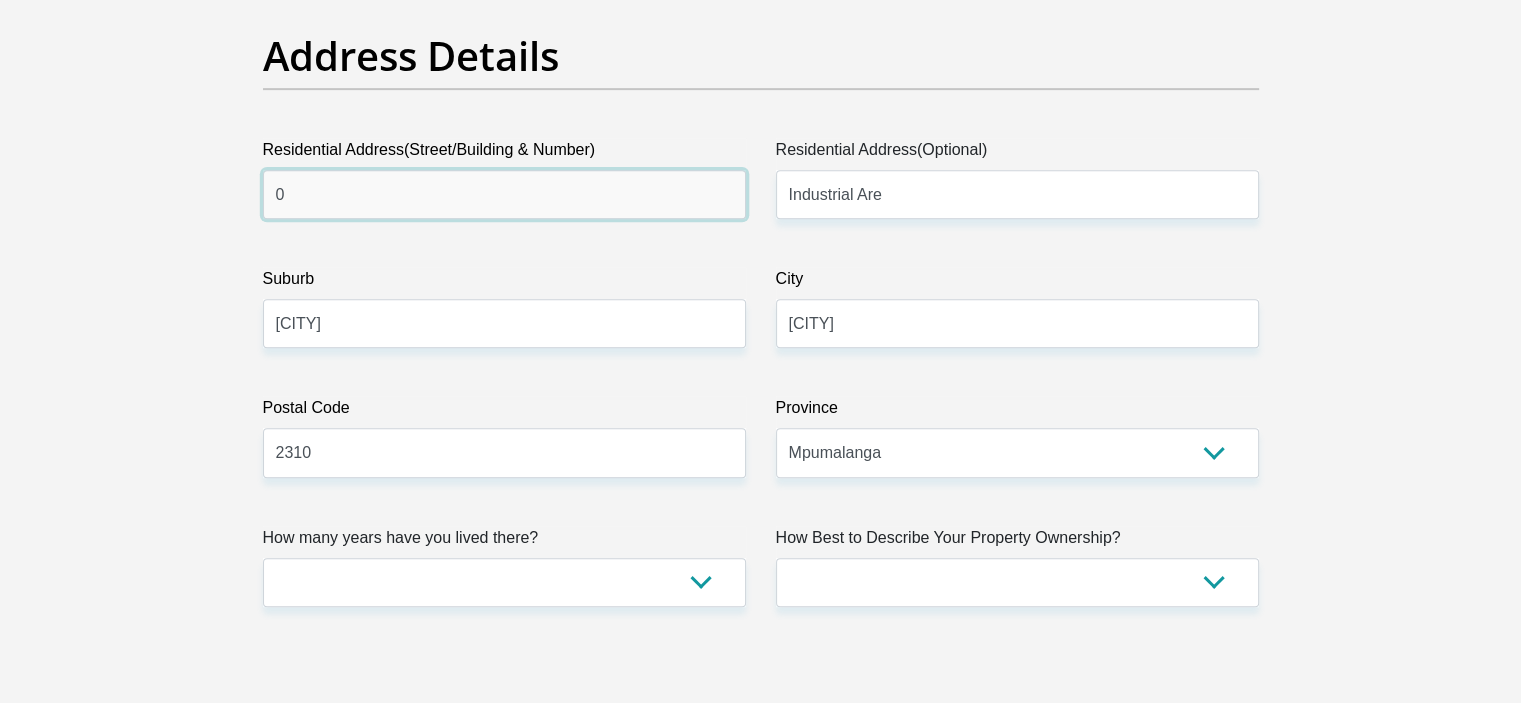 type on "0" 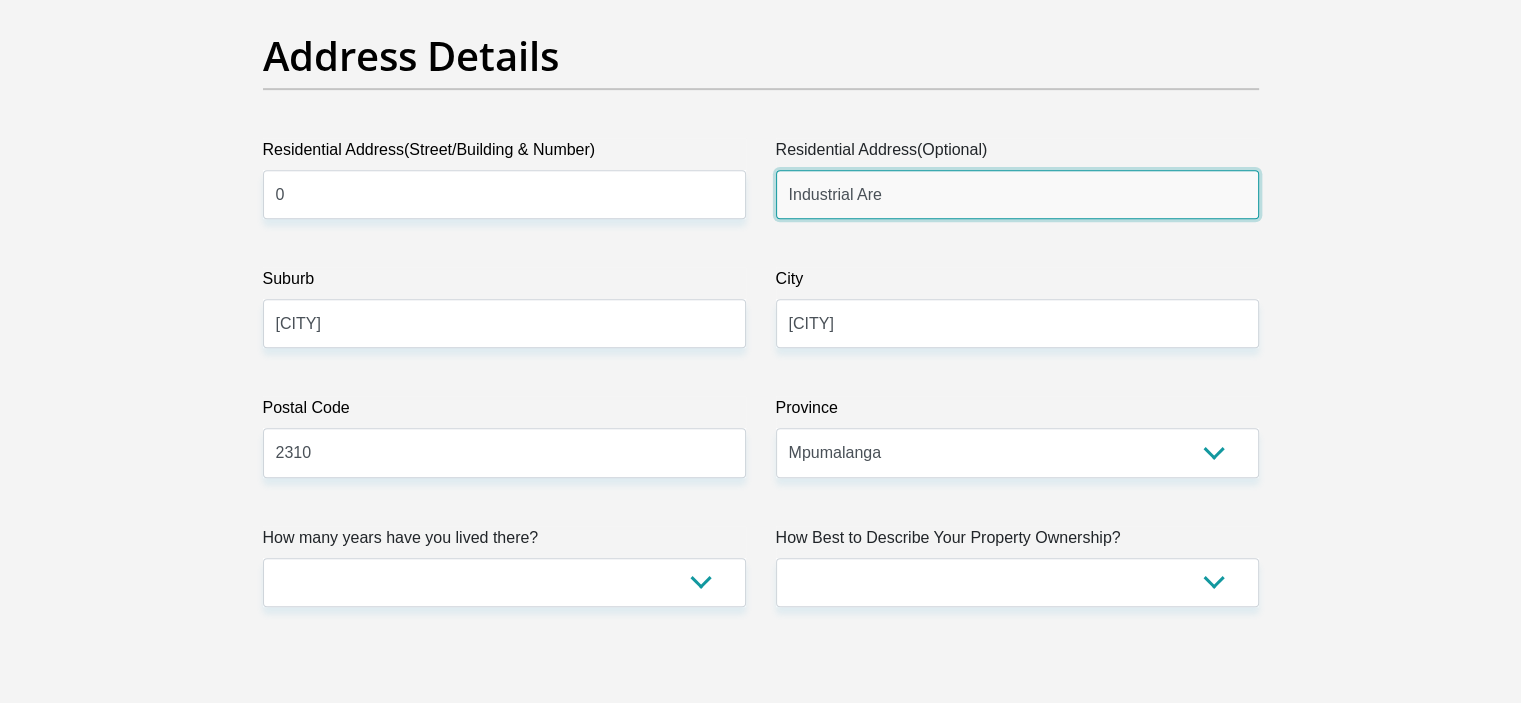 drag, startPoint x: 945, startPoint y: 183, endPoint x: 668, endPoint y: 188, distance: 277.04514 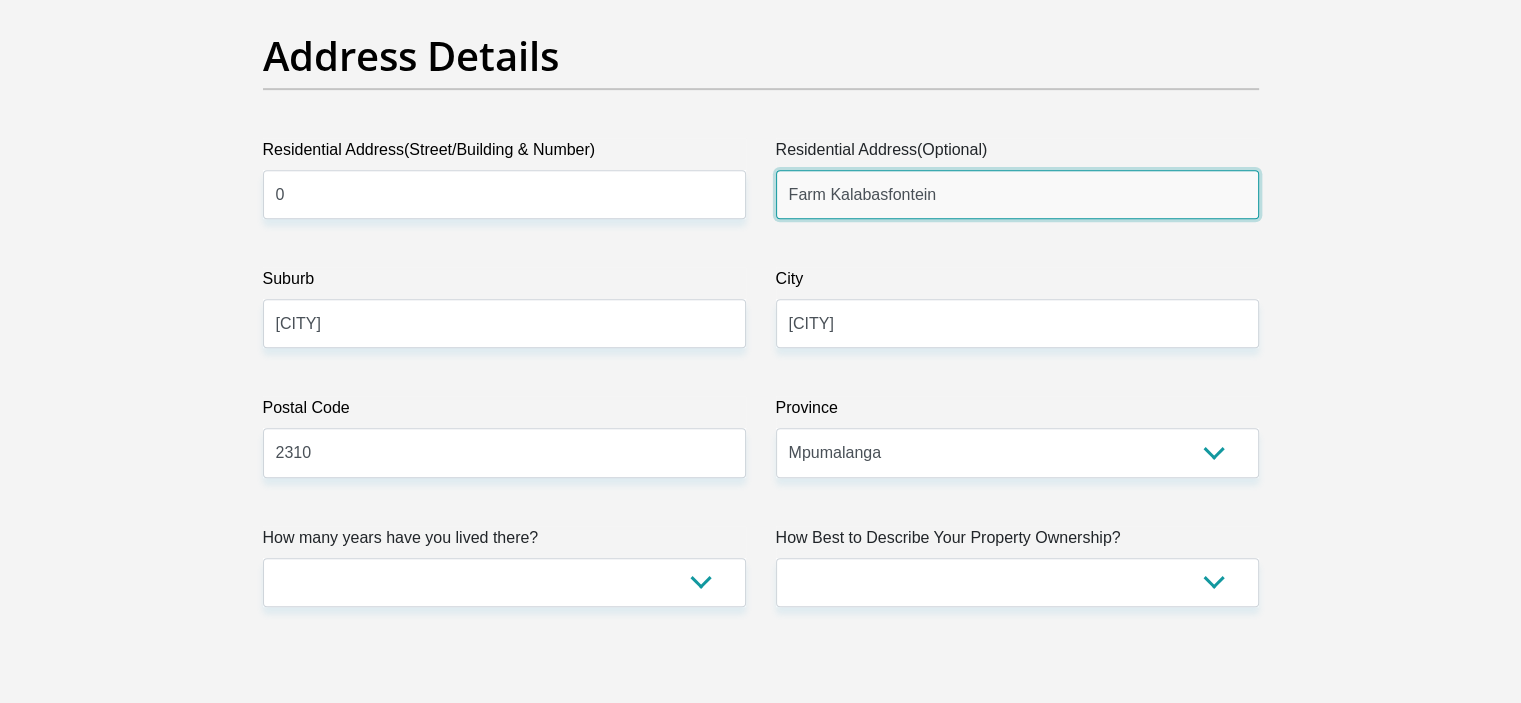 type on "Farm Kalabasfontein" 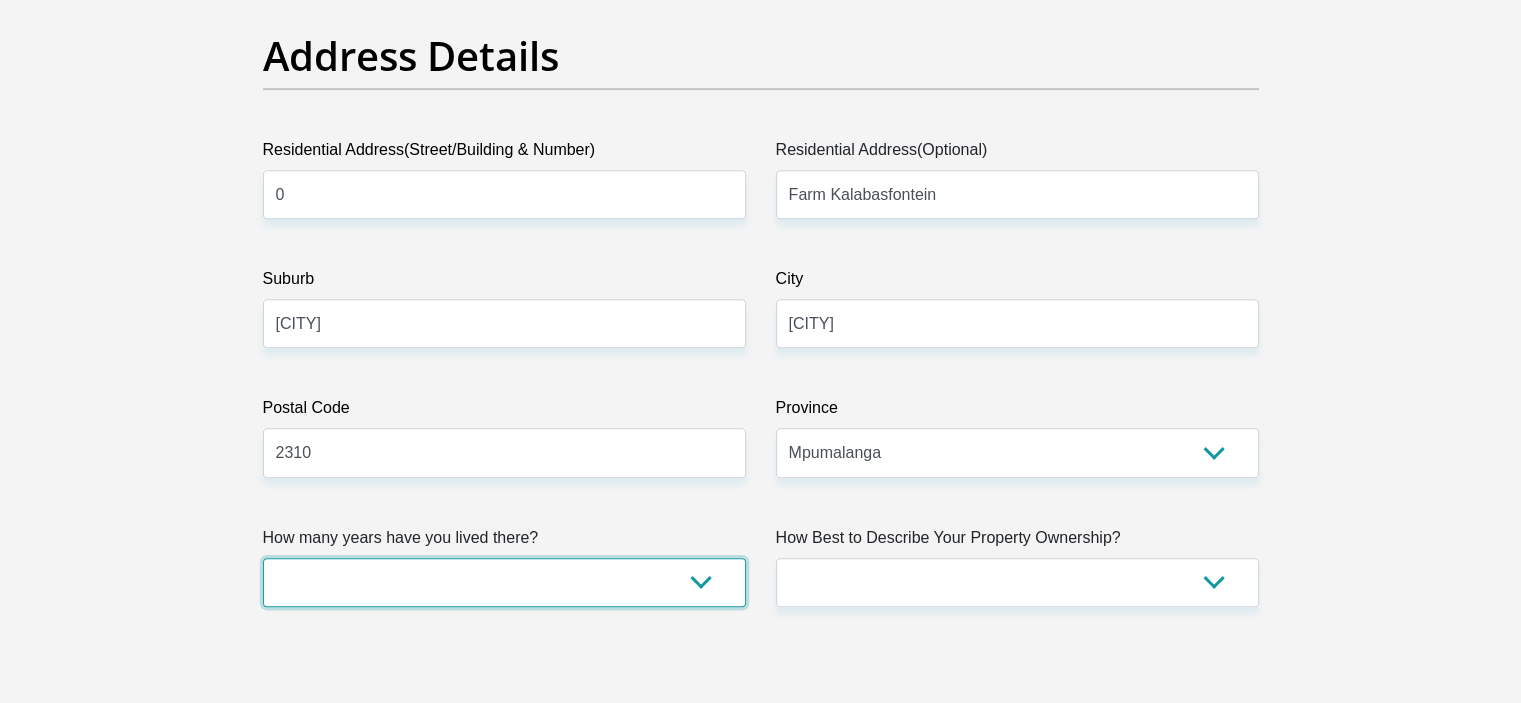 click on "less than 1 year
1-3 years
3-5 years
5+ years" at bounding box center (504, 582) 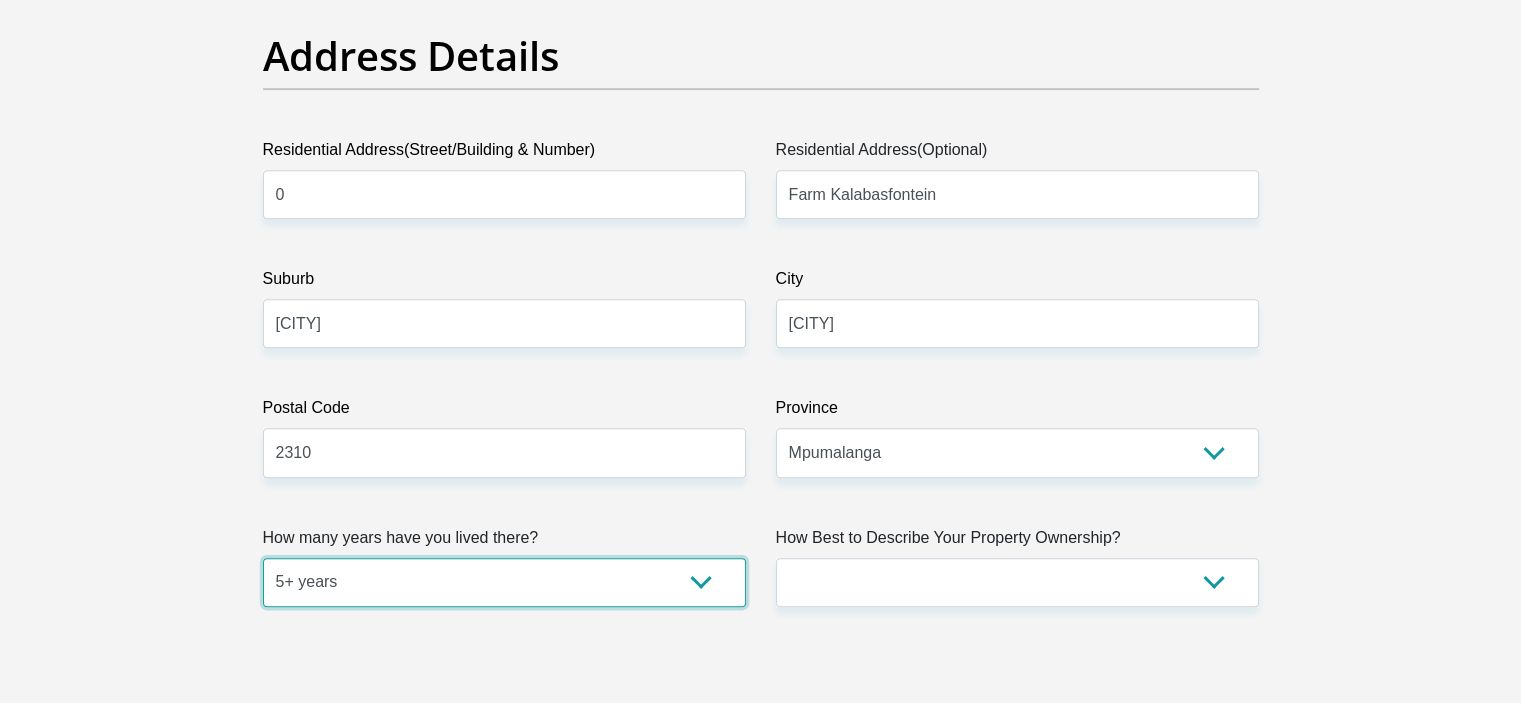 click on "less than 1 year
1-3 years
3-5 years
5+ years" at bounding box center (504, 582) 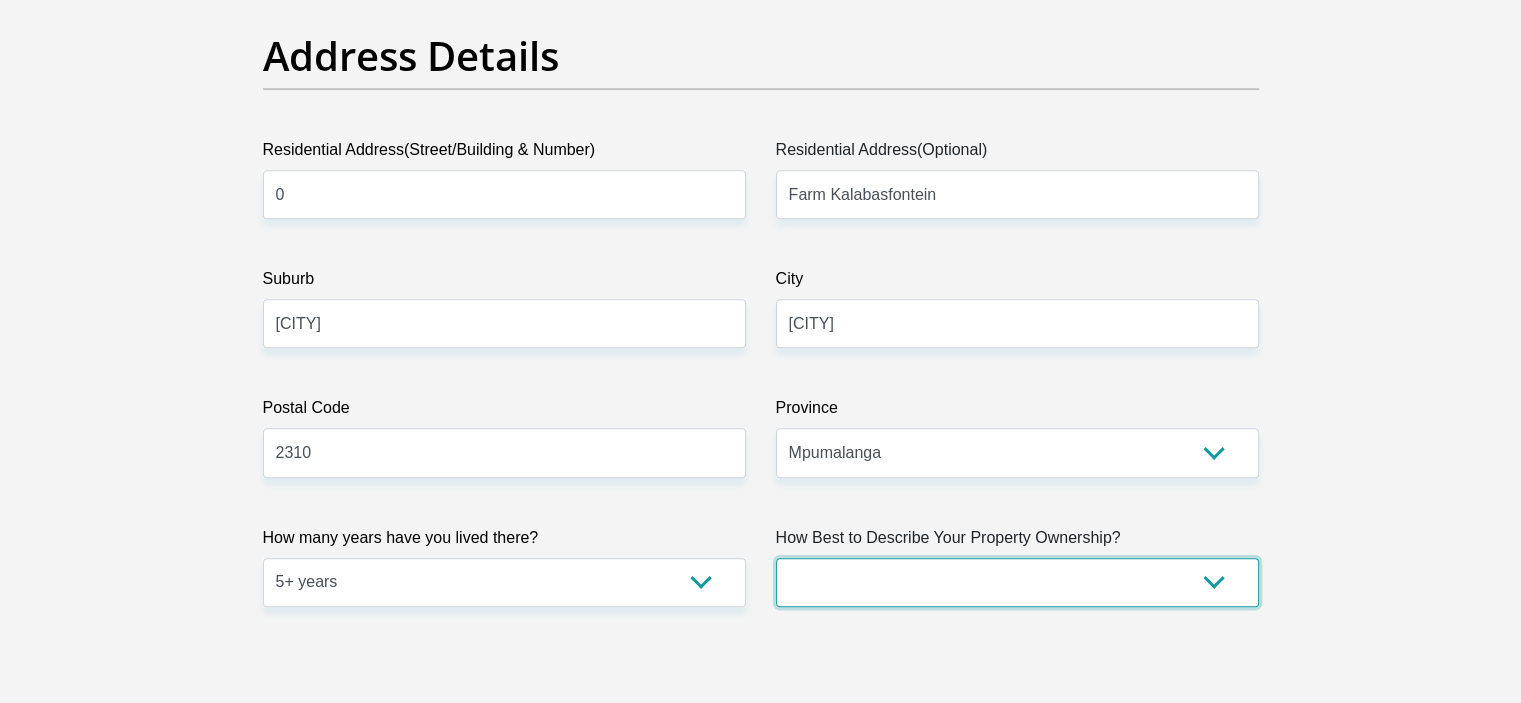 click on "Owned
Rented
Family Owned
Company Dwelling" at bounding box center [1017, 582] 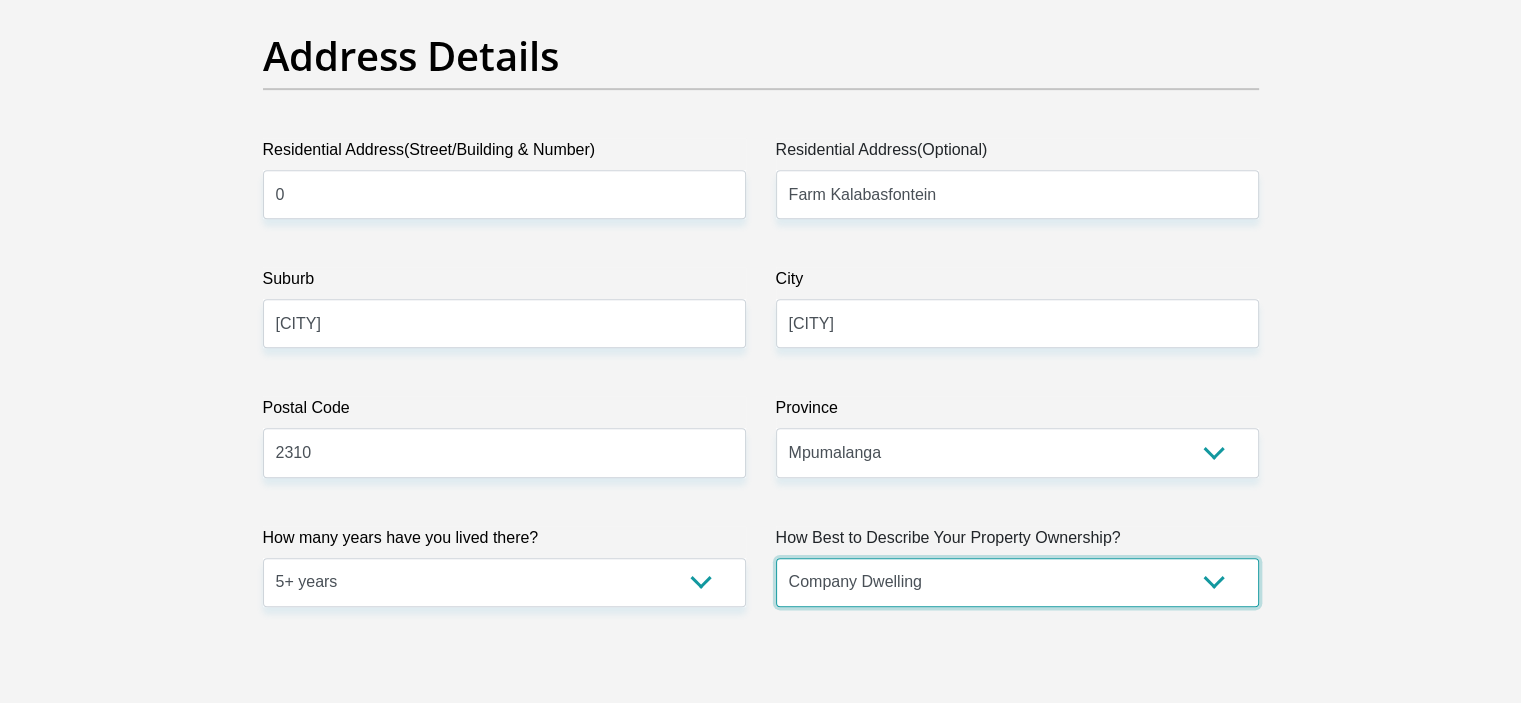 click on "Owned
Rented
Family Owned
Company Dwelling" at bounding box center (1017, 582) 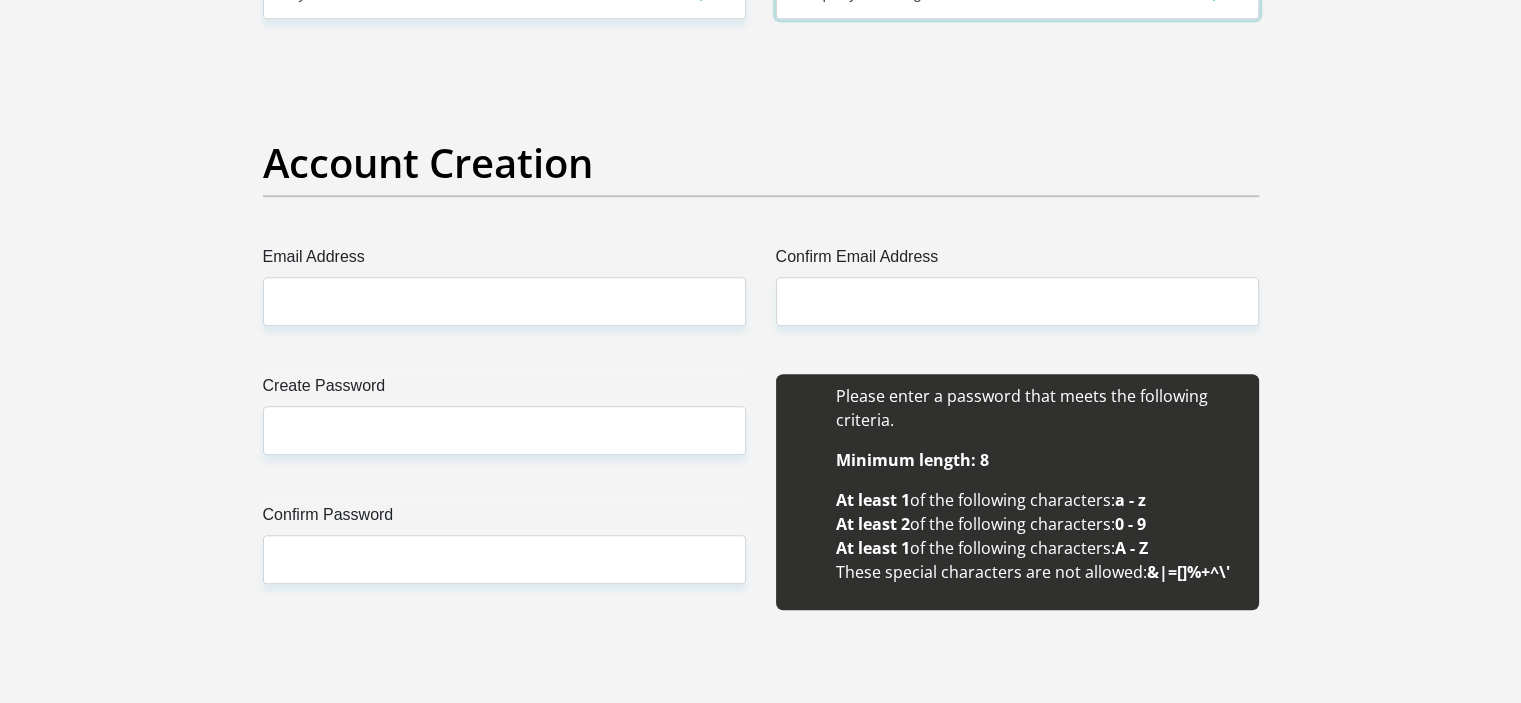 scroll, scrollTop: 1600, scrollLeft: 0, axis: vertical 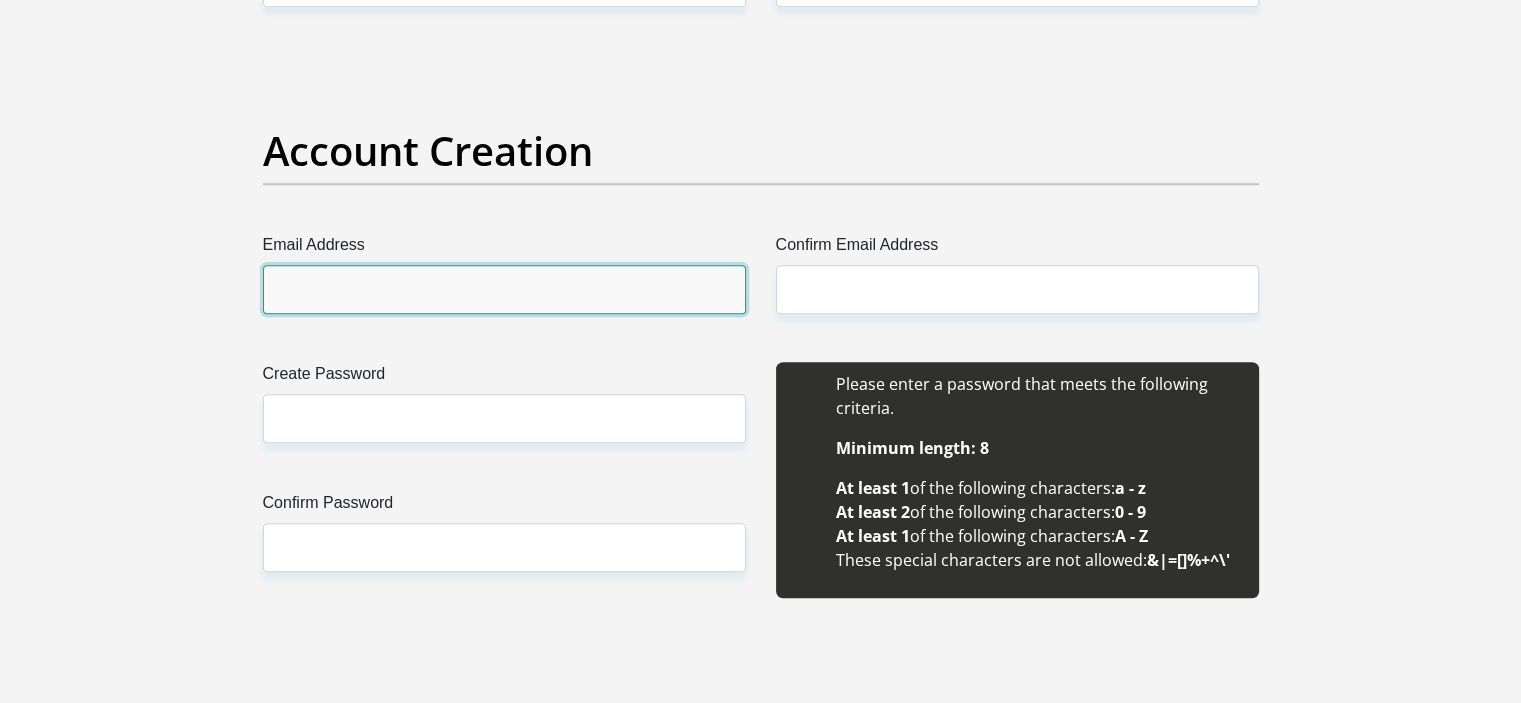 click on "Email Address" at bounding box center (504, 289) 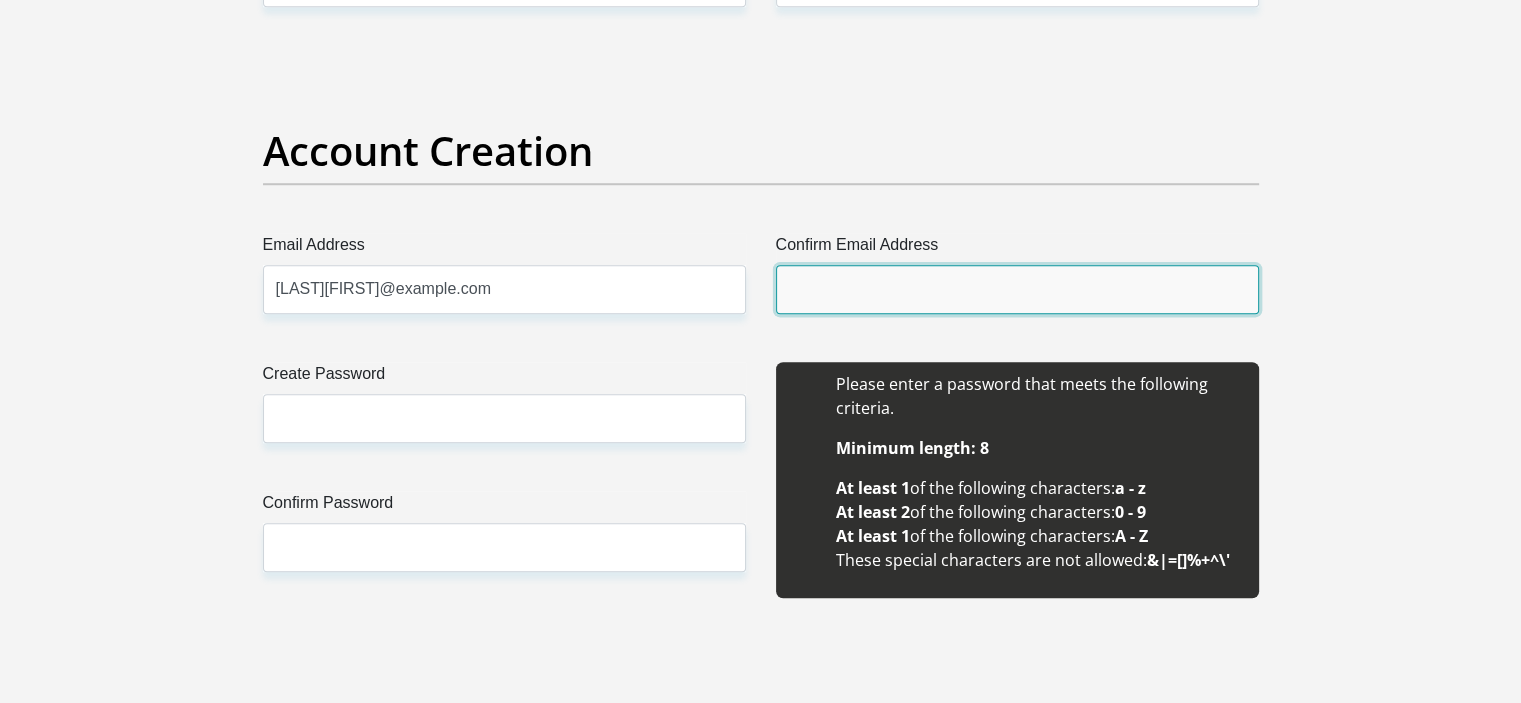 type on "[LAST][FIRST]@example.com" 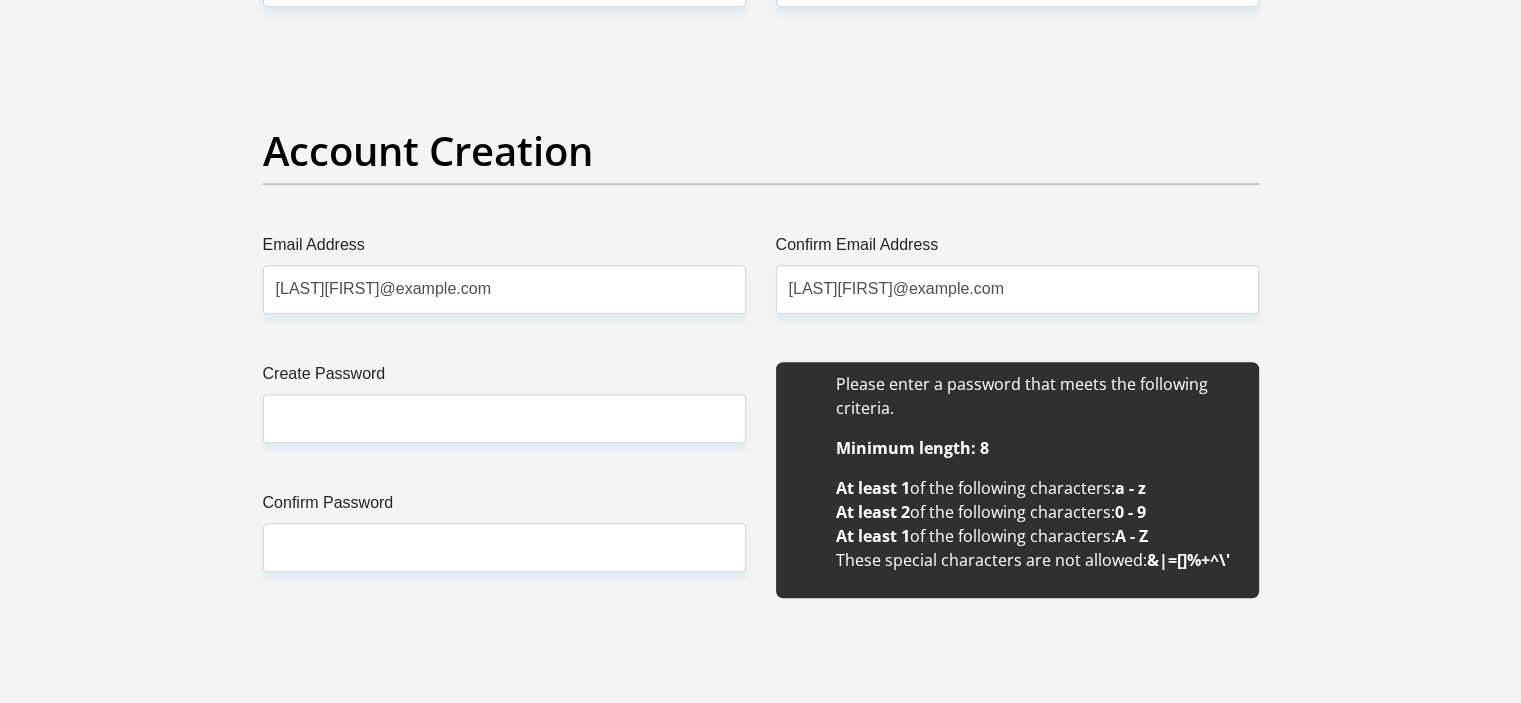 type 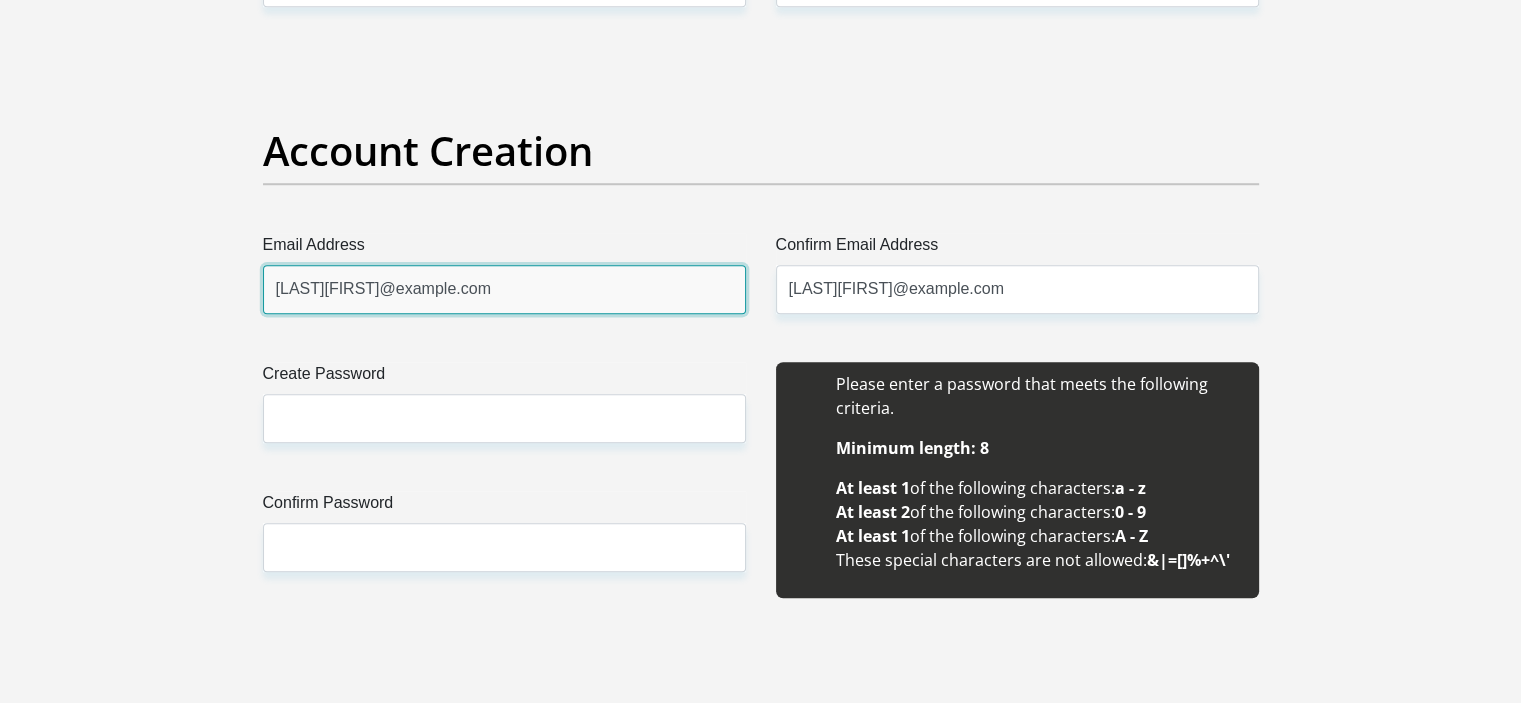type 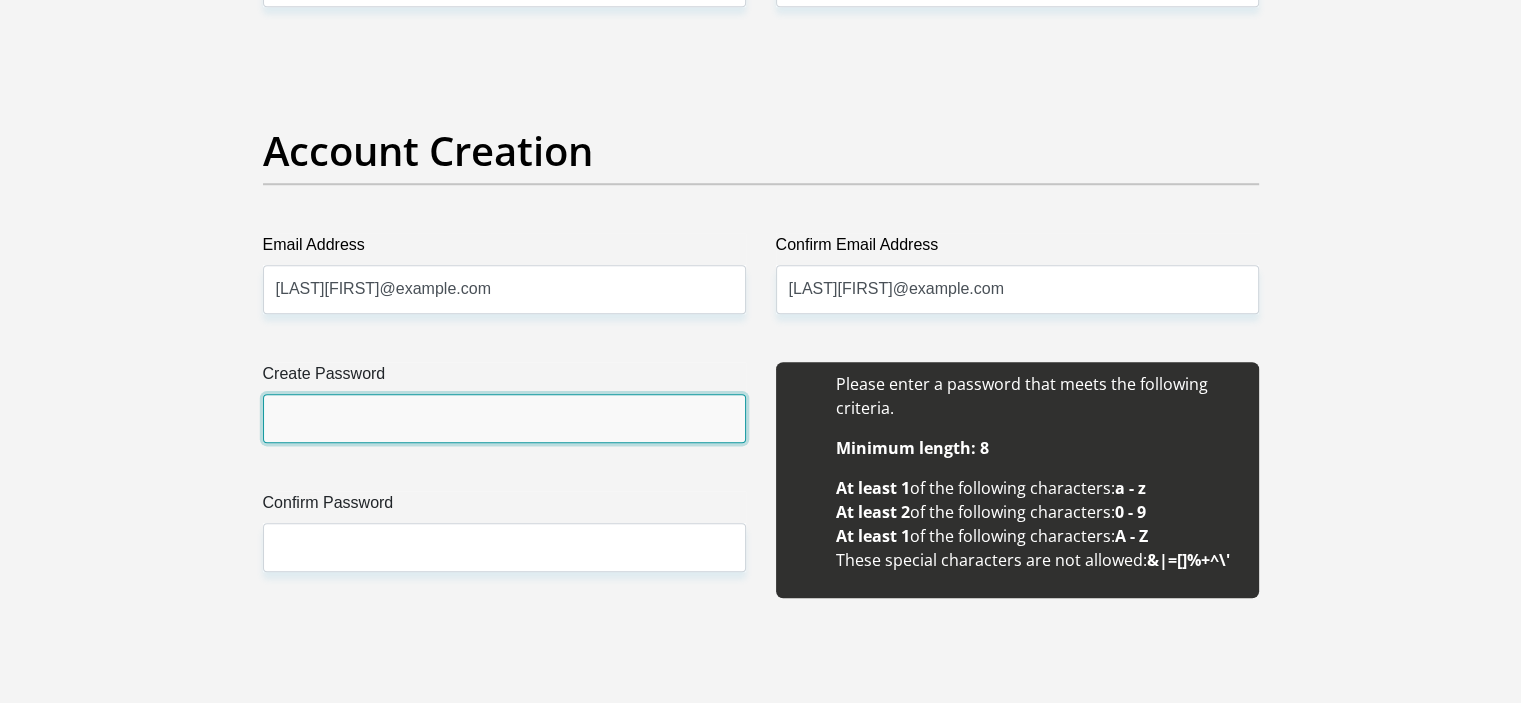 click on "Create Password" at bounding box center [504, 418] 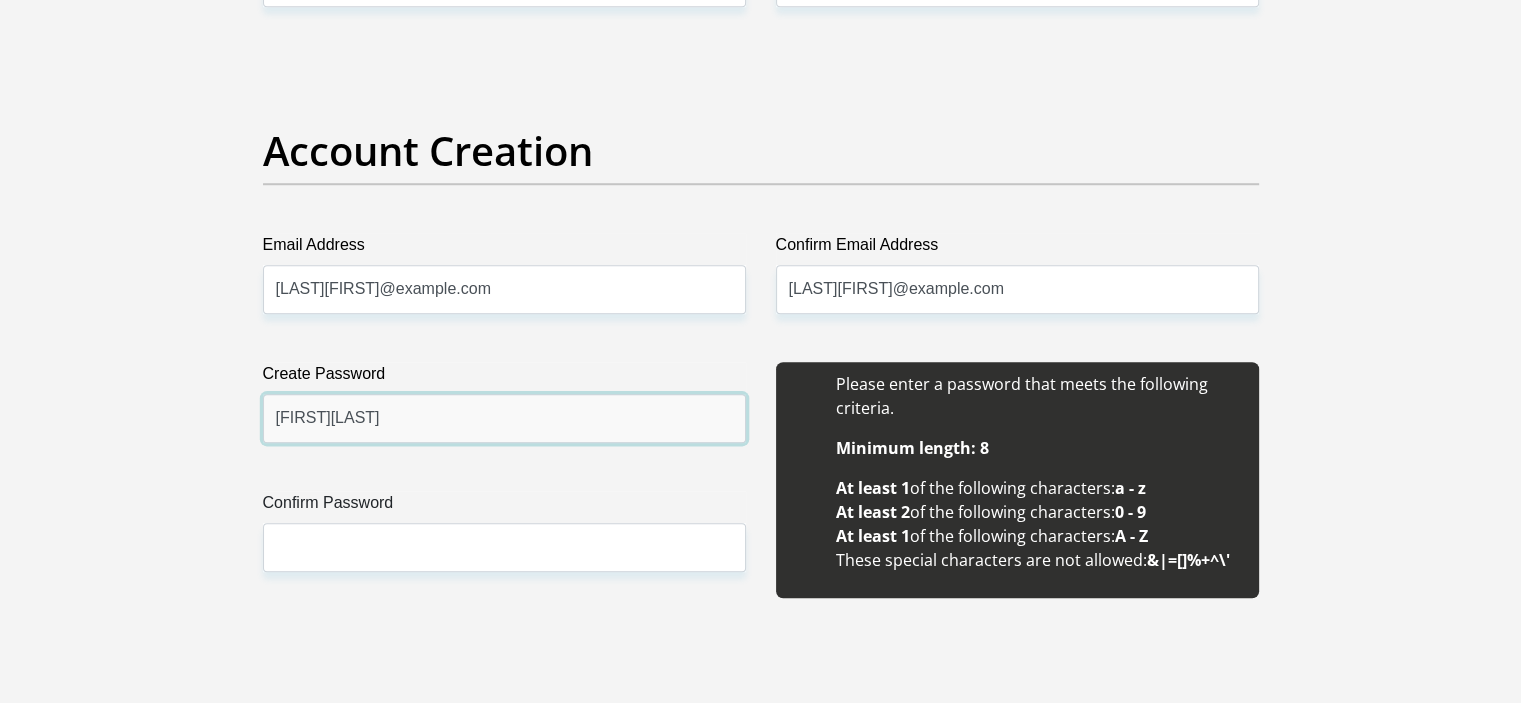 type on "[FIRST][LAST]" 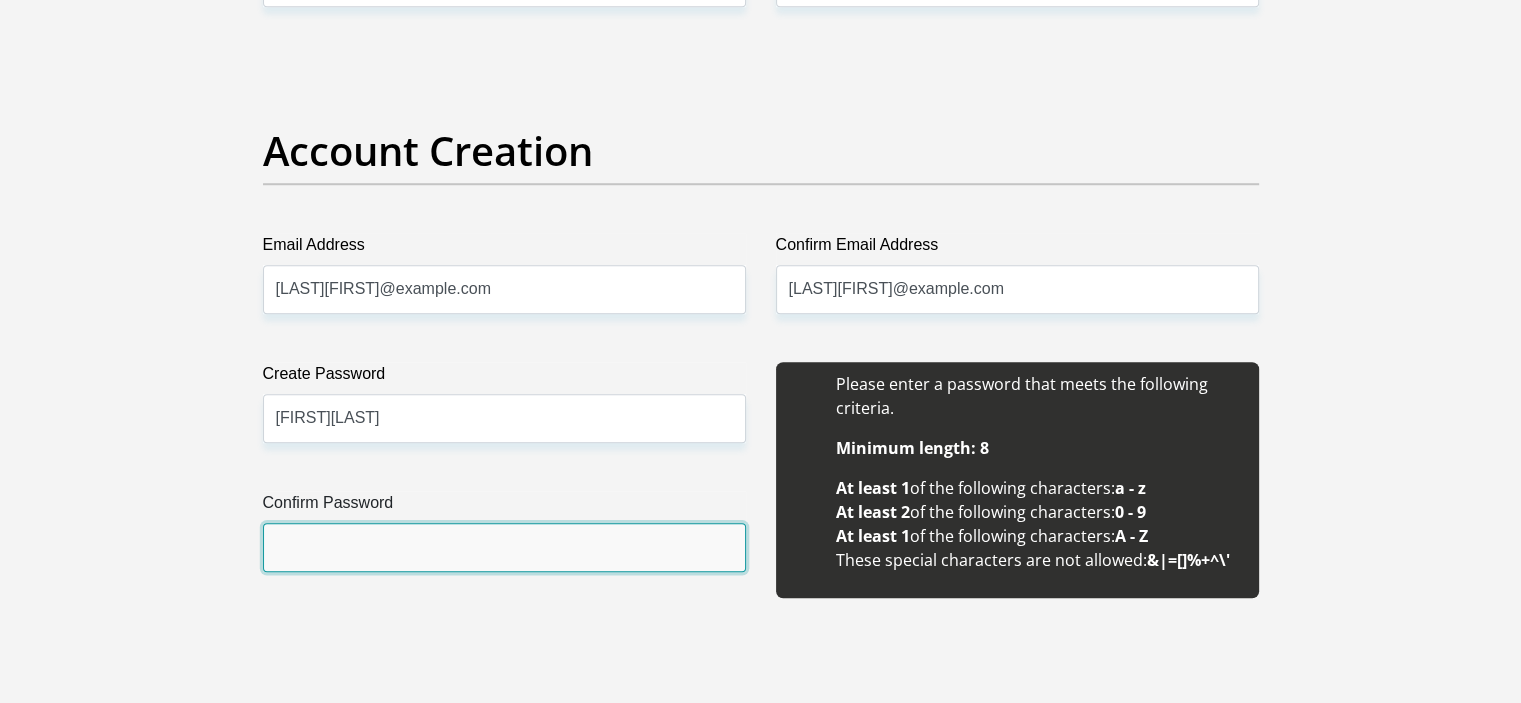 click on "Confirm Password" at bounding box center (504, 547) 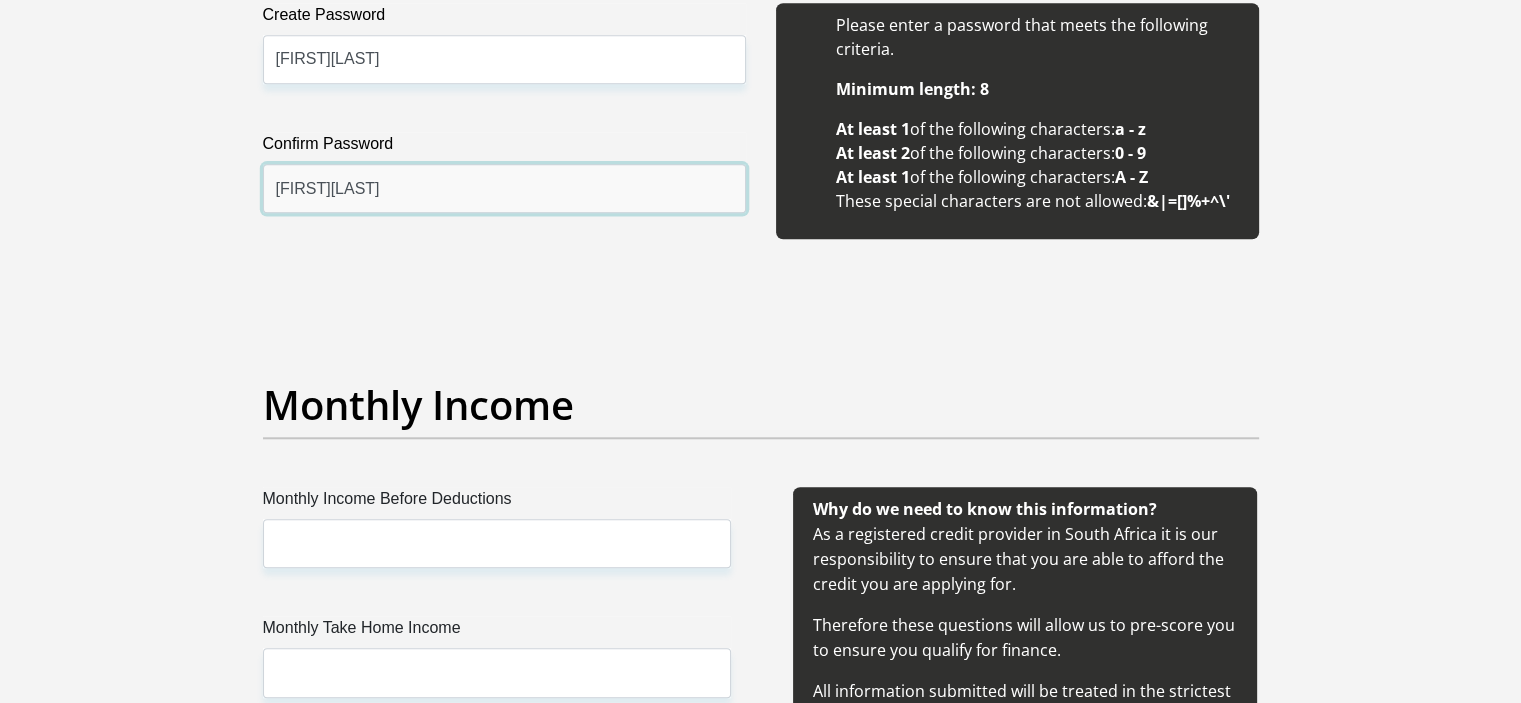 scroll, scrollTop: 1900, scrollLeft: 0, axis: vertical 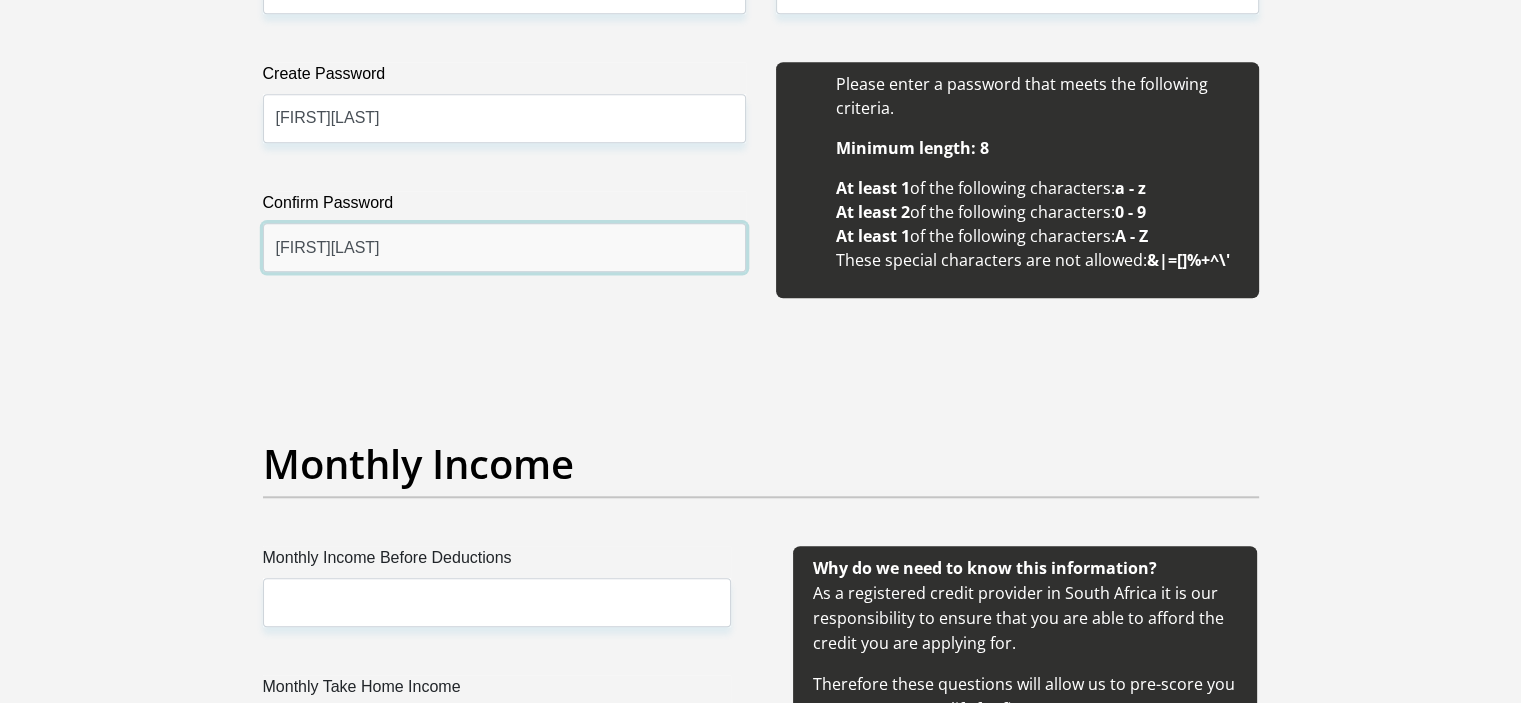 type on "[FIRST][LAST]" 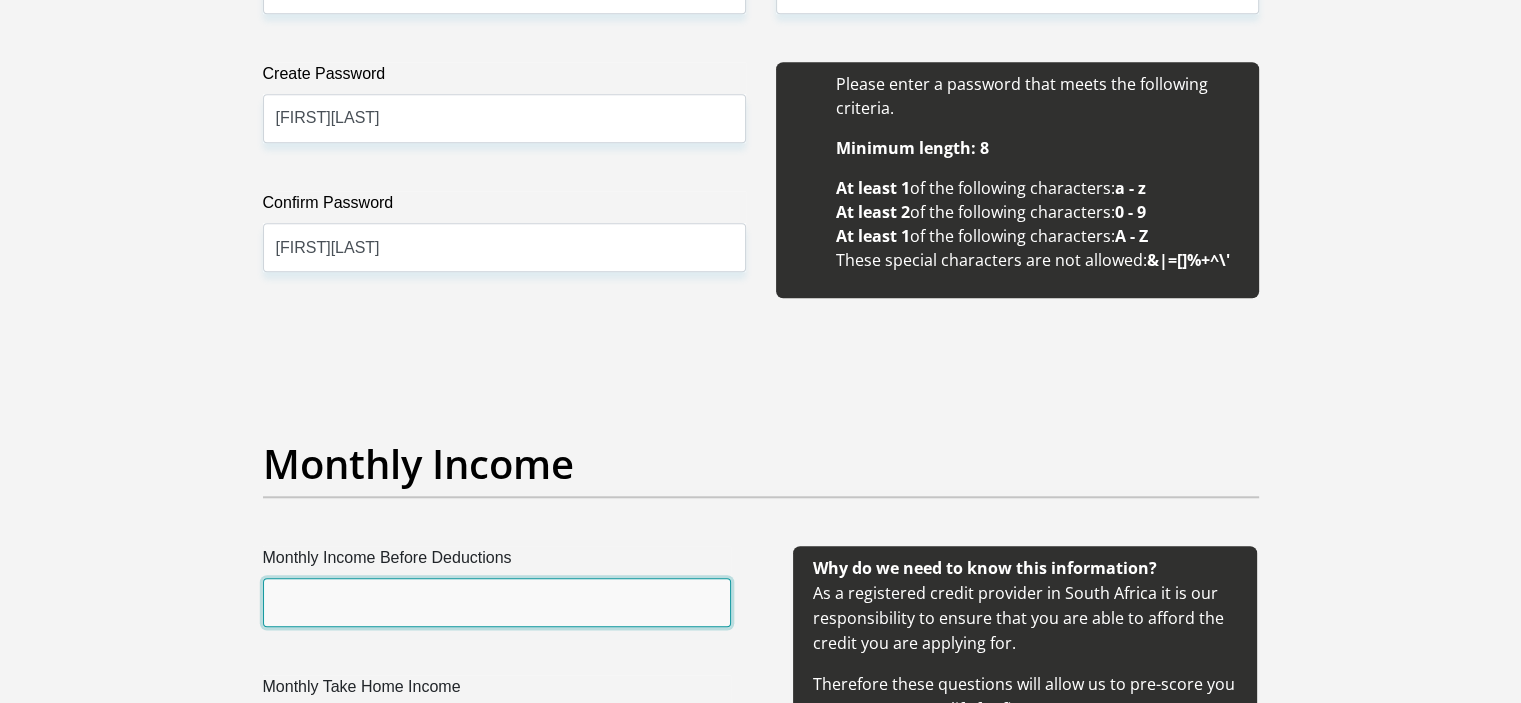 click on "Monthly Income Before Deductions" at bounding box center (497, 602) 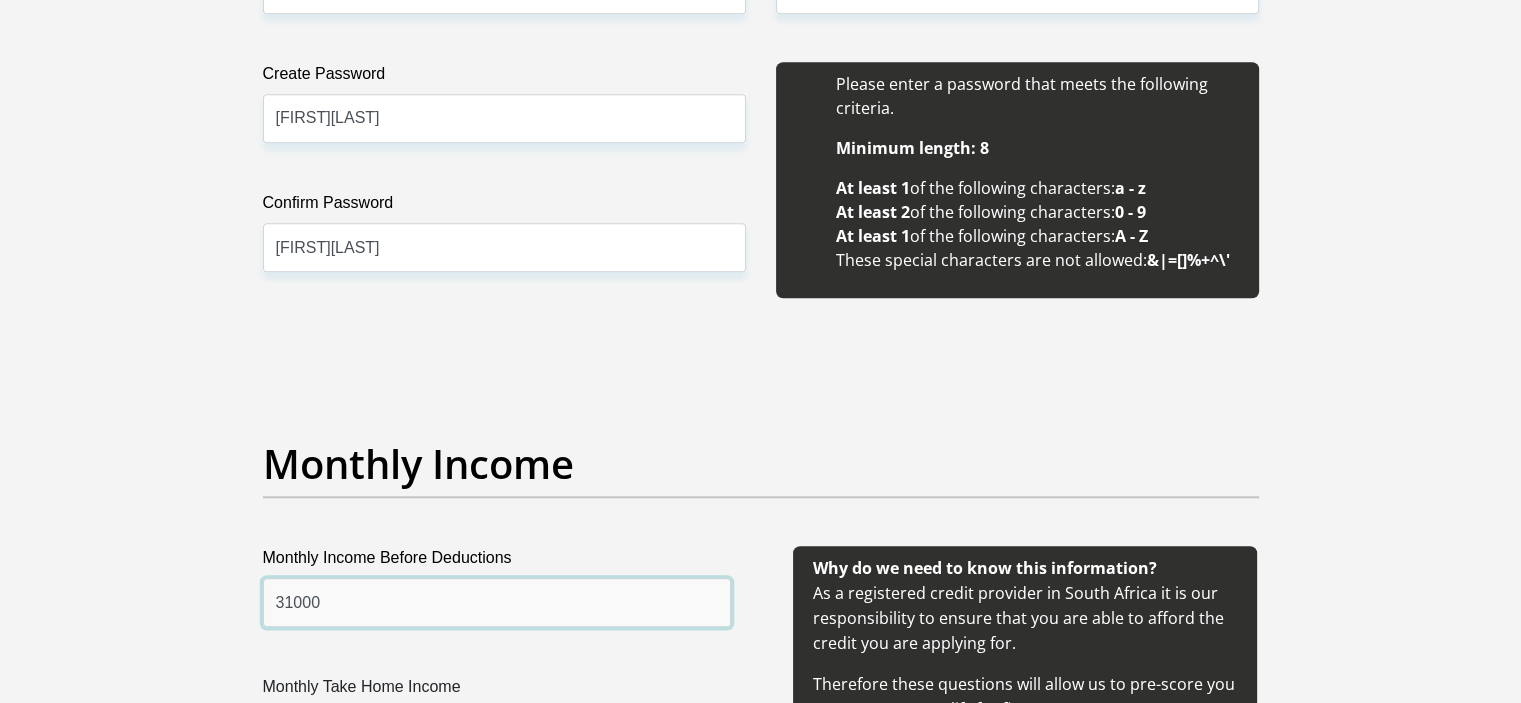 scroll, scrollTop: 2400, scrollLeft: 0, axis: vertical 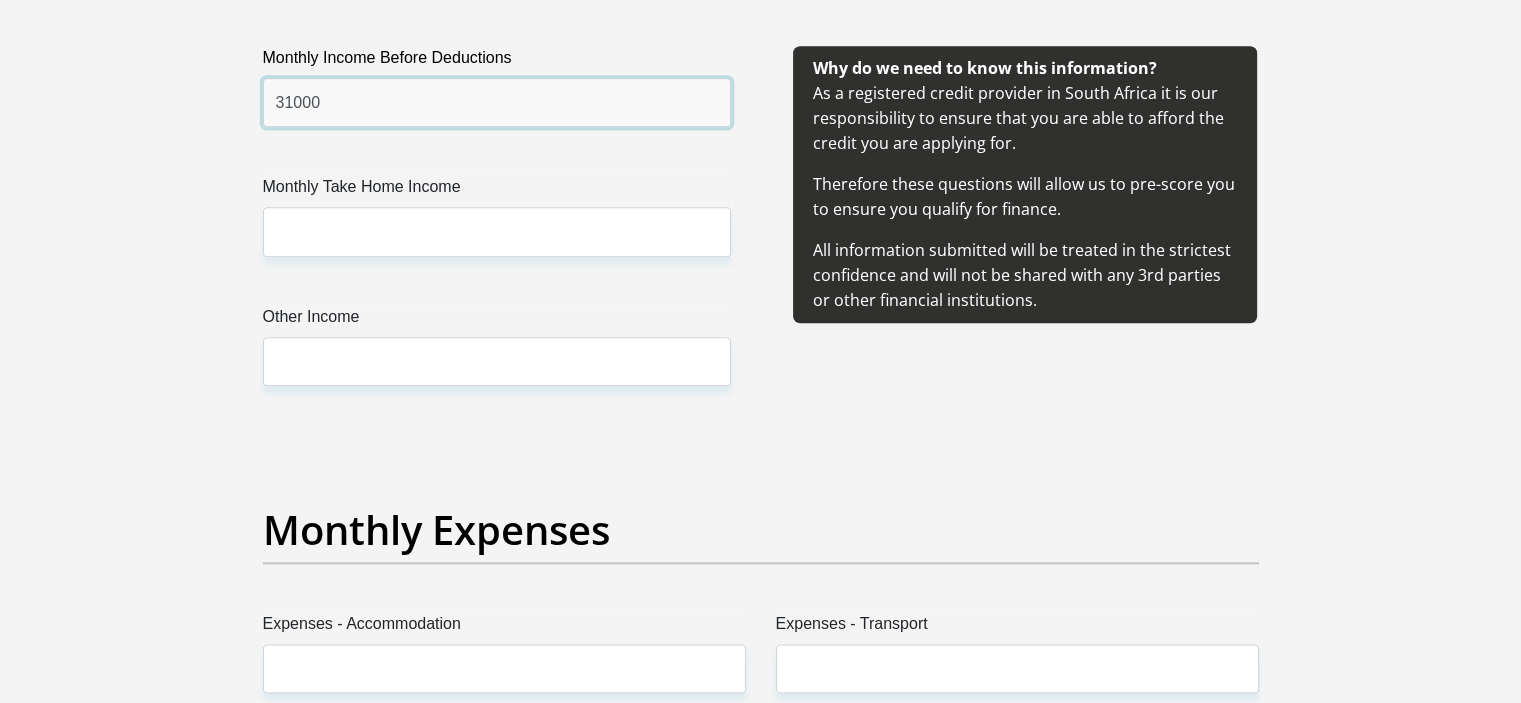 type on "31000" 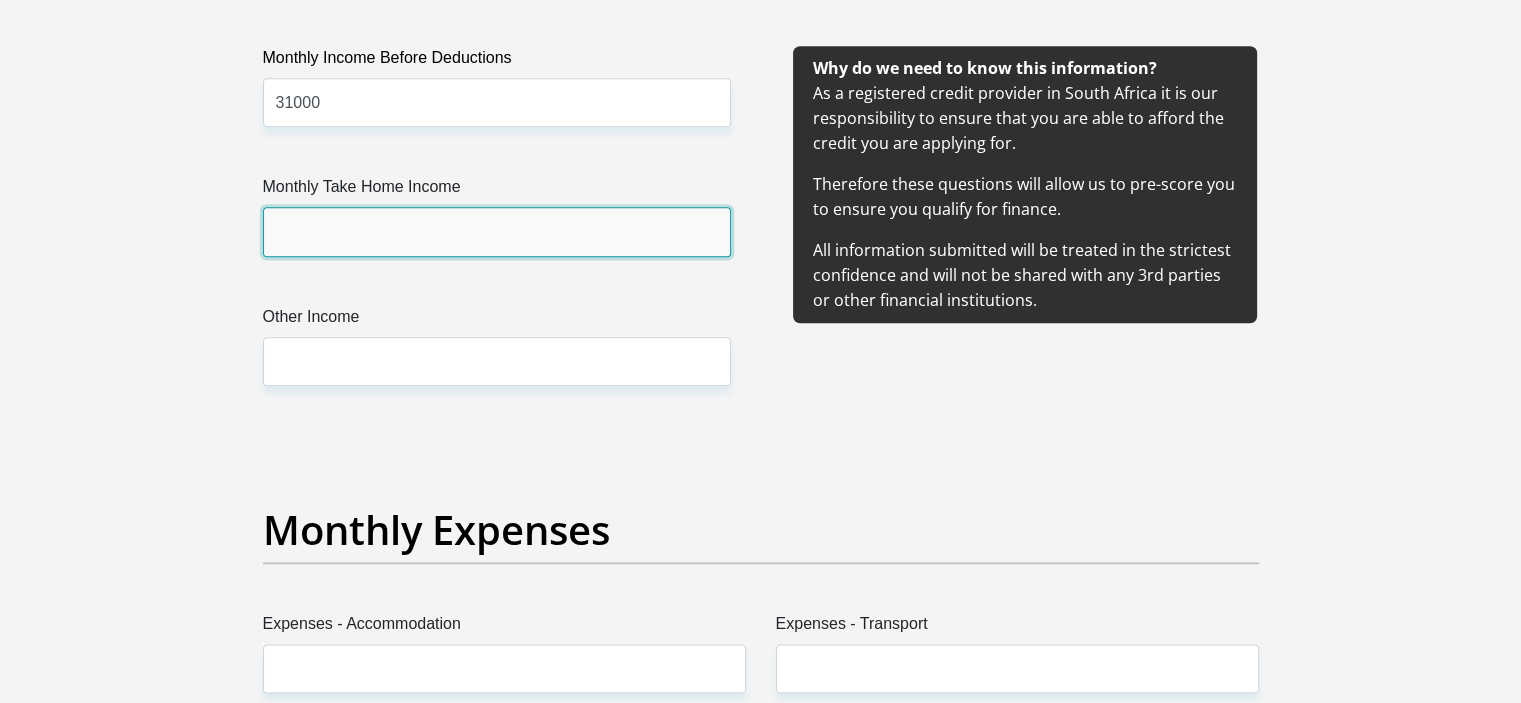 click on "Monthly Take Home Income" at bounding box center [497, 231] 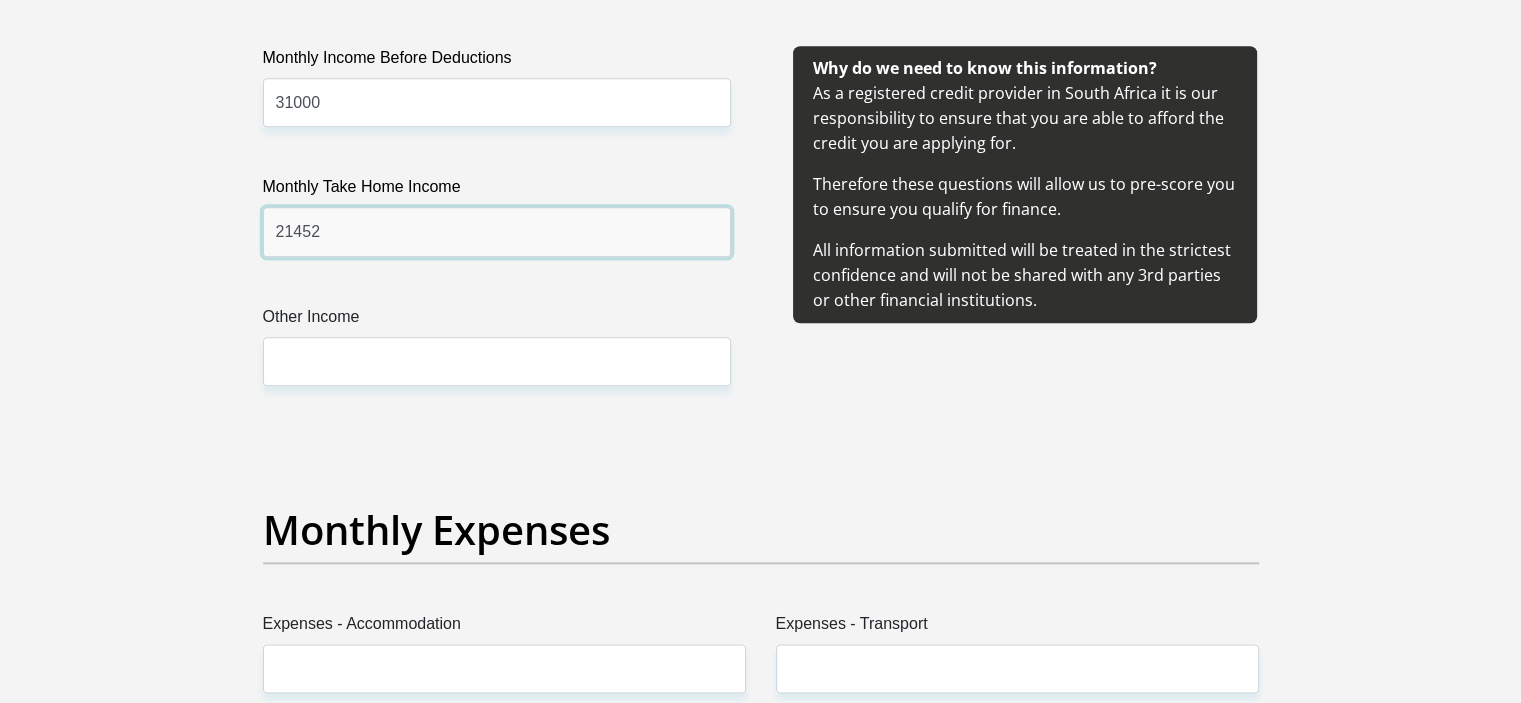 type on "21452" 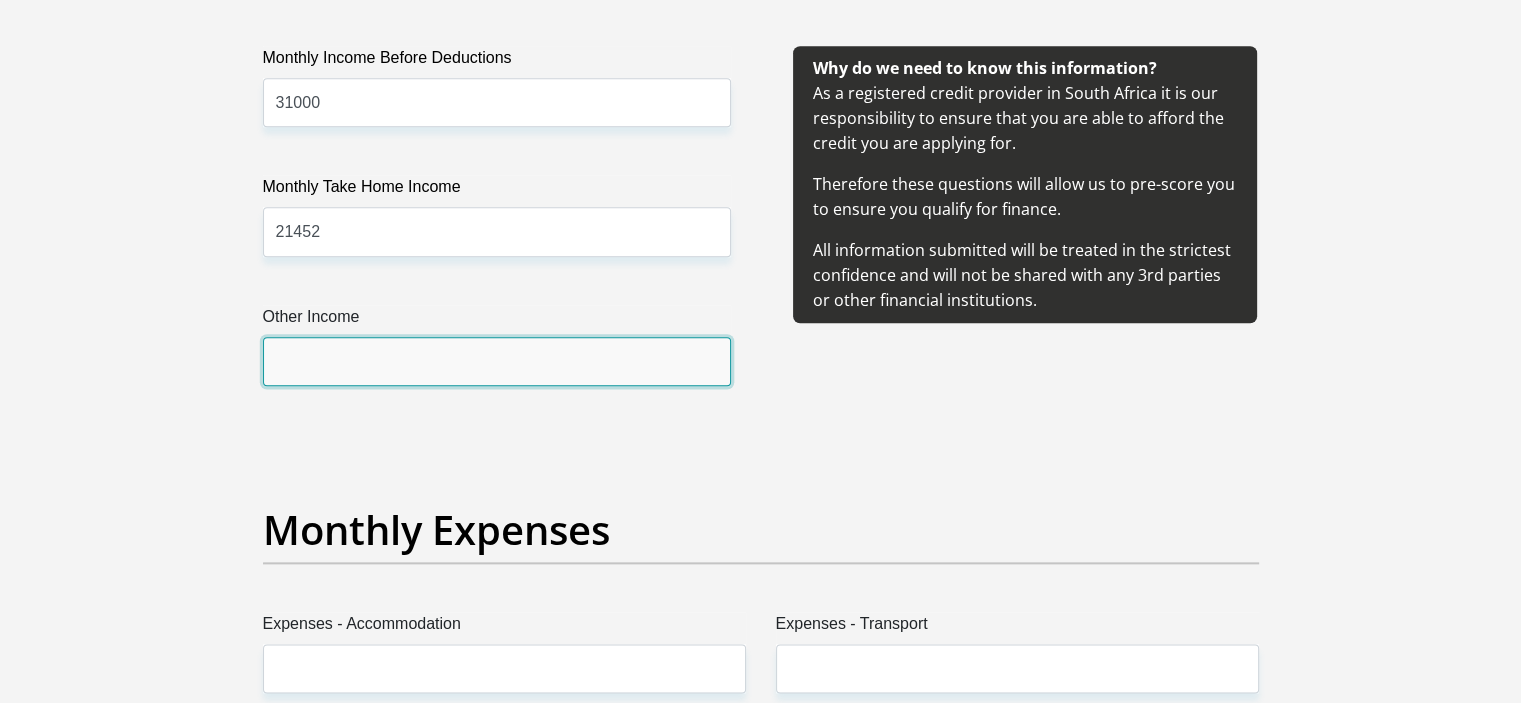 click on "Other Income" at bounding box center [497, 361] 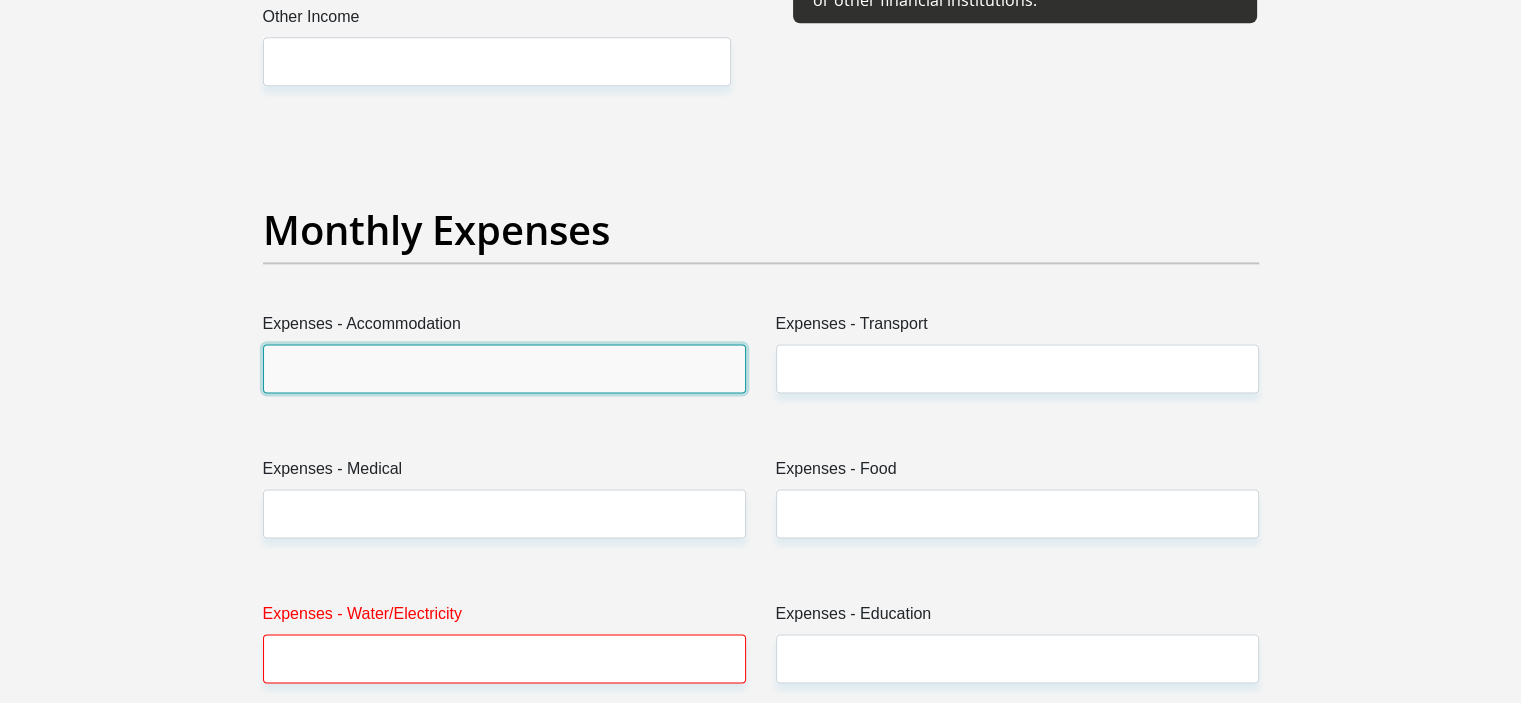 click on "Expenses - Accommodation" at bounding box center [504, 368] 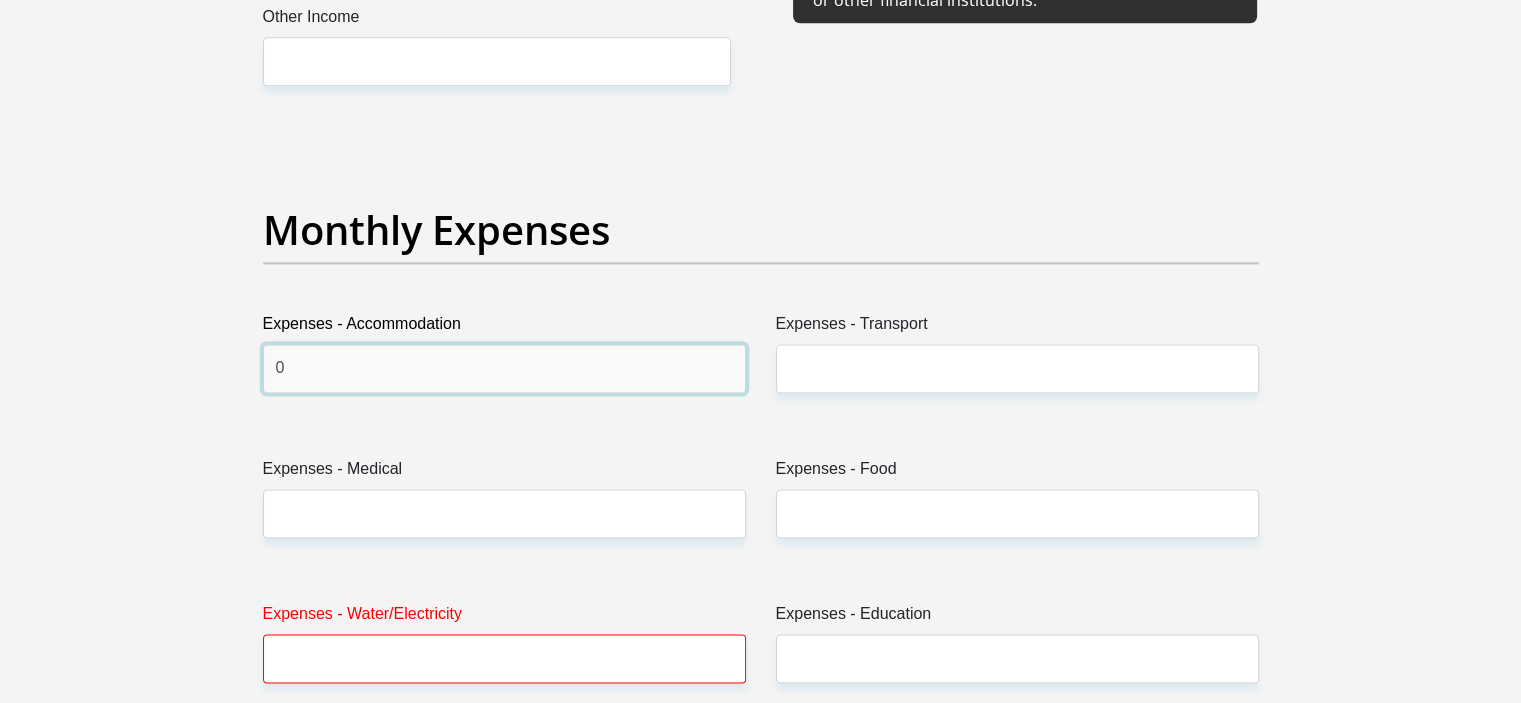 type on "0" 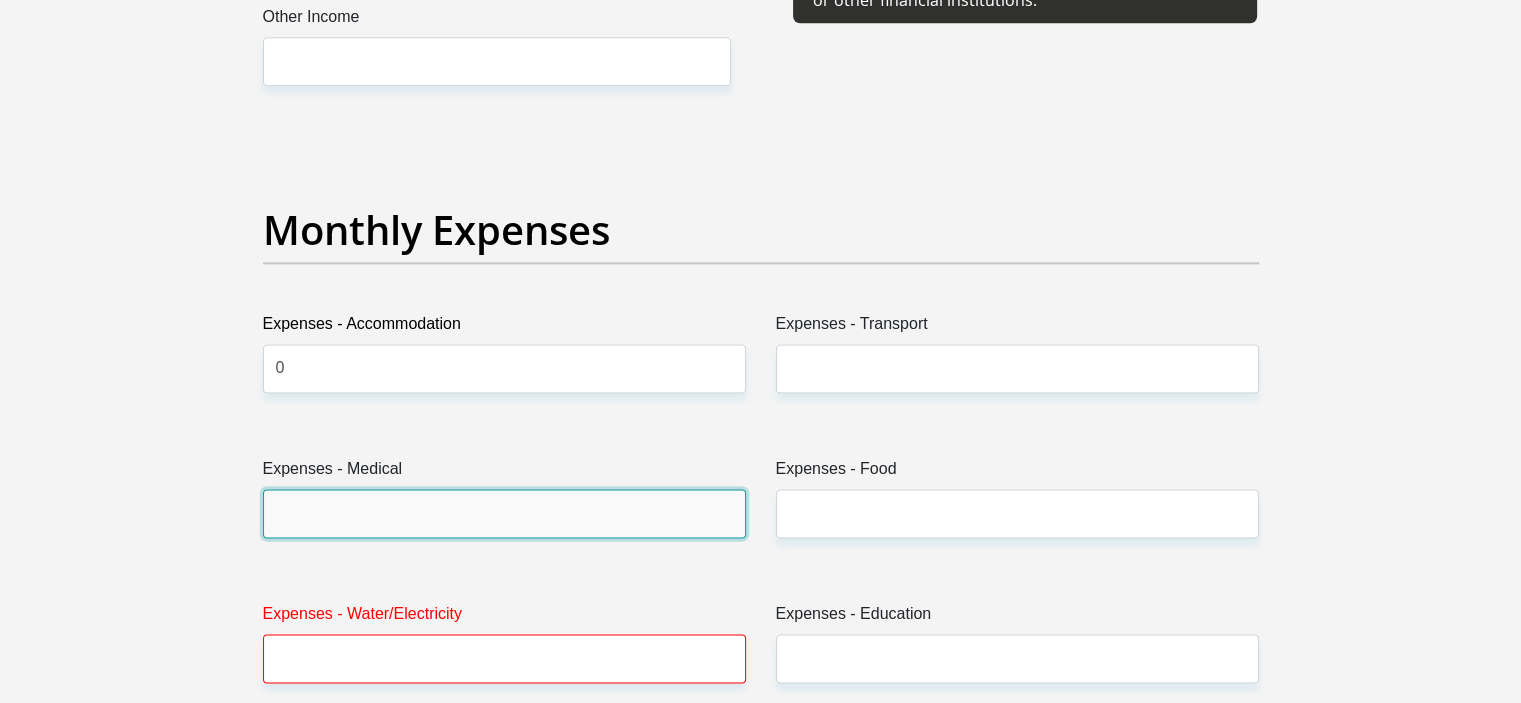 click on "Expenses - Medical" at bounding box center (504, 513) 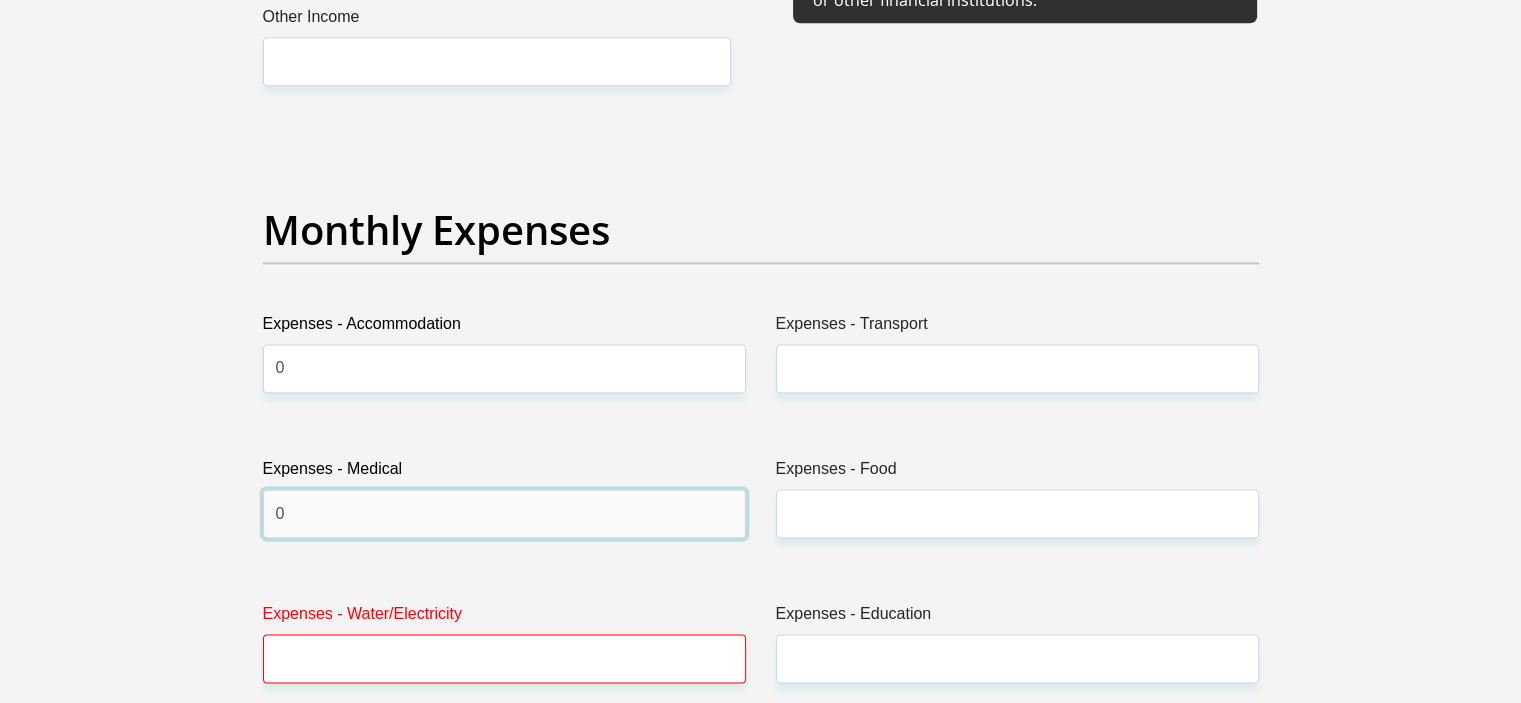 type on "0" 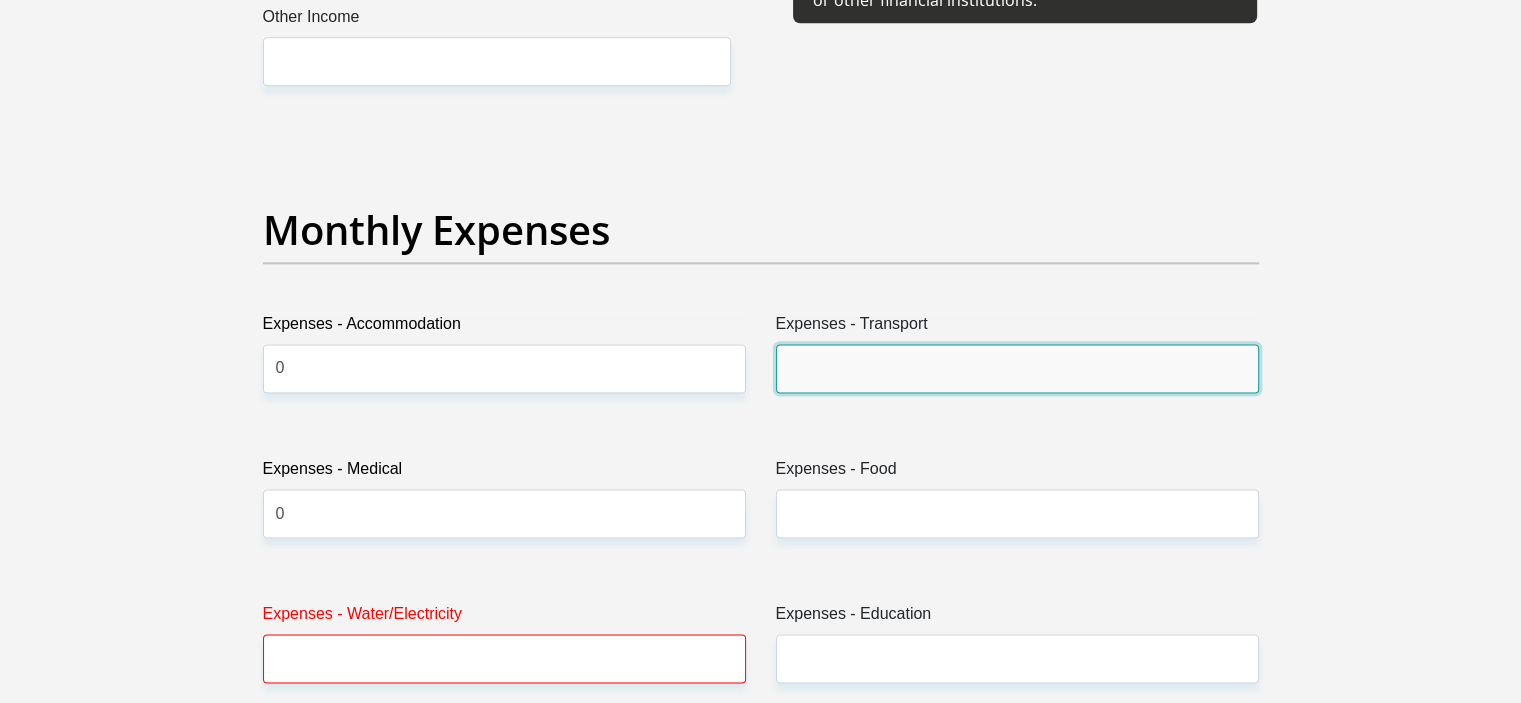 click on "Expenses - Transport" at bounding box center [1017, 368] 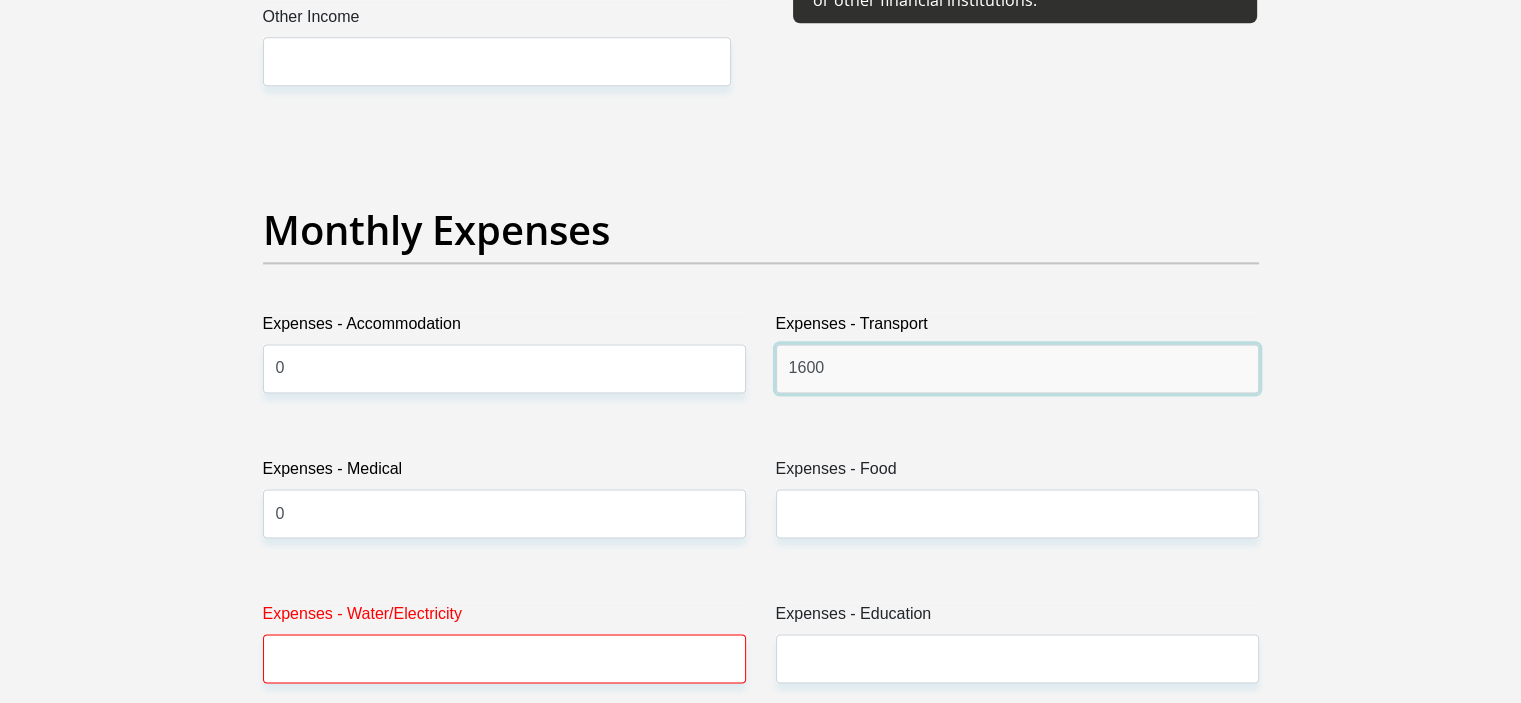 type on "1600" 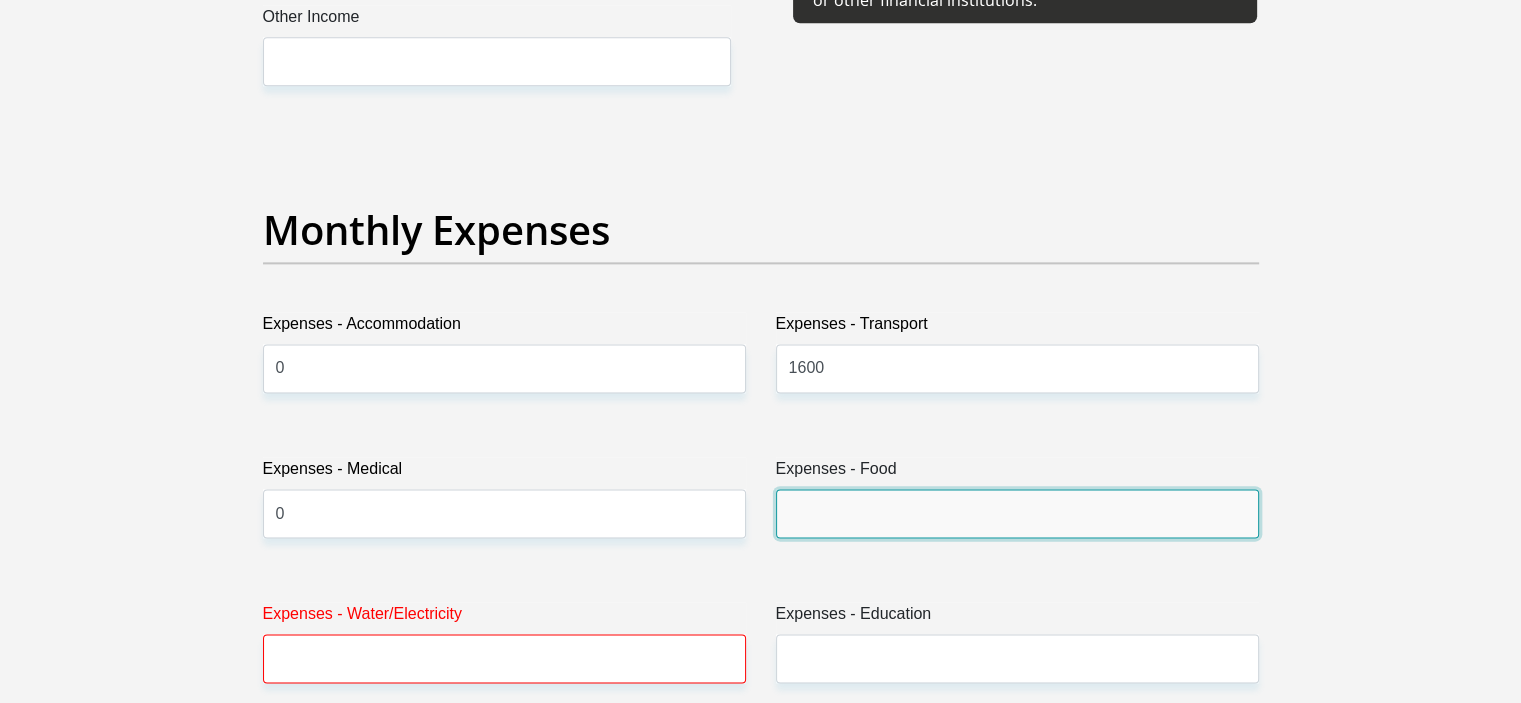 click on "Expenses - Food" at bounding box center (1017, 513) 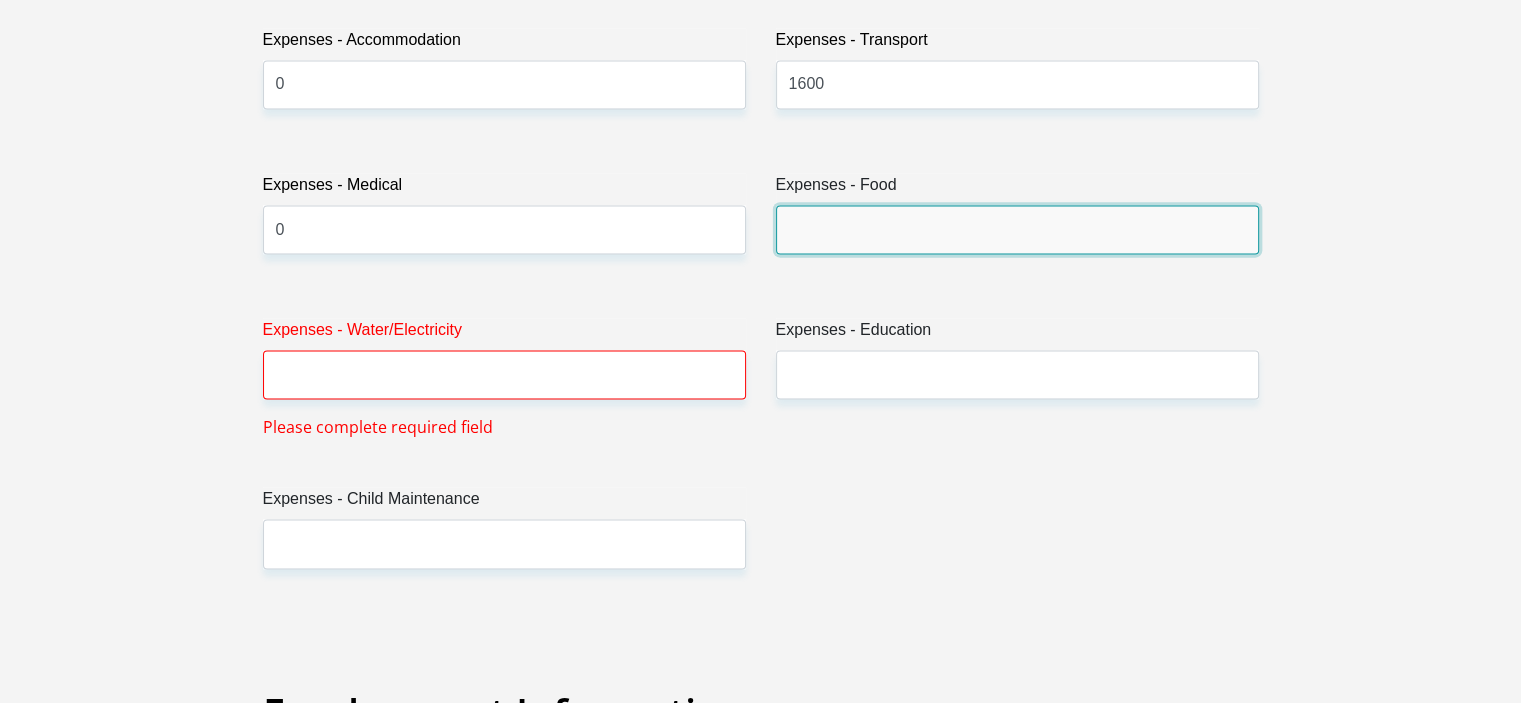 scroll, scrollTop: 3000, scrollLeft: 0, axis: vertical 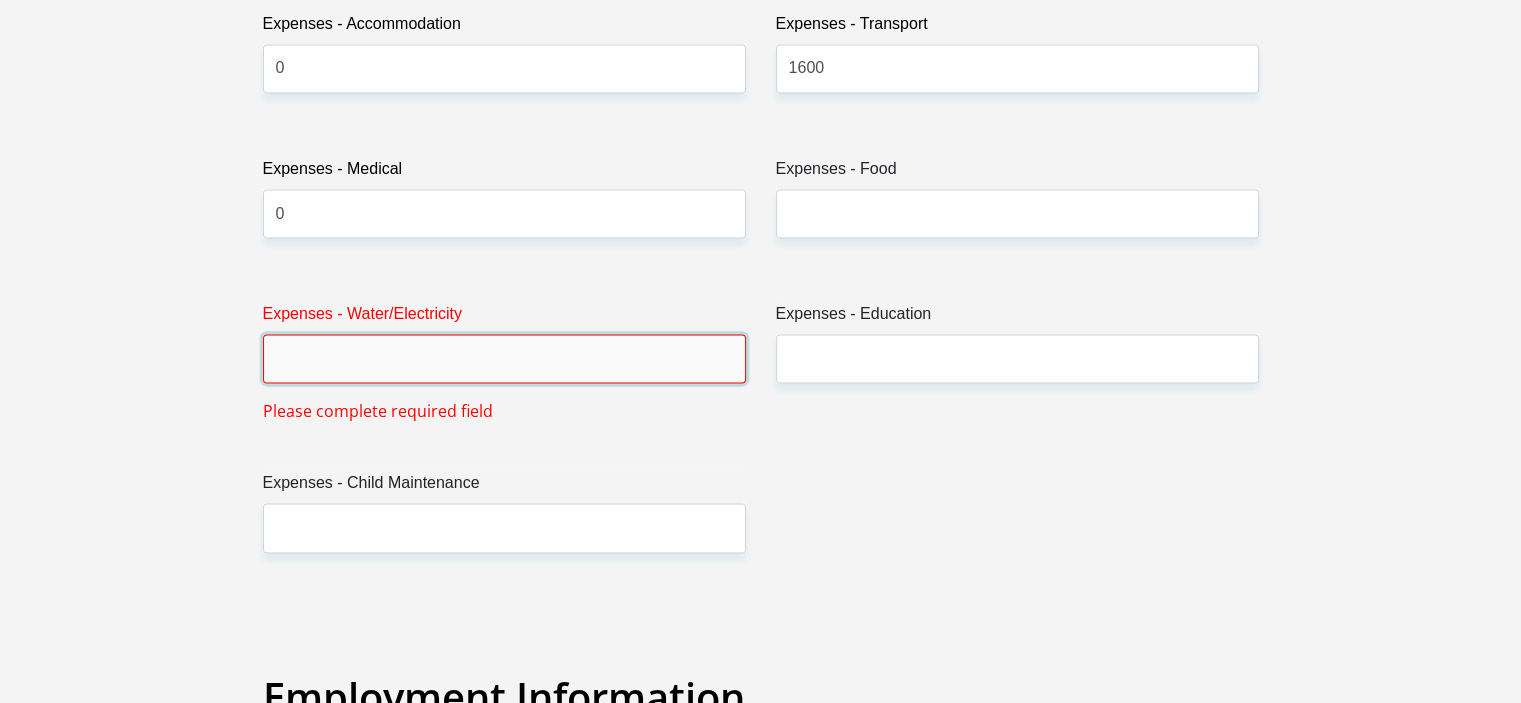 click on "Expenses - Water/Electricity" at bounding box center [504, 358] 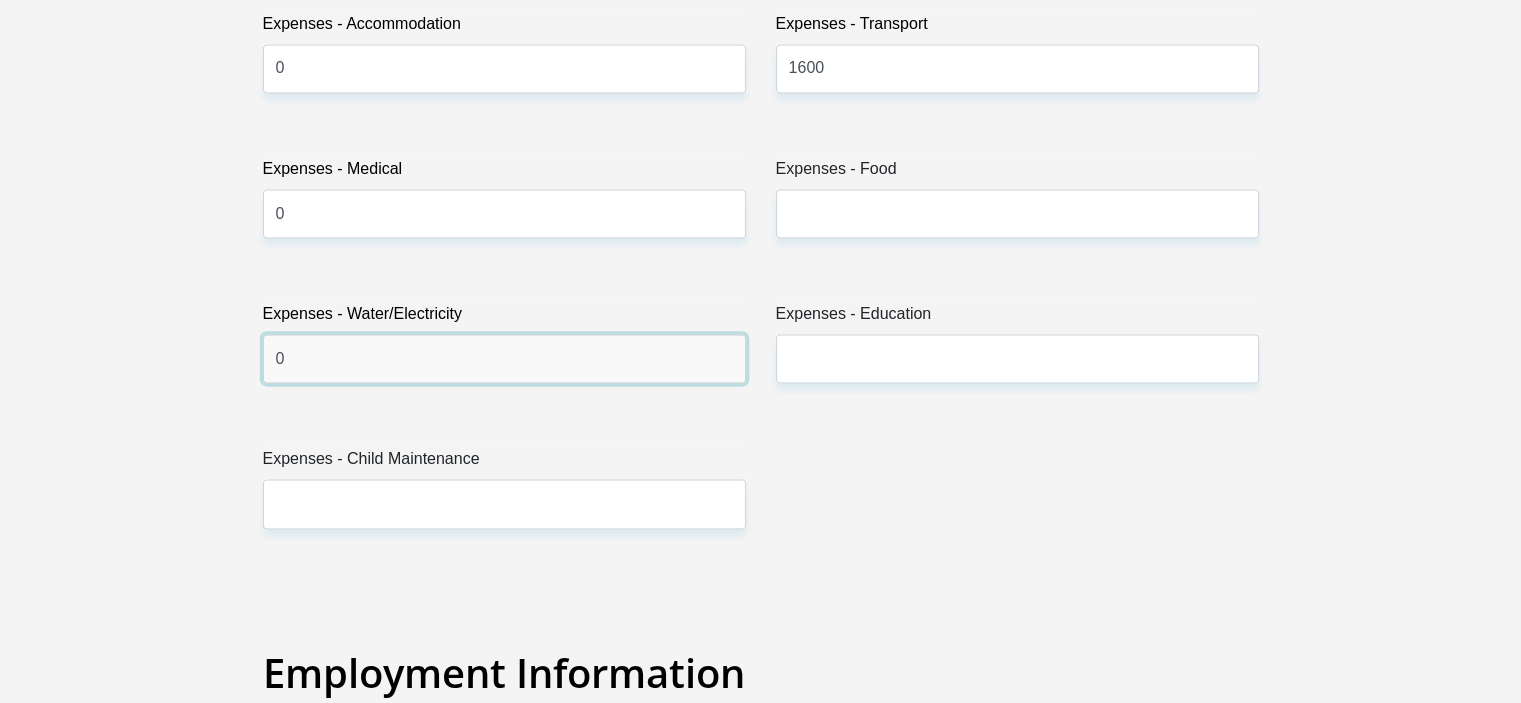 type on "0" 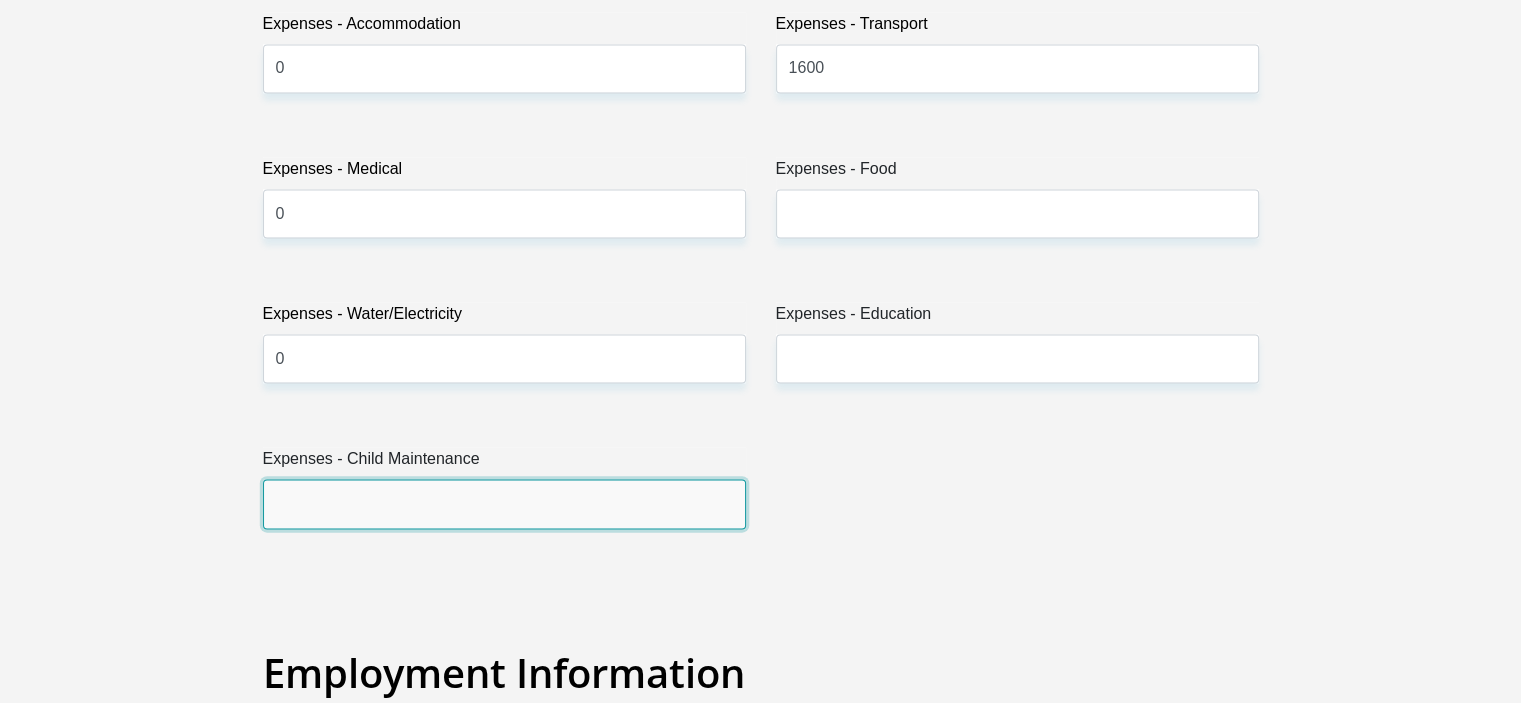 click on "Expenses - Child Maintenance" at bounding box center (504, 503) 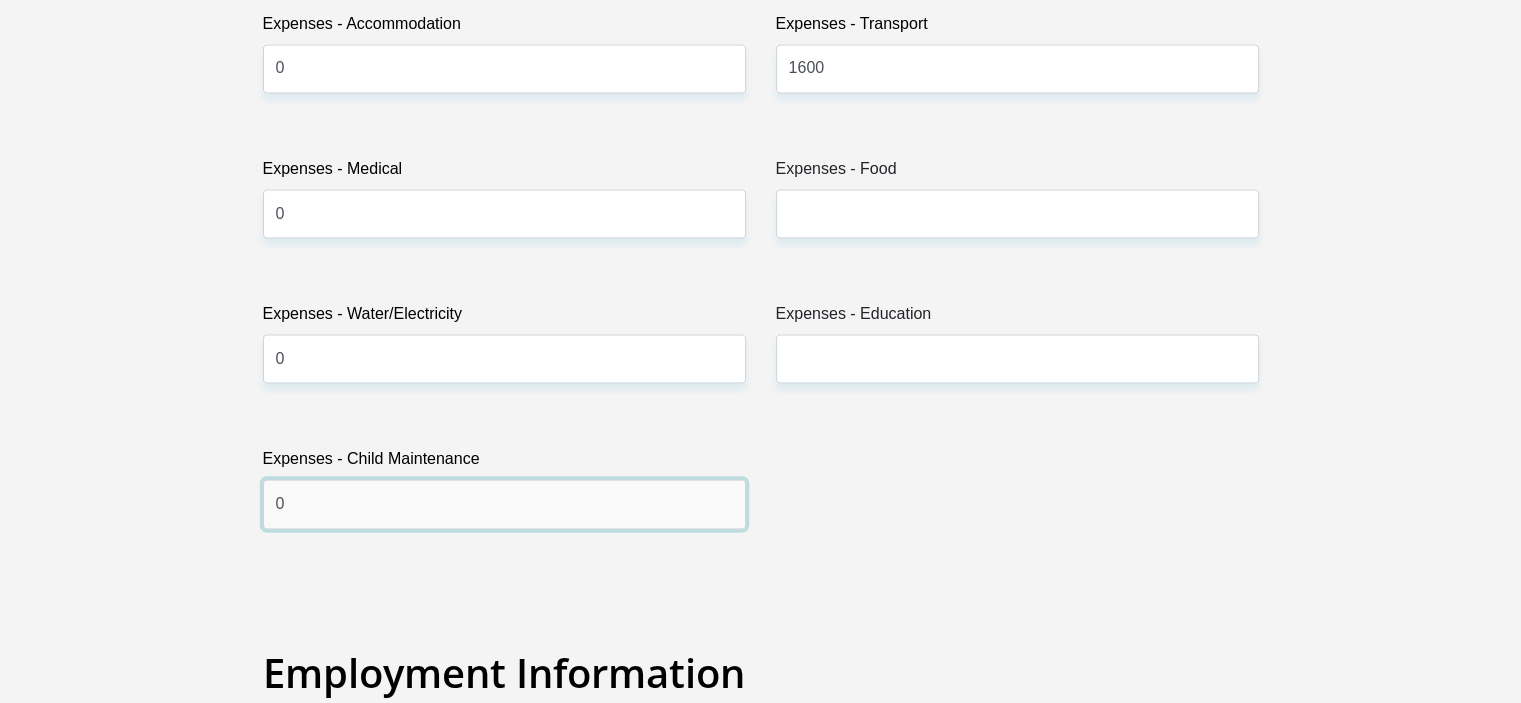 type on "0" 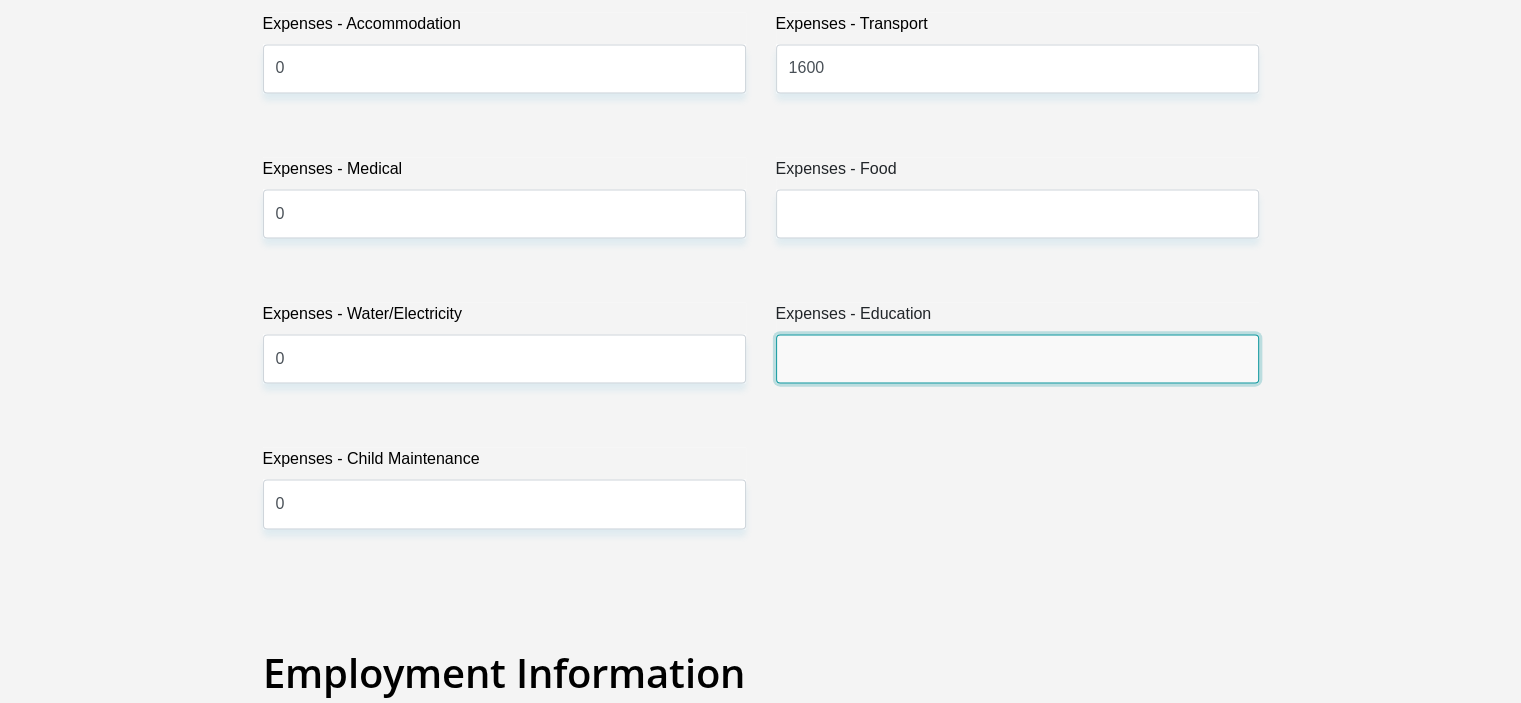 click on "Expenses - Education" at bounding box center (1017, 358) 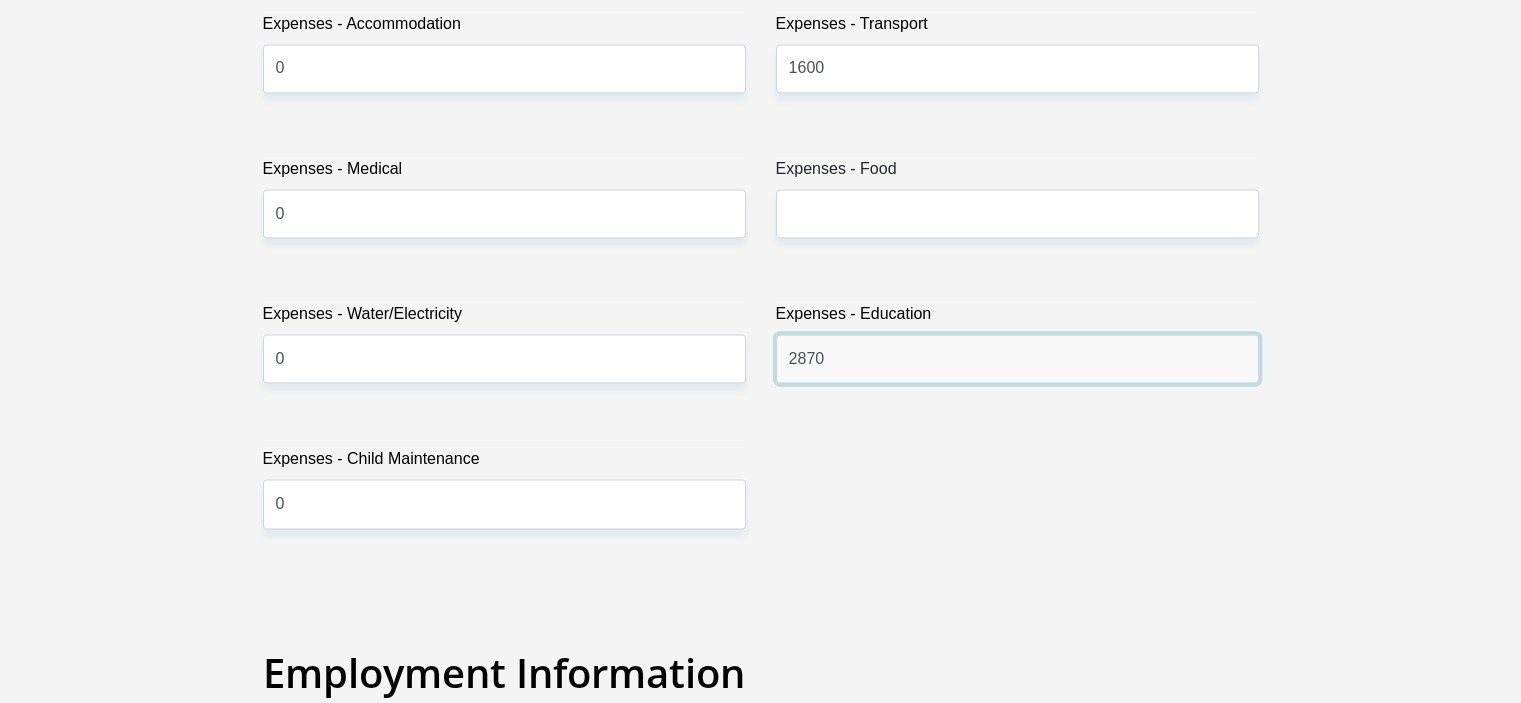 type on "2870" 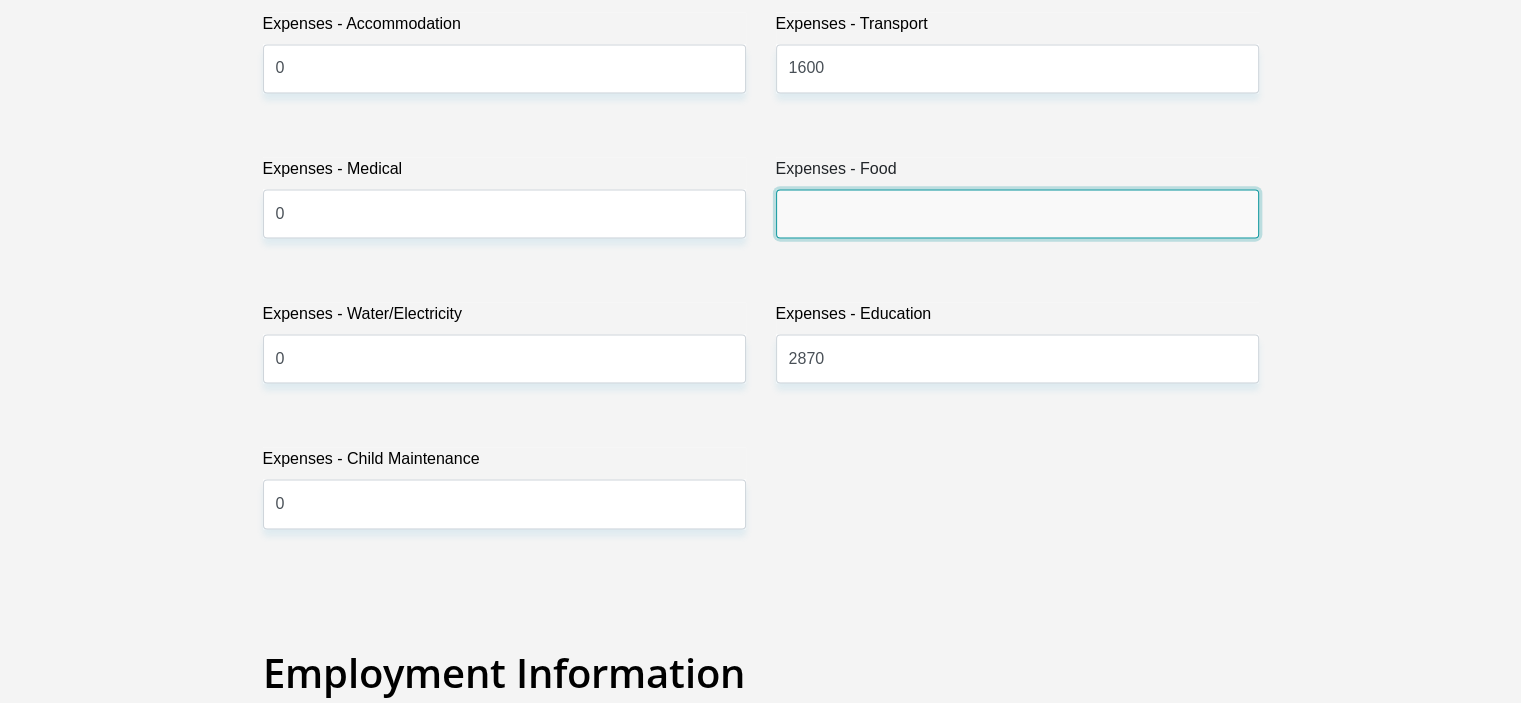 click on "Expenses - Food" at bounding box center [1017, 213] 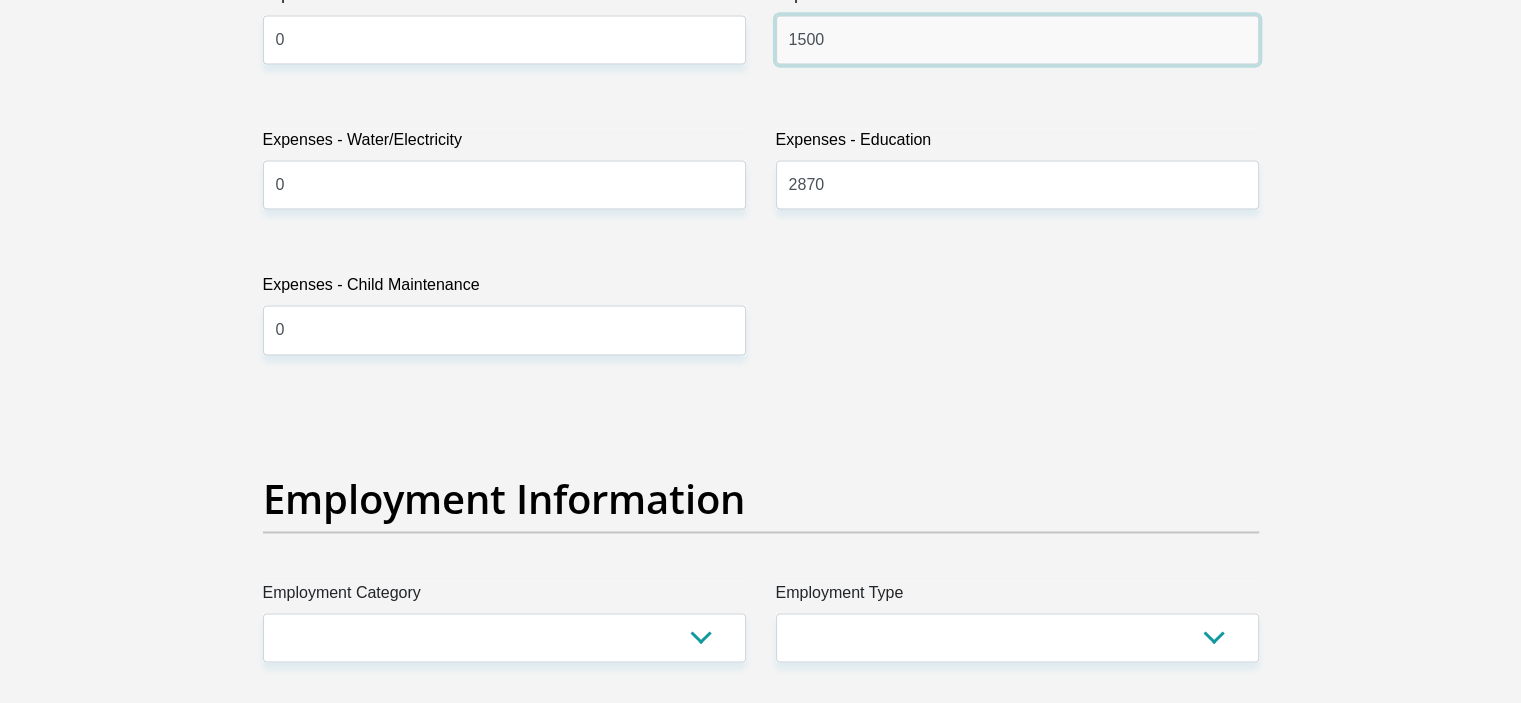 scroll, scrollTop: 3400, scrollLeft: 0, axis: vertical 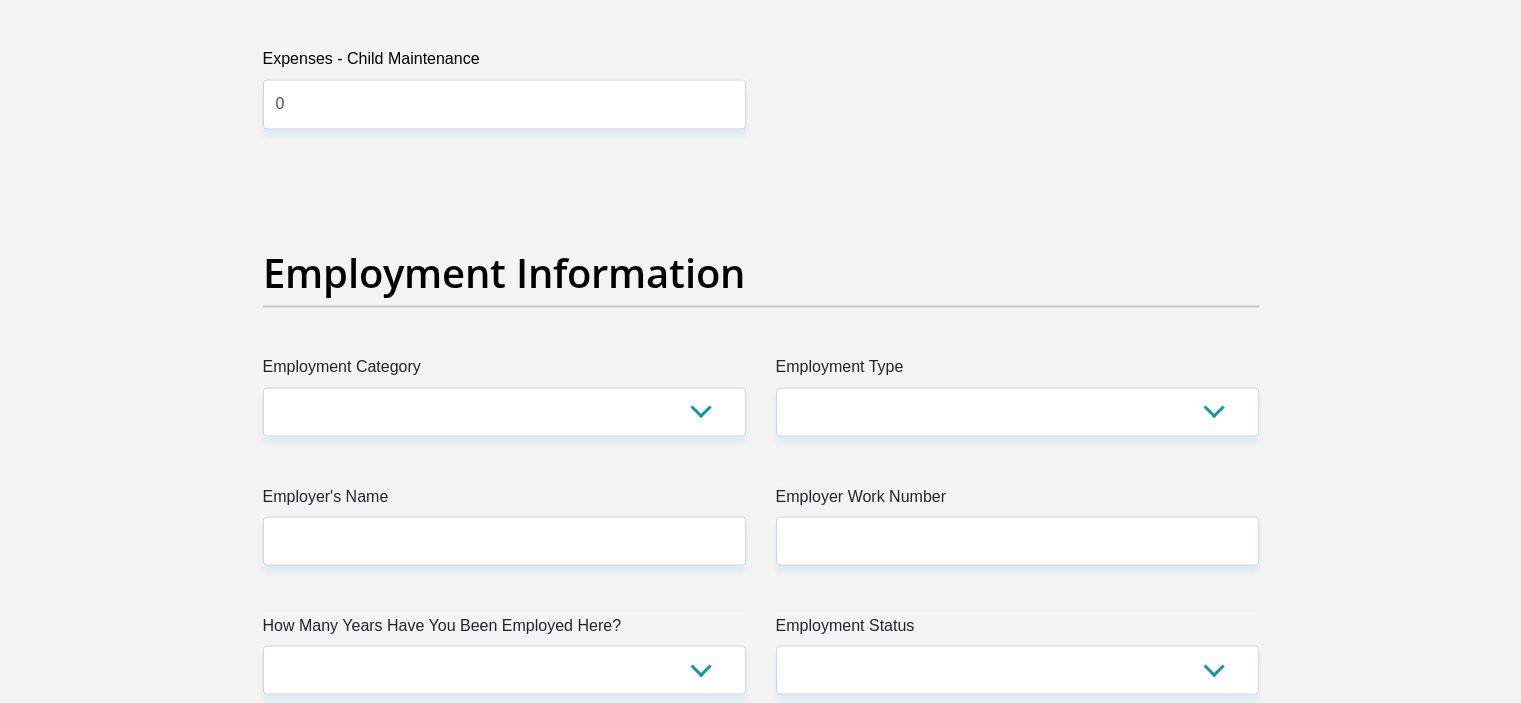 type on "1500" 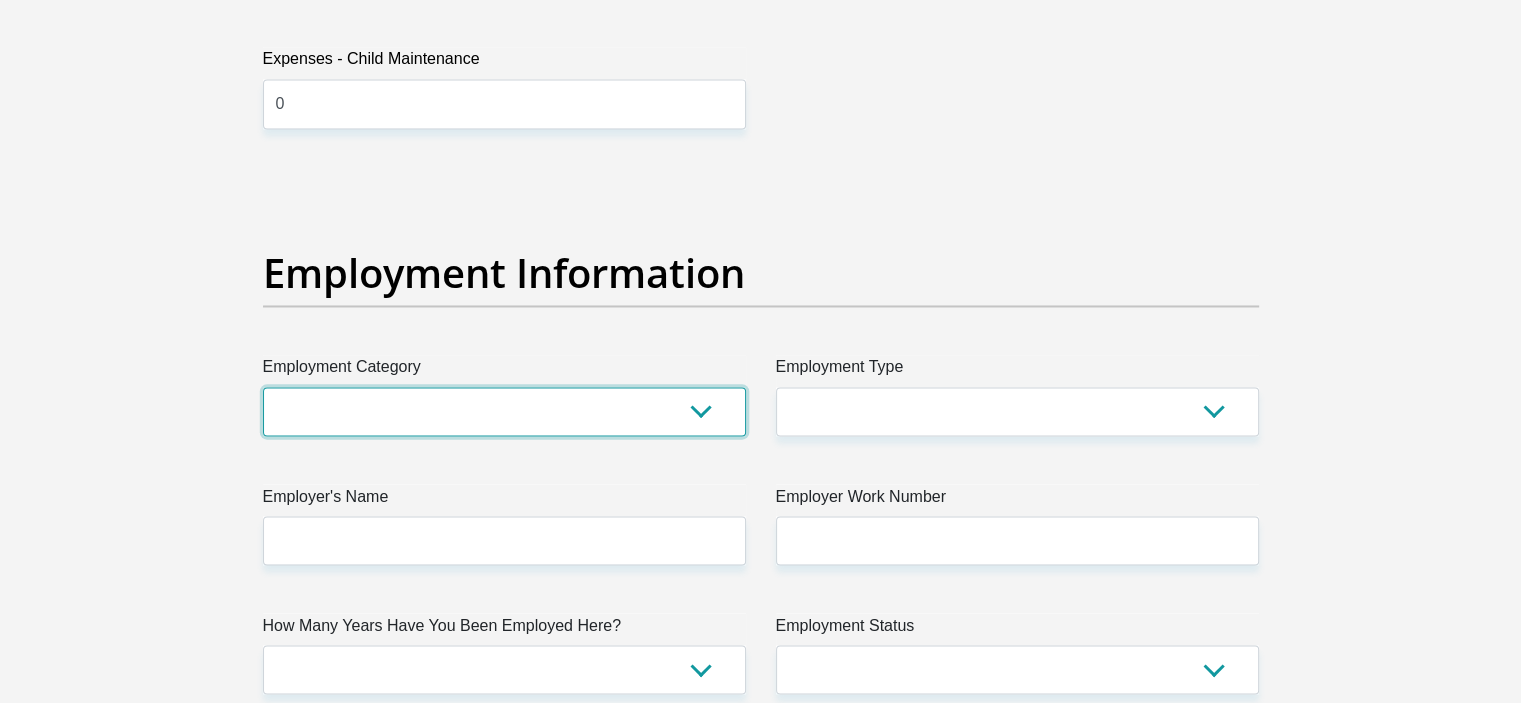 click on "AGRICULTURE
ALCOHOL & TOBACCO
CONSTRUCTION MATERIALS
METALLURGY
EQUIPMENT FOR RENEWABLE ENERGY
SPECIALIZED CONTRACTORS
CAR
GAMING (INCL. INTERNET
OTHER WHOLESALE
UNLICENSED PHARMACEUTICALS
CURRENCY EXCHANGE HOUSES
OTHER FINANCIAL INSTITUTIONS & INSURANCE
REAL ESTATE AGENTS
OIL & GAS
OTHER MATERIALS (E.G. IRON ORE)
PRECIOUS STONES & PRECIOUS METALS
POLITICAL ORGANIZATIONS
RELIGIOUS ORGANIZATIONS(NOT SECTS)
ACTI. HAVING BUSINESS DEAL WITH PUBLIC ADMINISTRATION
LAUNDROMATS" at bounding box center [504, 411] 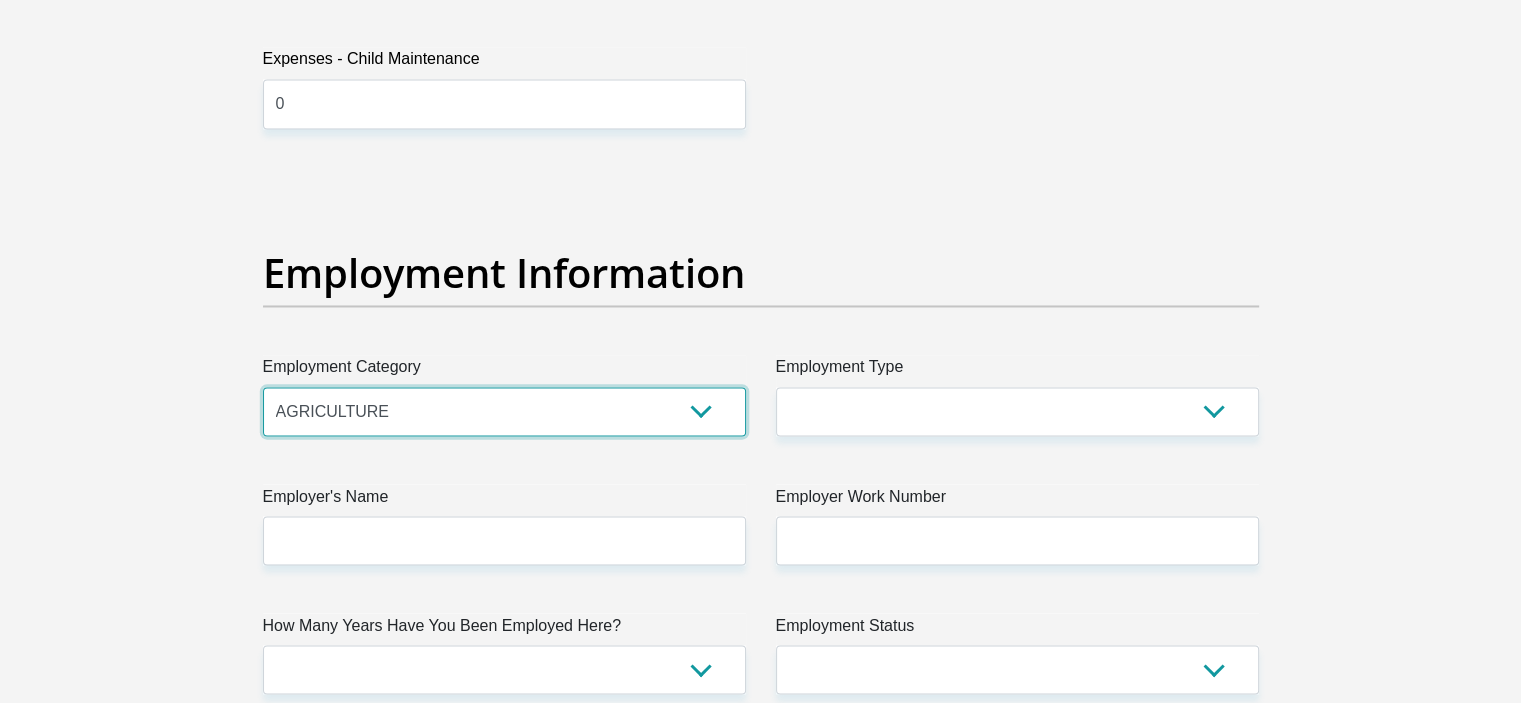 click on "AGRICULTURE
ALCOHOL & TOBACCO
CONSTRUCTION MATERIALS
METALLURGY
EQUIPMENT FOR RENEWABLE ENERGY
SPECIALIZED CONTRACTORS
CAR
GAMING (INCL. INTERNET
OTHER WHOLESALE
UNLICENSED PHARMACEUTICALS
CURRENCY EXCHANGE HOUSES
OTHER FINANCIAL INSTITUTIONS & INSURANCE
REAL ESTATE AGENTS
OIL & GAS
OTHER MATERIALS (E.G. IRON ORE)
PRECIOUS STONES & PRECIOUS METALS
POLITICAL ORGANIZATIONS
RELIGIOUS ORGANIZATIONS(NOT SECTS)
ACTI. HAVING BUSINESS DEAL WITH PUBLIC ADMINISTRATION
LAUNDROMATS" at bounding box center [504, 411] 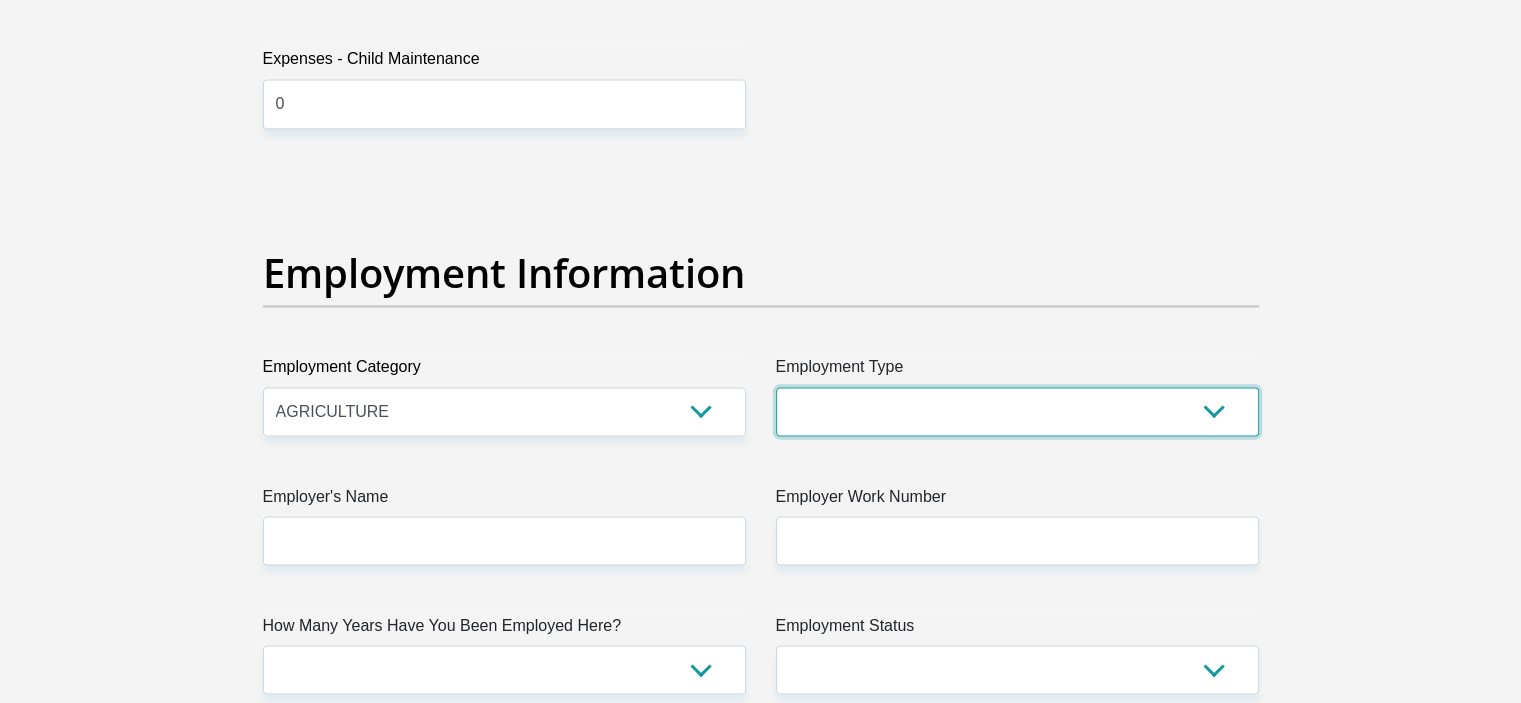 click on "College/Lecturer
Craft Seller
Creative
Driver
Executive
Farmer
Forces - Non Commissioned
Forces - Officer
Hawker
Housewife
Labourer
Licenced Professional
Manager
Miner
Non Licenced Professional
Office Staff/Clerk
Outside Worker
Pensioner
Permanent Teacher
Production/Manufacturing
Sales
Self-Employed
Semi-Professional Worker
Service Industry  Social Worker  Student" at bounding box center (1017, 411) 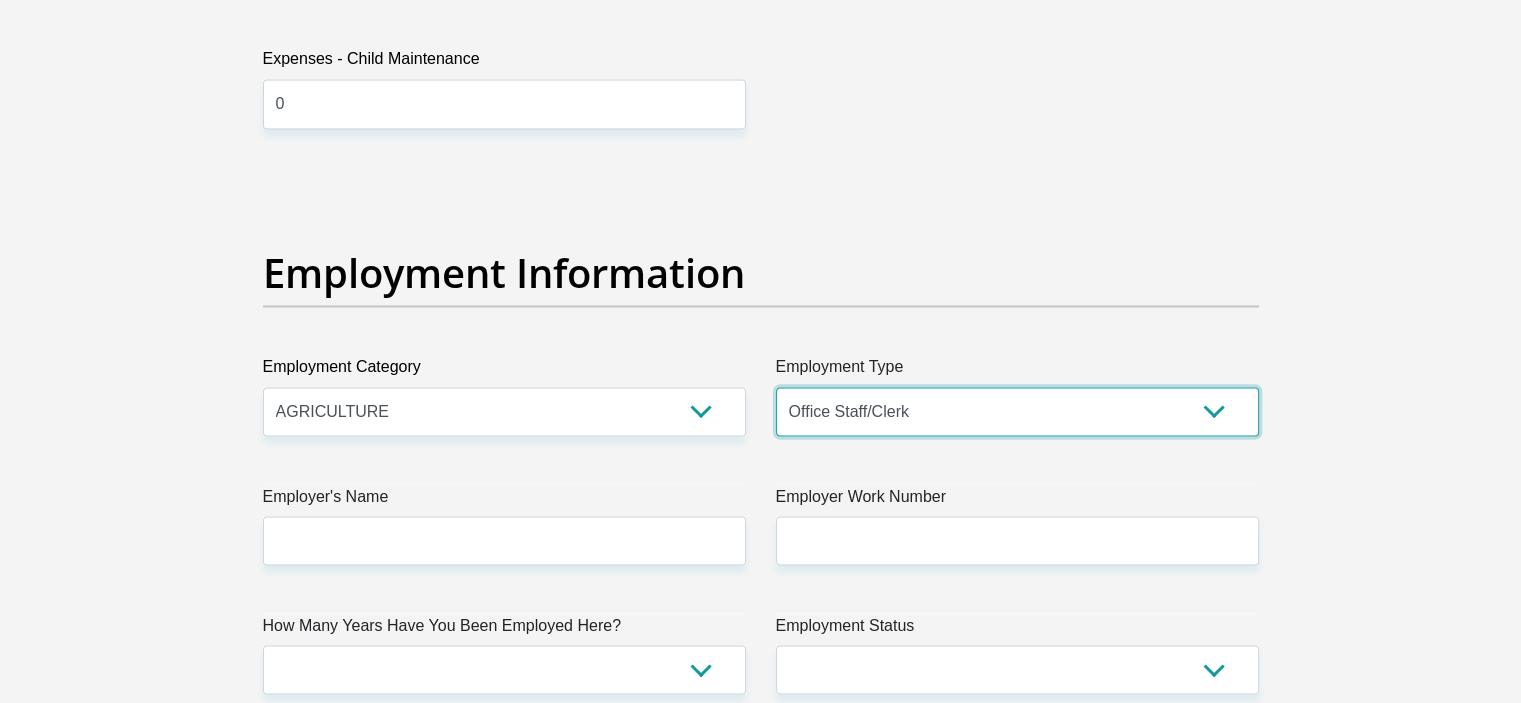click on "College/Lecturer
Craft Seller
Creative
Driver
Executive
Farmer
Forces - Non Commissioned
Forces - Officer
Hawker
Housewife
Labourer
Licenced Professional
Manager
Miner
Non Licenced Professional
Office Staff/Clerk
Outside Worker
Pensioner
Permanent Teacher
Production/Manufacturing
Sales
Self-Employed
Semi-Professional Worker
Service Industry  Social Worker  Student" at bounding box center [1017, 411] 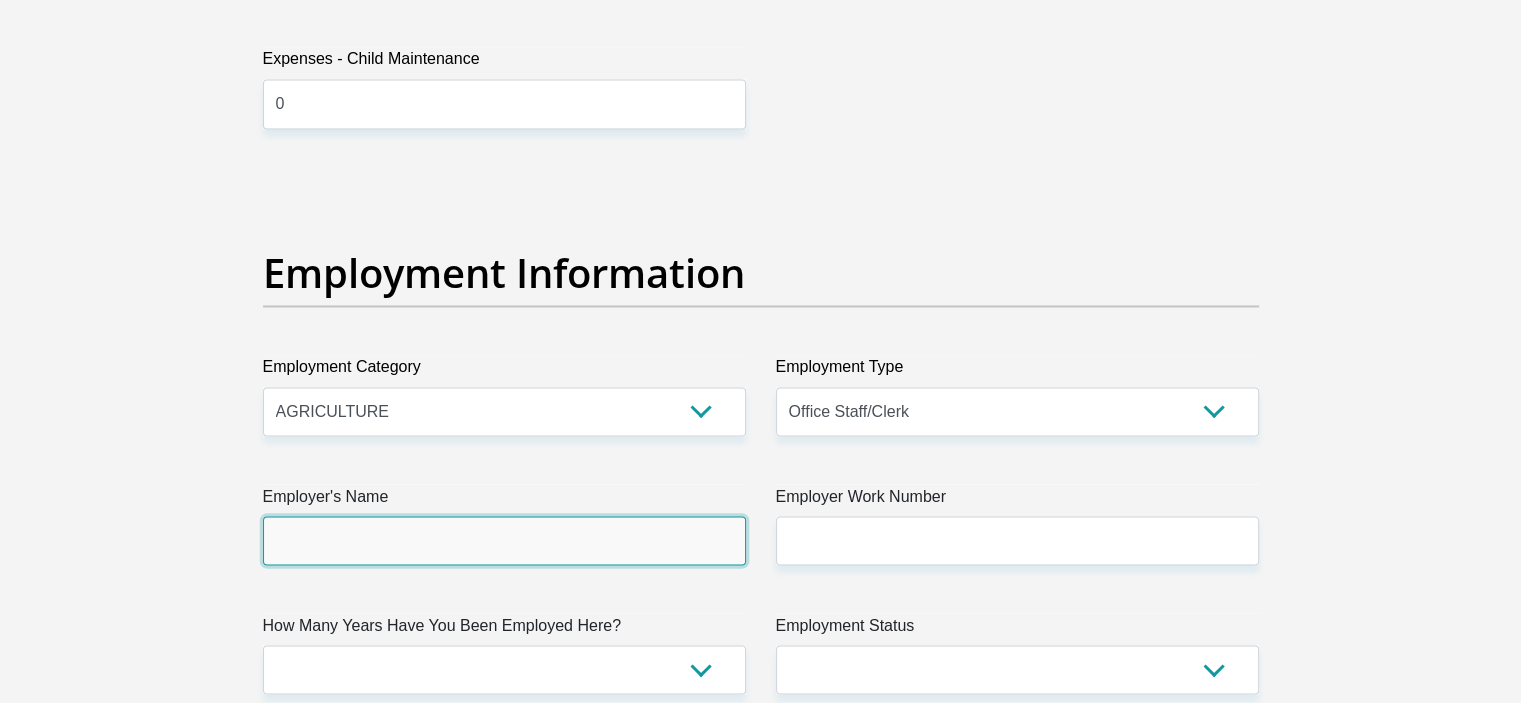 click on "Employer's Name" at bounding box center [504, 540] 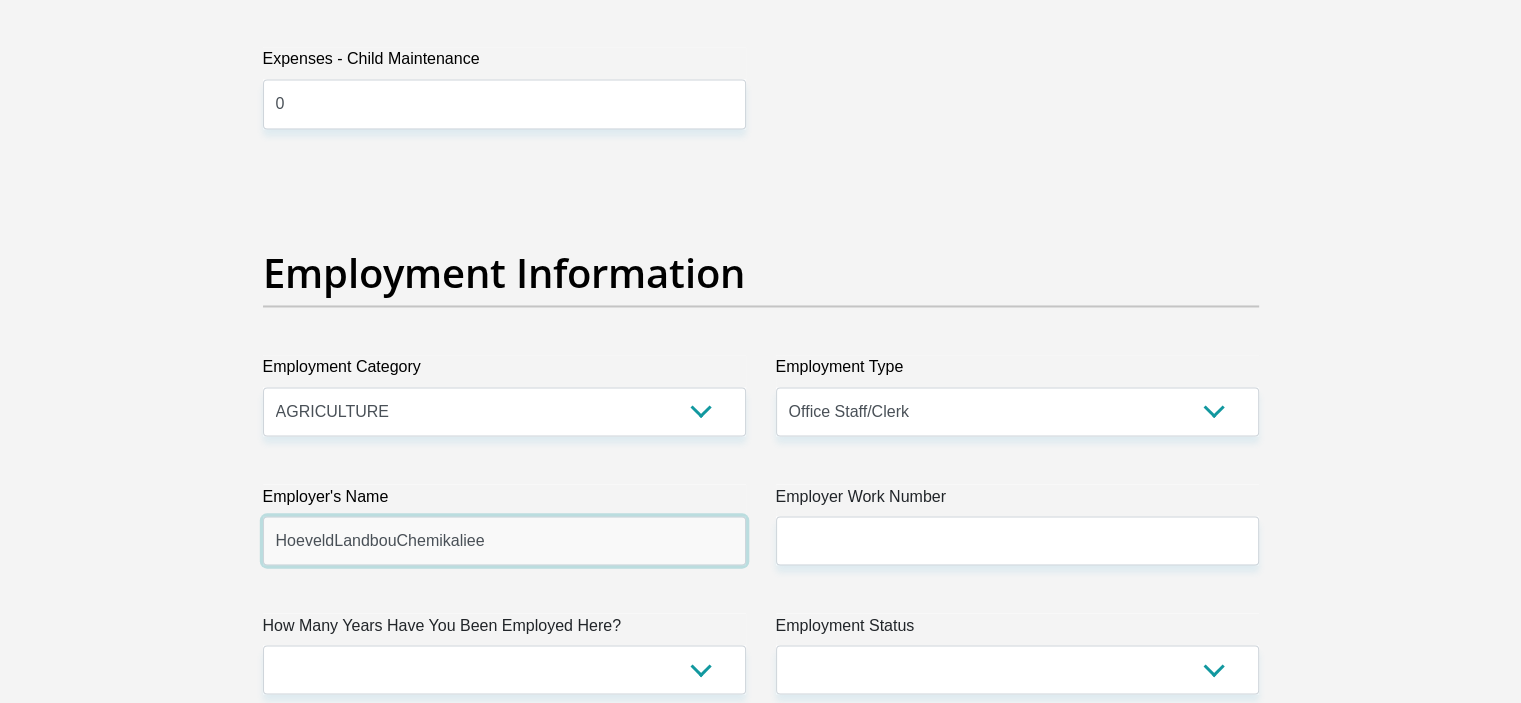 type on "HoeveldLandbouChemikaliee" 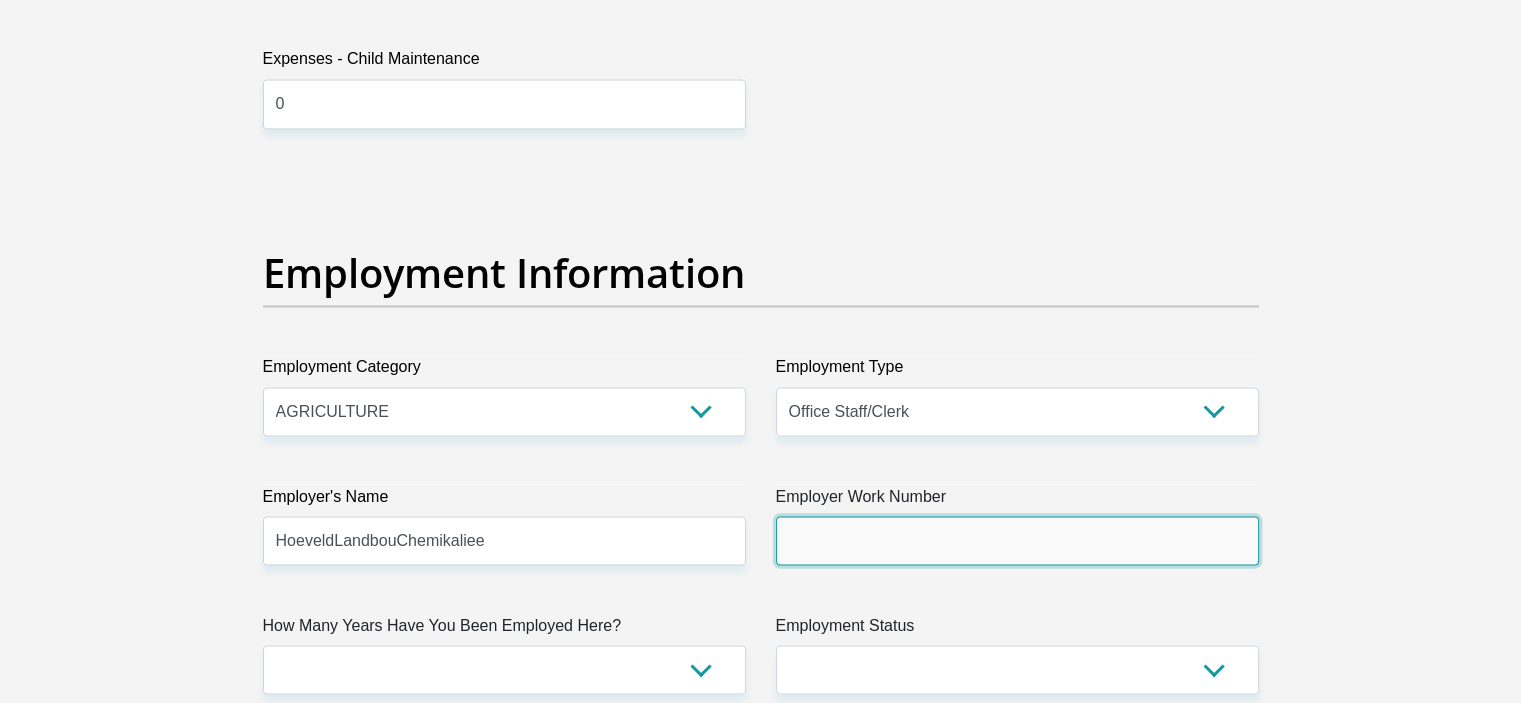 click on "Employer Work Number" at bounding box center [1017, 540] 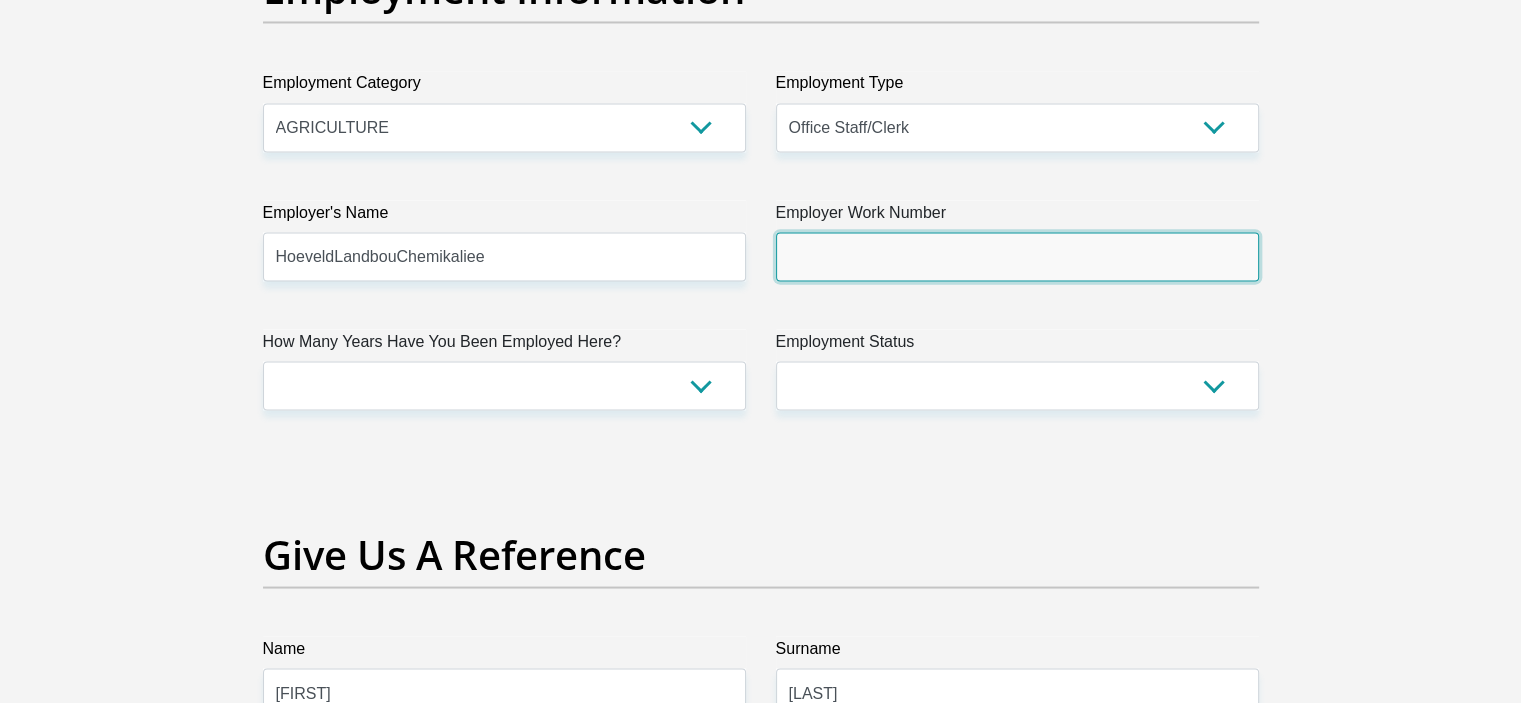 scroll, scrollTop: 3700, scrollLeft: 0, axis: vertical 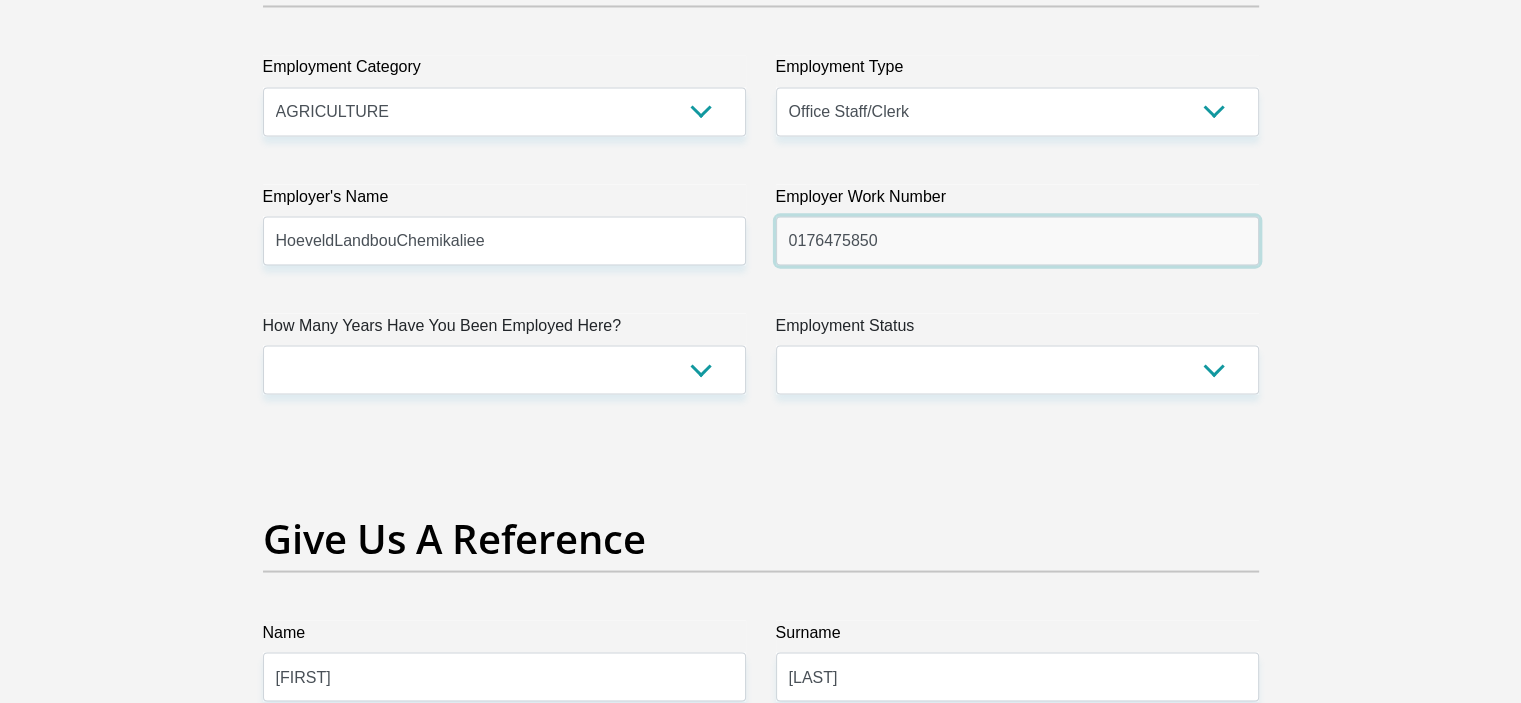 type on "0176475850" 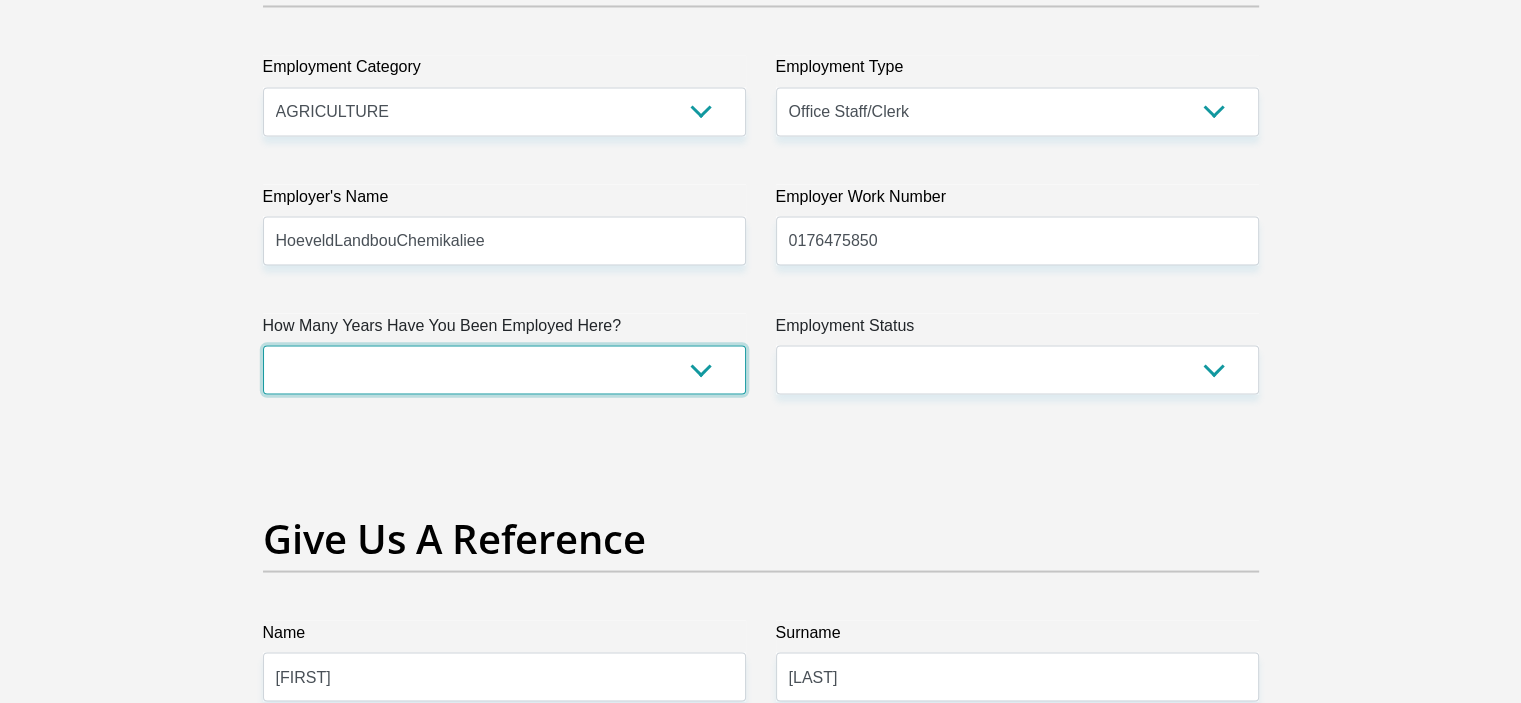 click on "less than 1 year
1-3 years
3-5 years
5+ years" at bounding box center (504, 369) 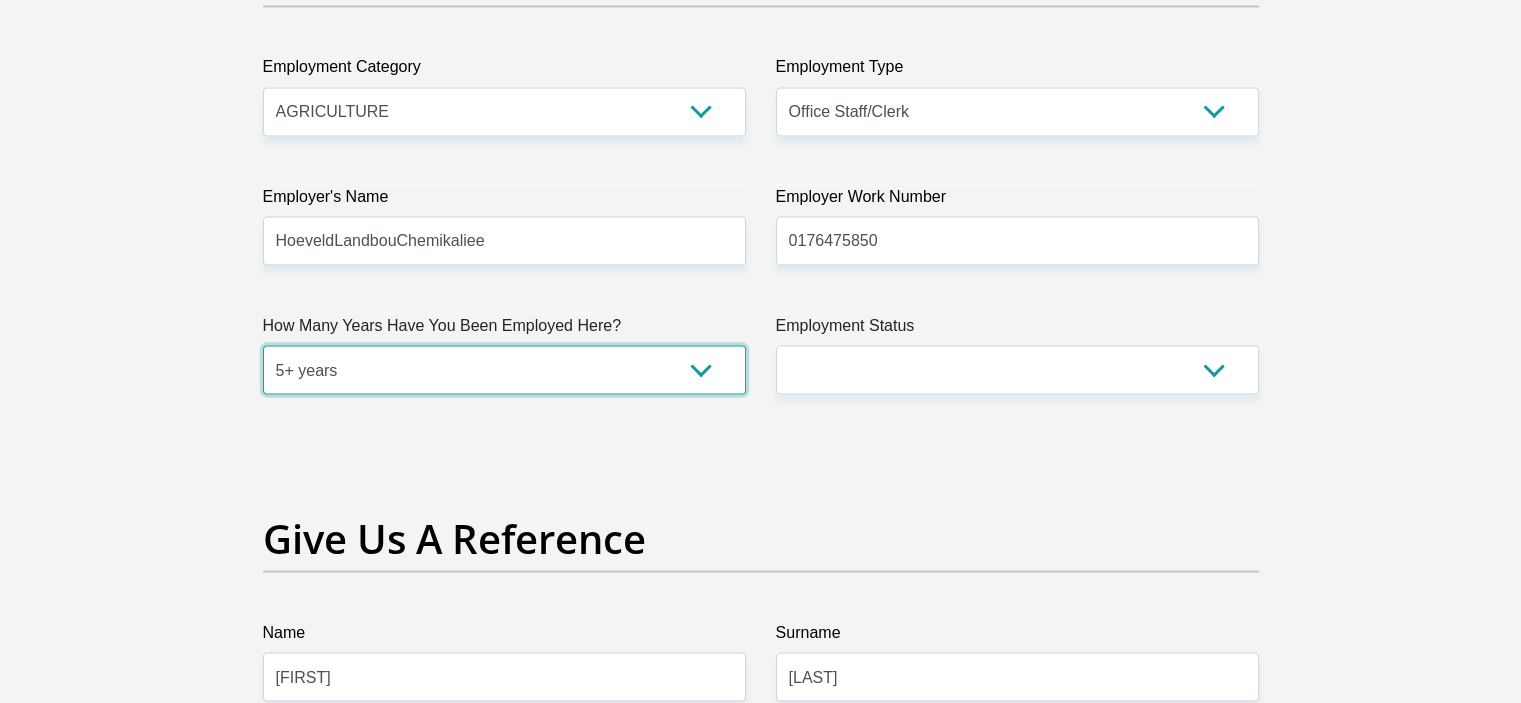 click on "less than 1 year
1-3 years
3-5 years
5+ years" at bounding box center (504, 369) 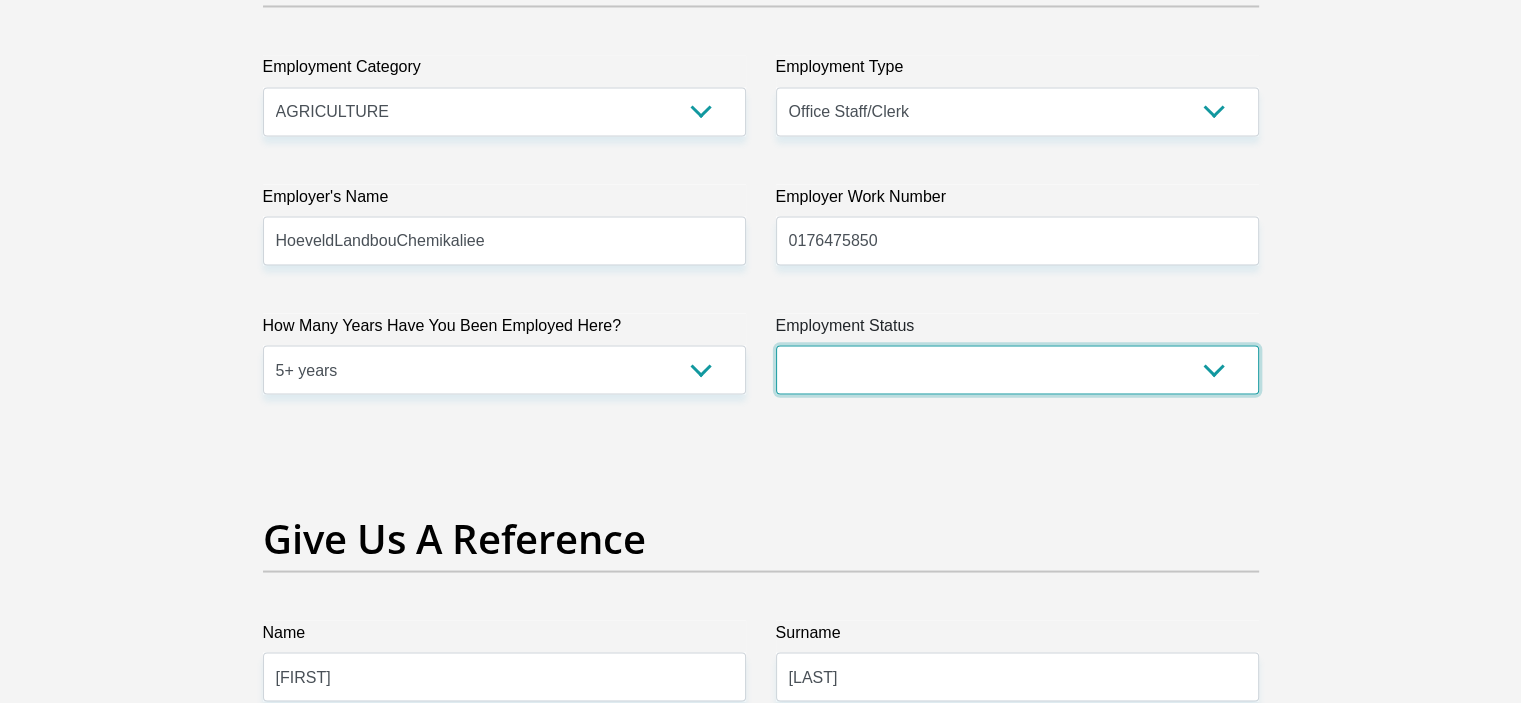 click on "Permanent/Full-time
Part-time/Casual
Contract Worker
Self-Employed
Housewife
Retired
Student
Medically Boarded
Disability
Unemployed" at bounding box center [1017, 369] 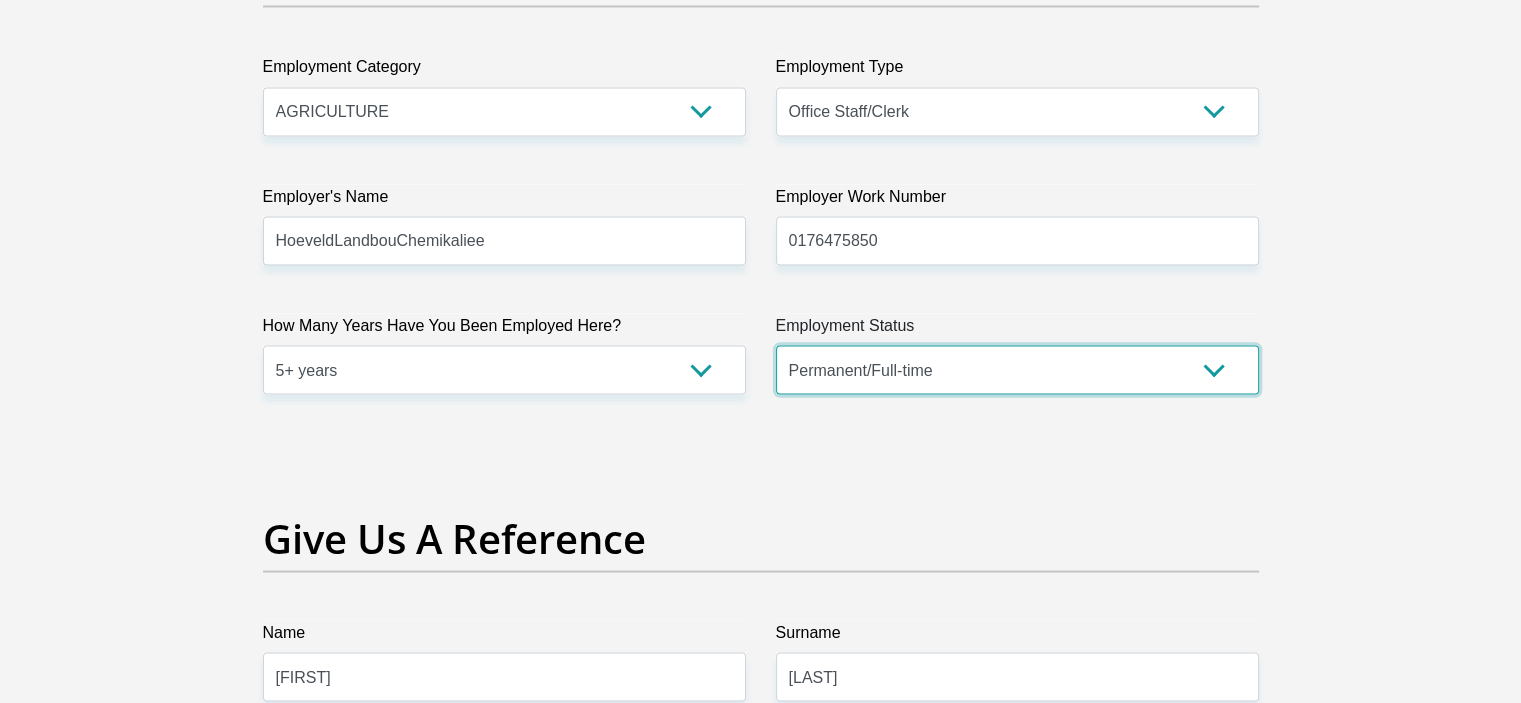 click on "Permanent/Full-time
Part-time/Casual
Contract Worker
Self-Employed
Housewife
Retired
Student
Medically Boarded
Disability
Unemployed" at bounding box center [1017, 369] 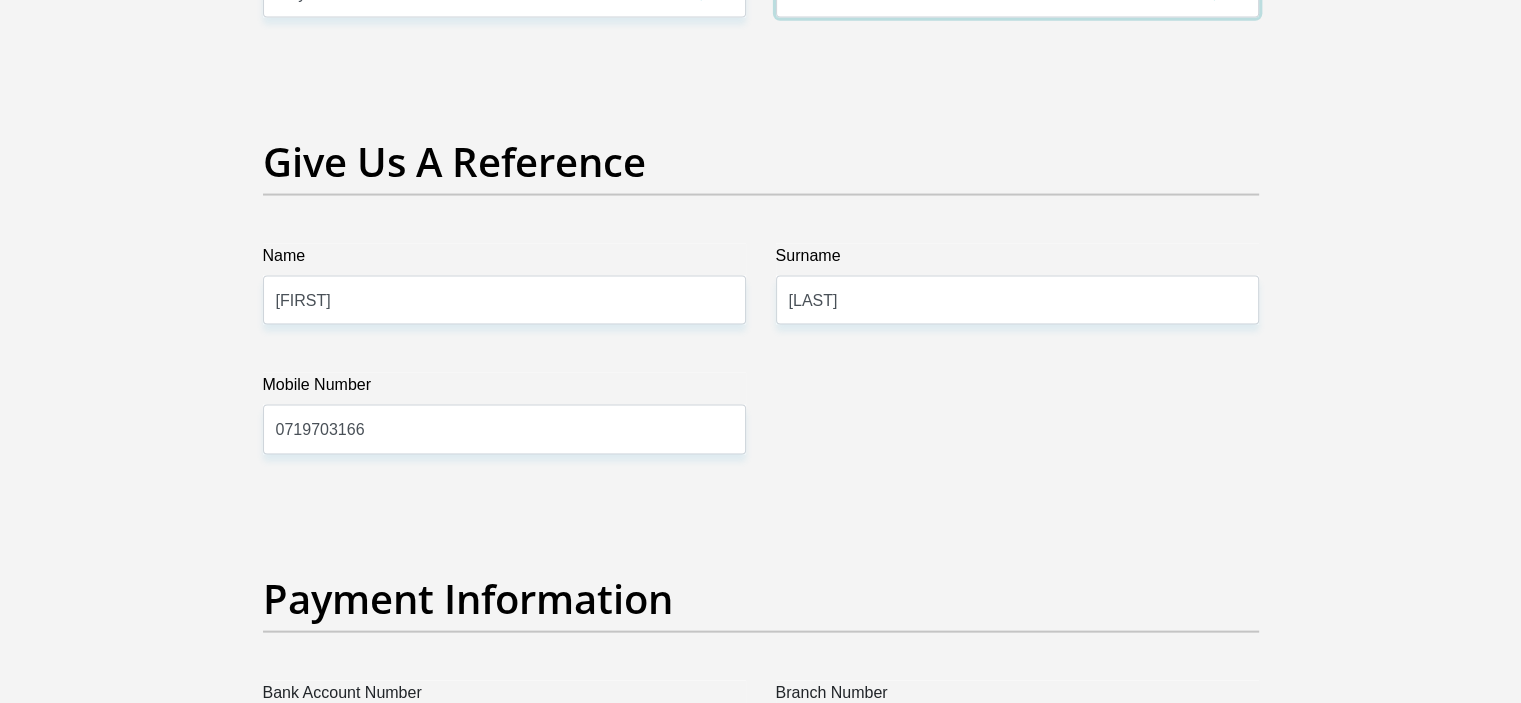 scroll, scrollTop: 4100, scrollLeft: 0, axis: vertical 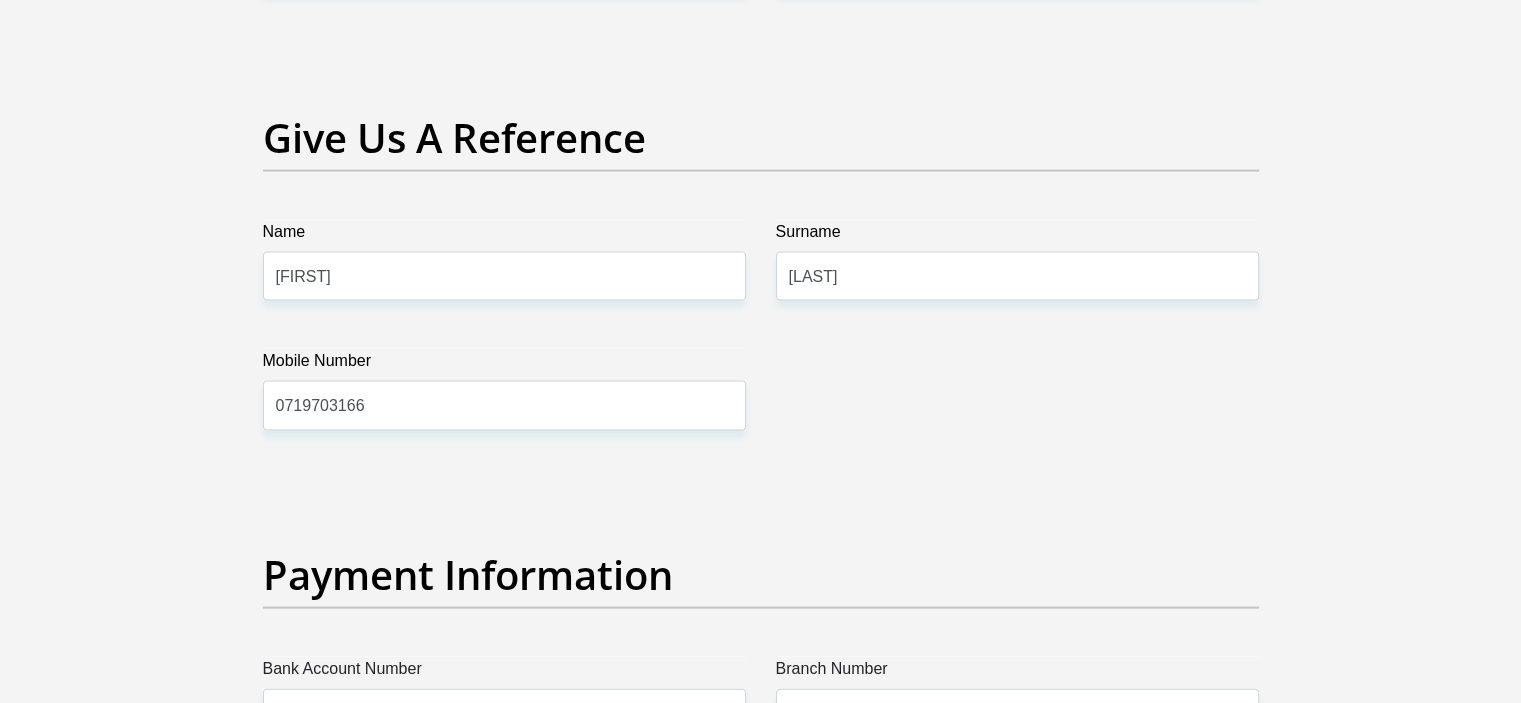 click on "Nationality
South Africa
Afghanistan
Aland Islands  Albania  Algeria" at bounding box center (761, -533) 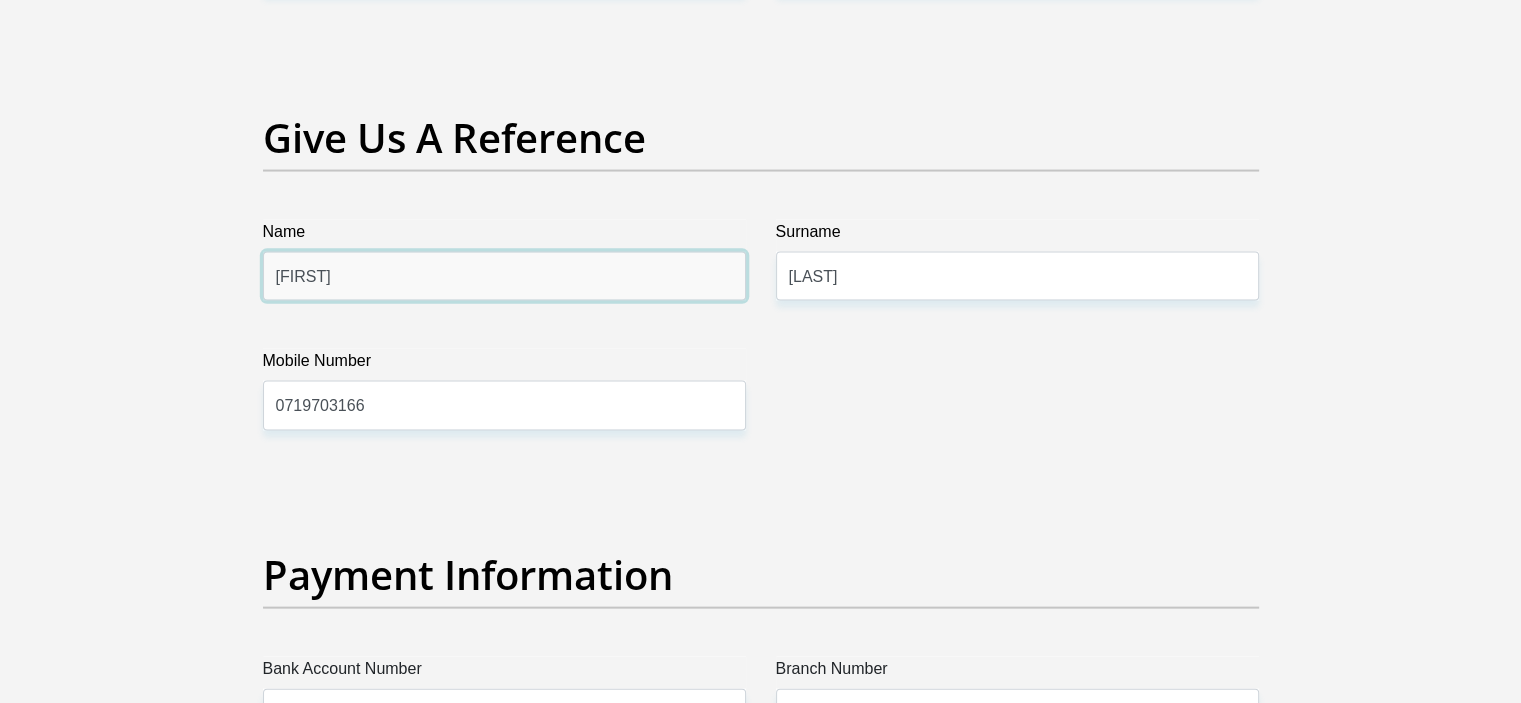 click on "[FIRST]" at bounding box center [504, 276] 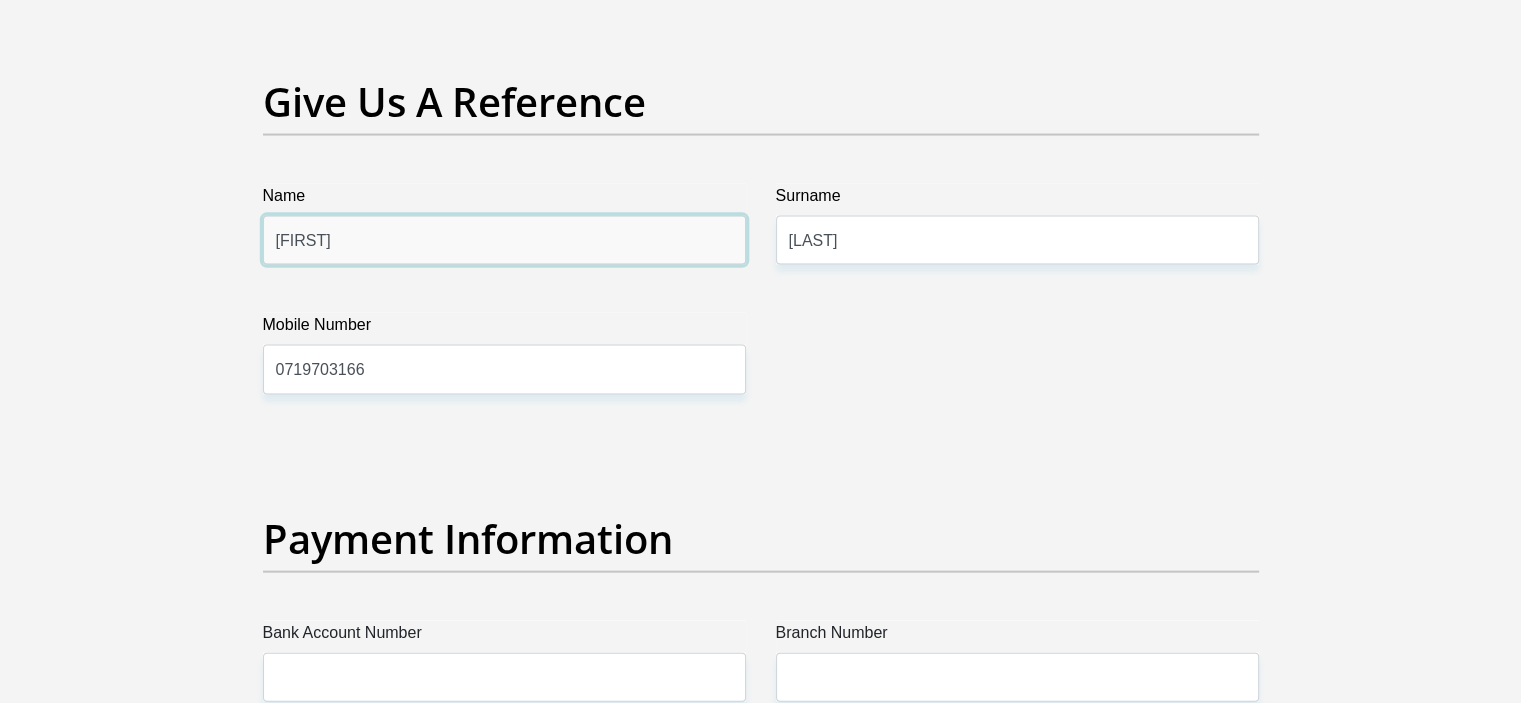 scroll, scrollTop: 4068, scrollLeft: 0, axis: vertical 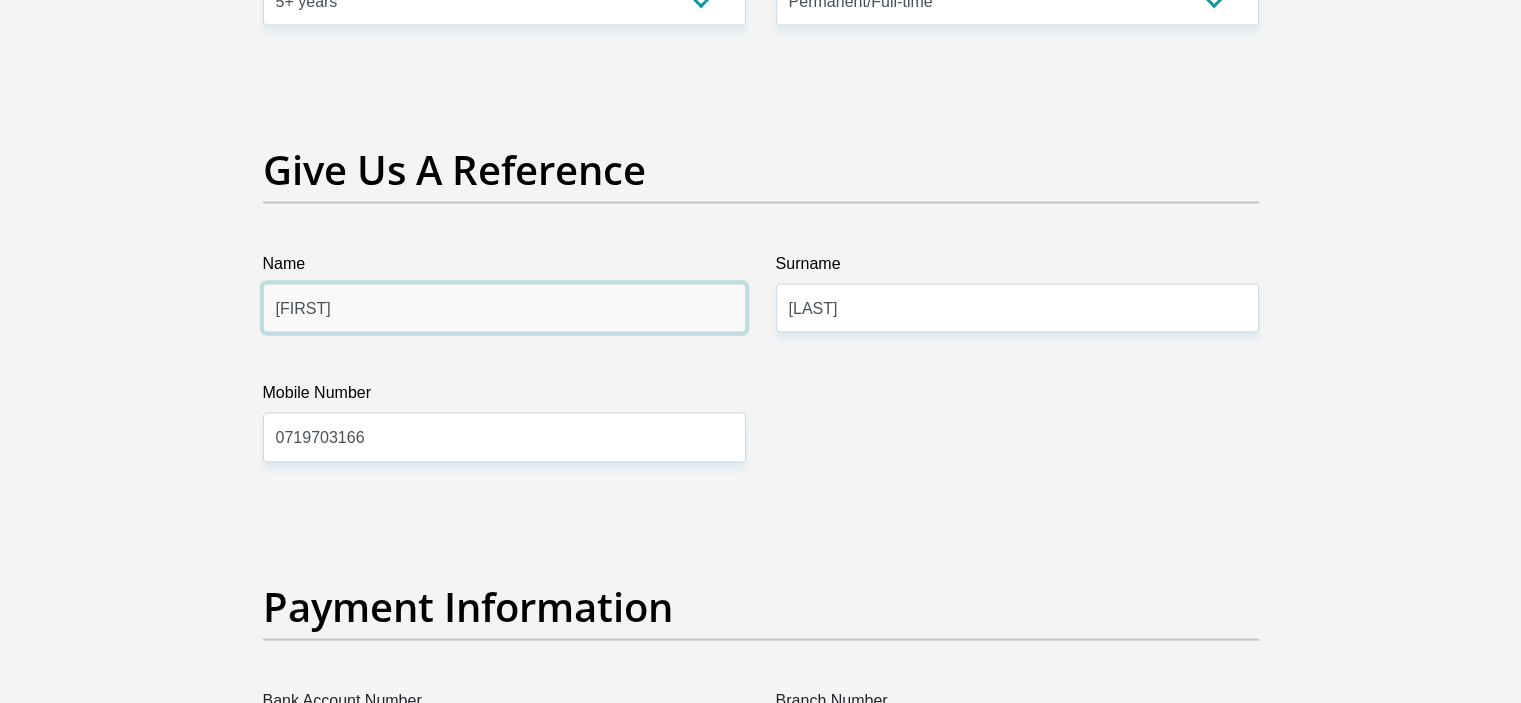 drag, startPoint x: 327, startPoint y: 305, endPoint x: 204, endPoint y: 310, distance: 123.101585 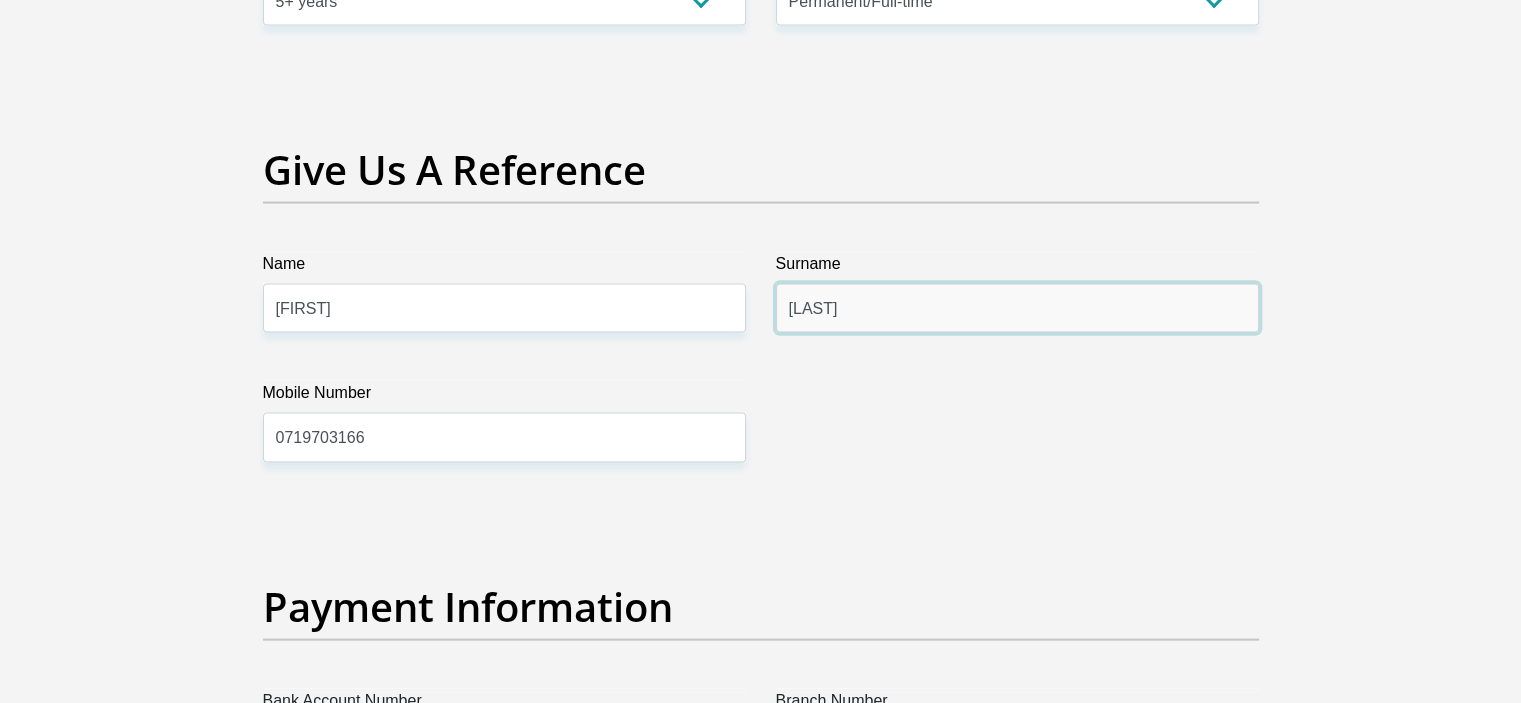 drag, startPoint x: 876, startPoint y: 311, endPoint x: 720, endPoint y: 307, distance: 156.05127 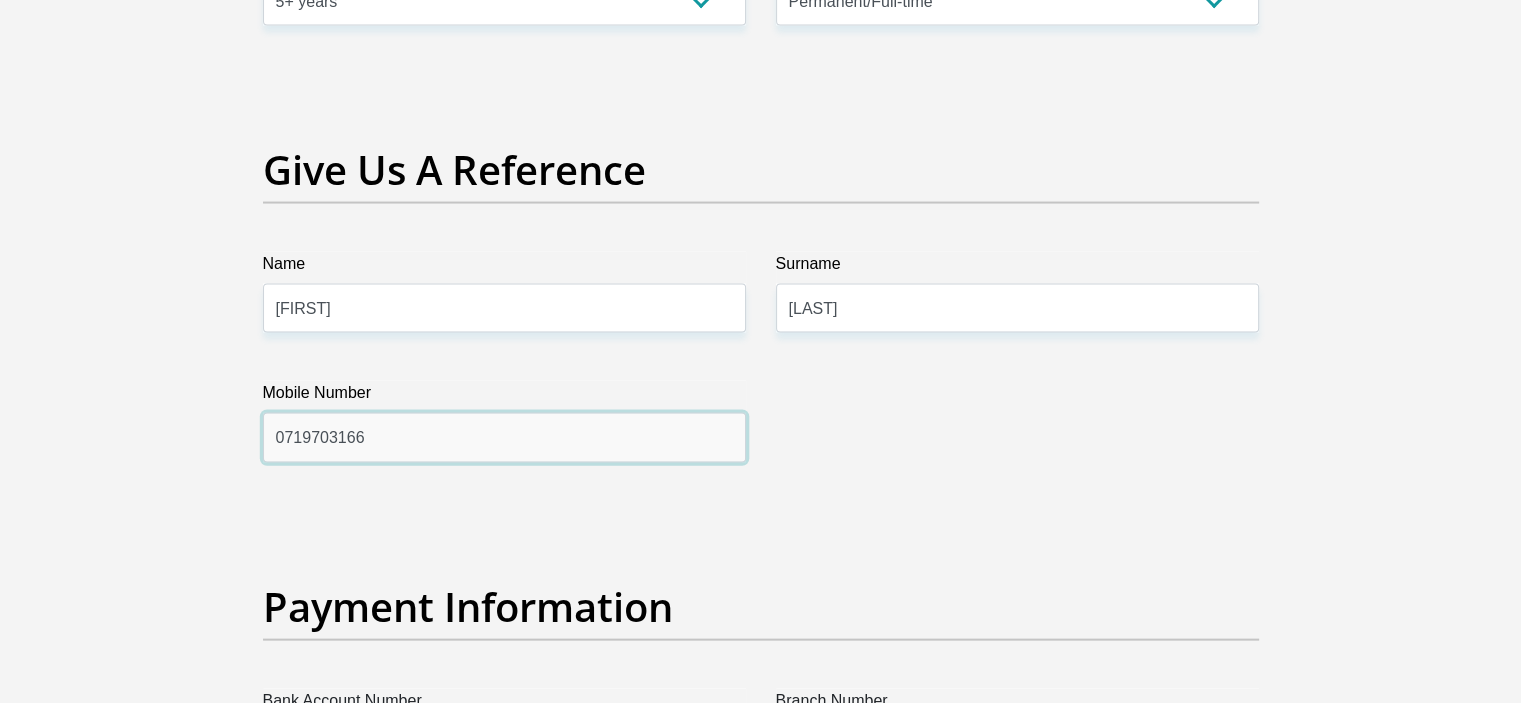 drag, startPoint x: 380, startPoint y: 444, endPoint x: 168, endPoint y: 439, distance: 212.05896 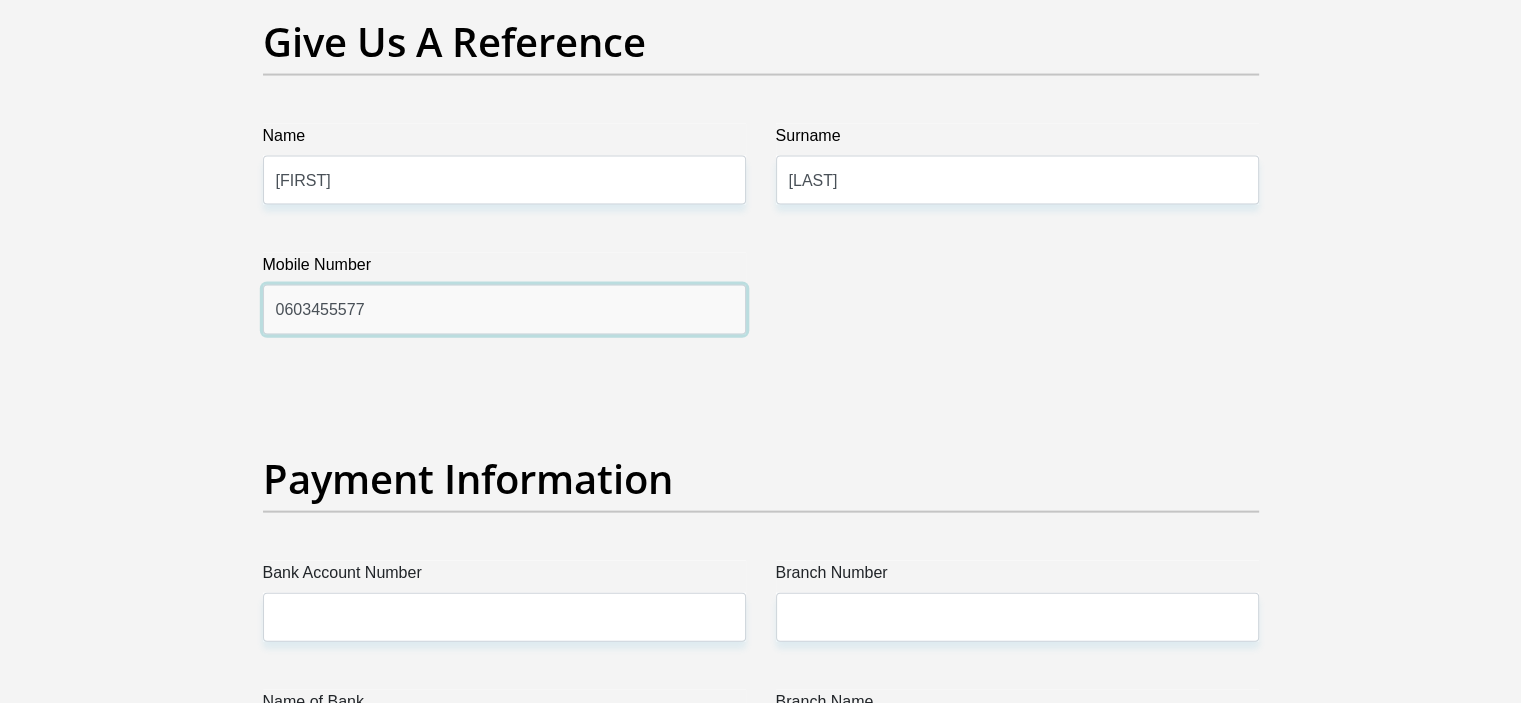 scroll, scrollTop: 4468, scrollLeft: 0, axis: vertical 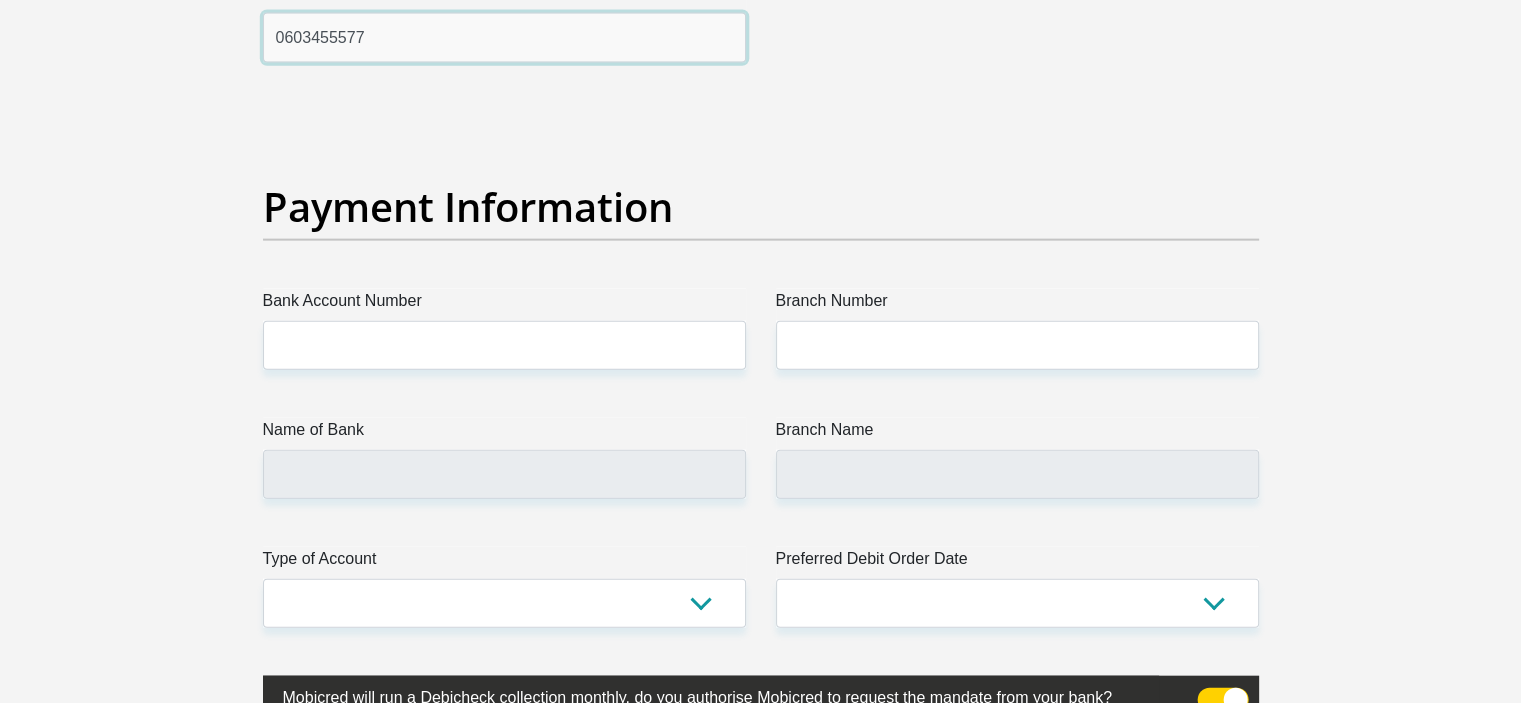 type on "0603455577" 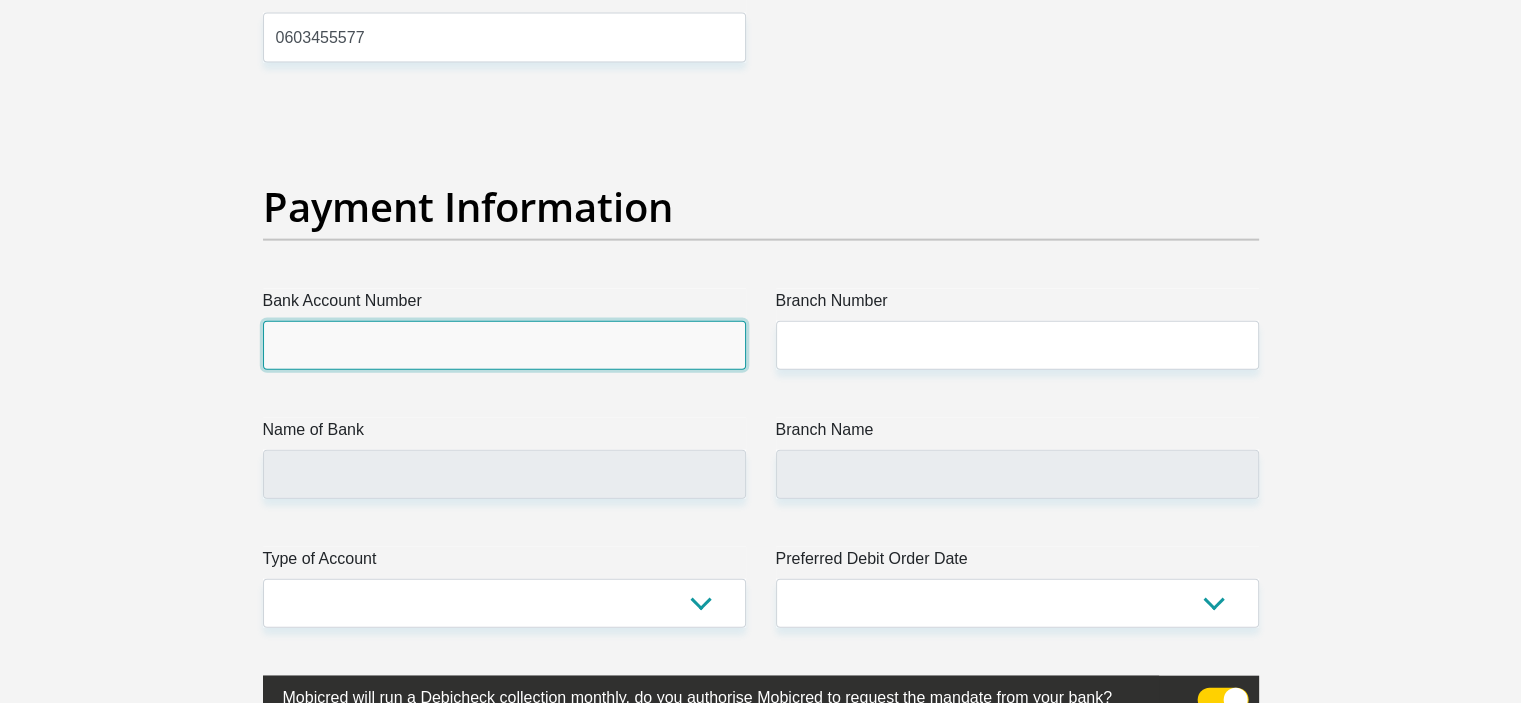 click on "Bank Account Number" at bounding box center (504, 345) 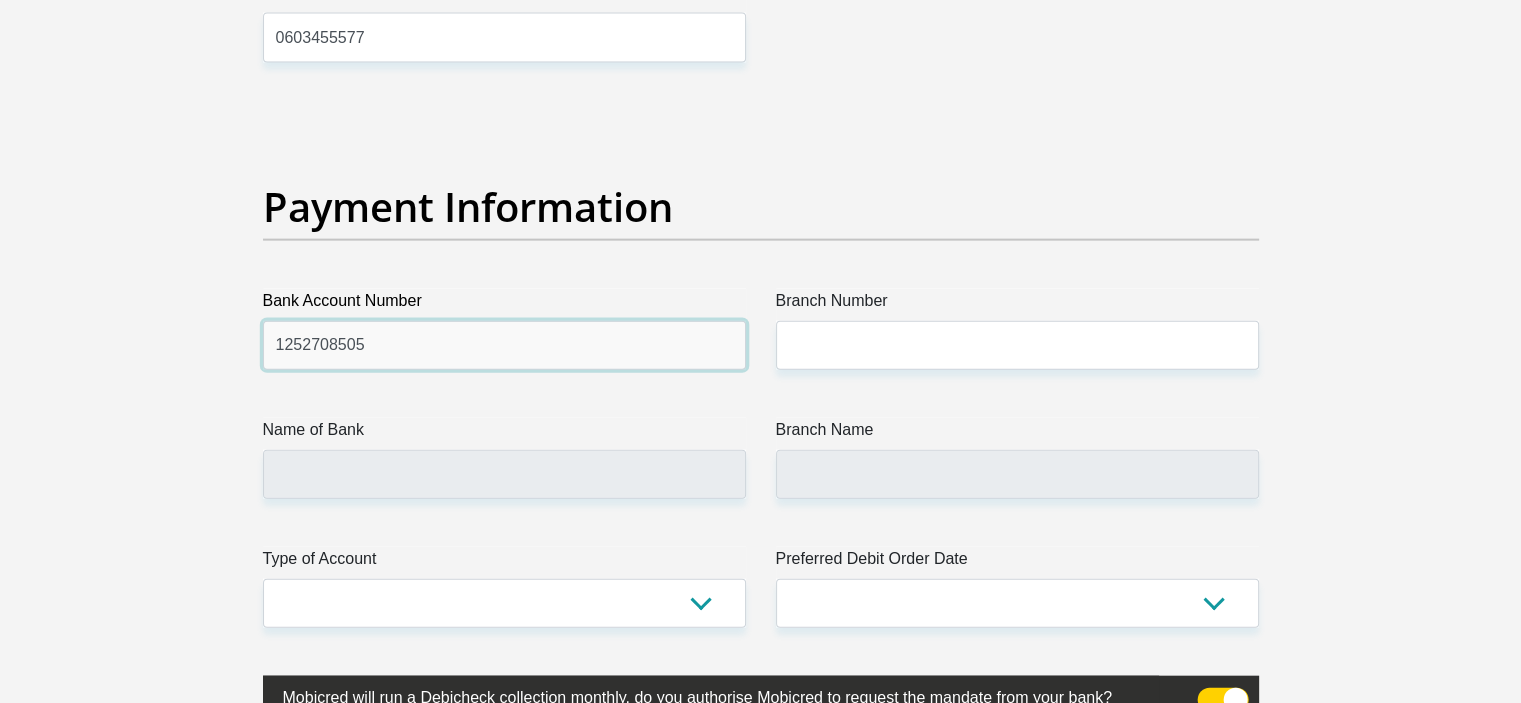 type on "1252708505" 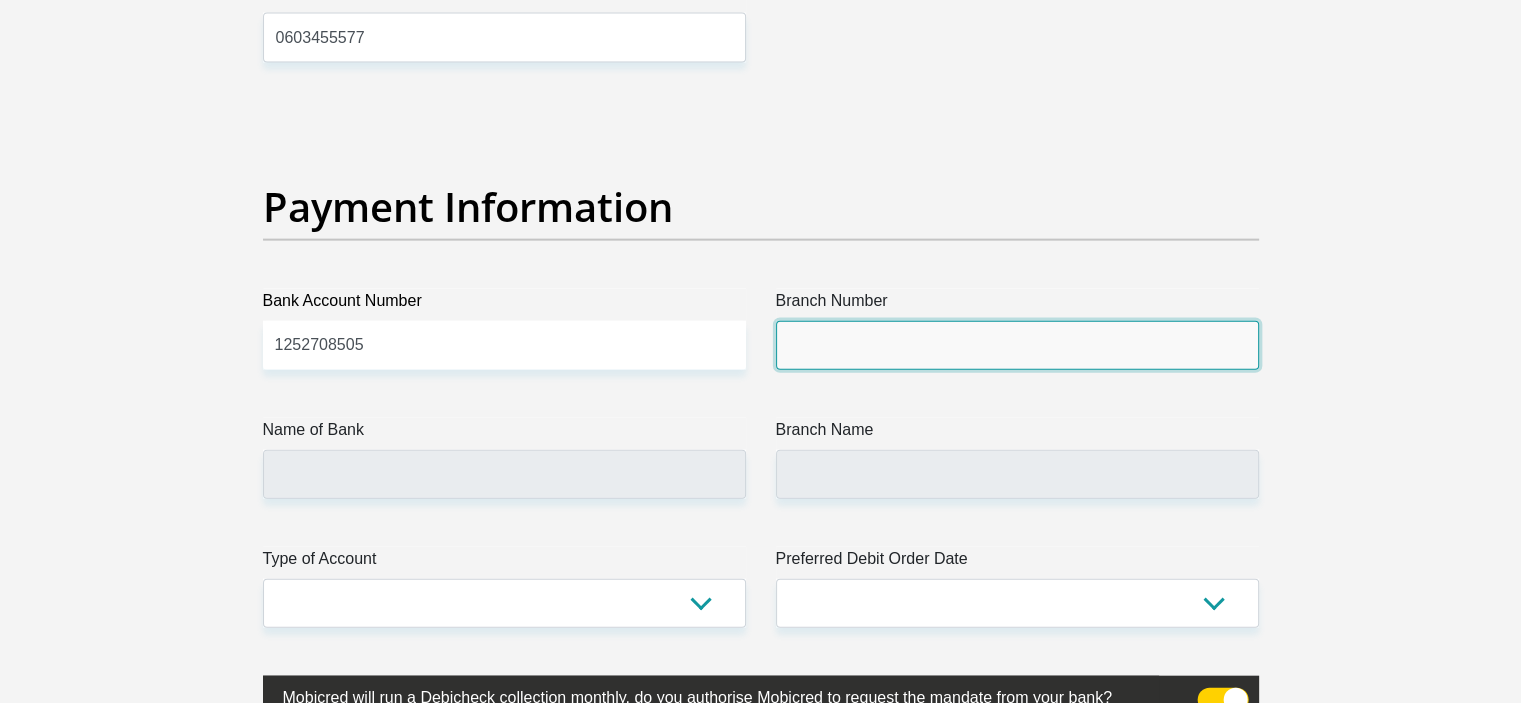 click on "Branch Number" at bounding box center [1017, 345] 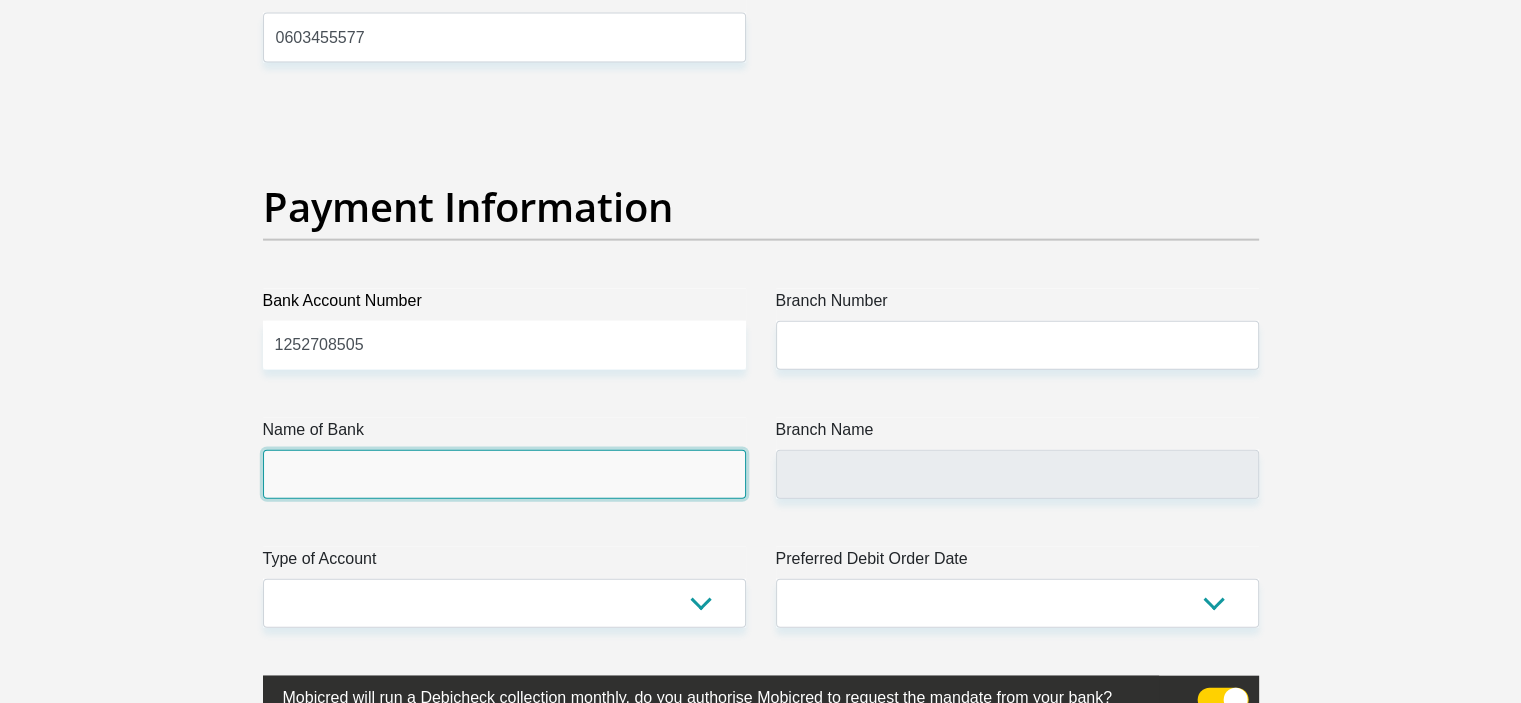 click on "Name of Bank" at bounding box center (504, 474) 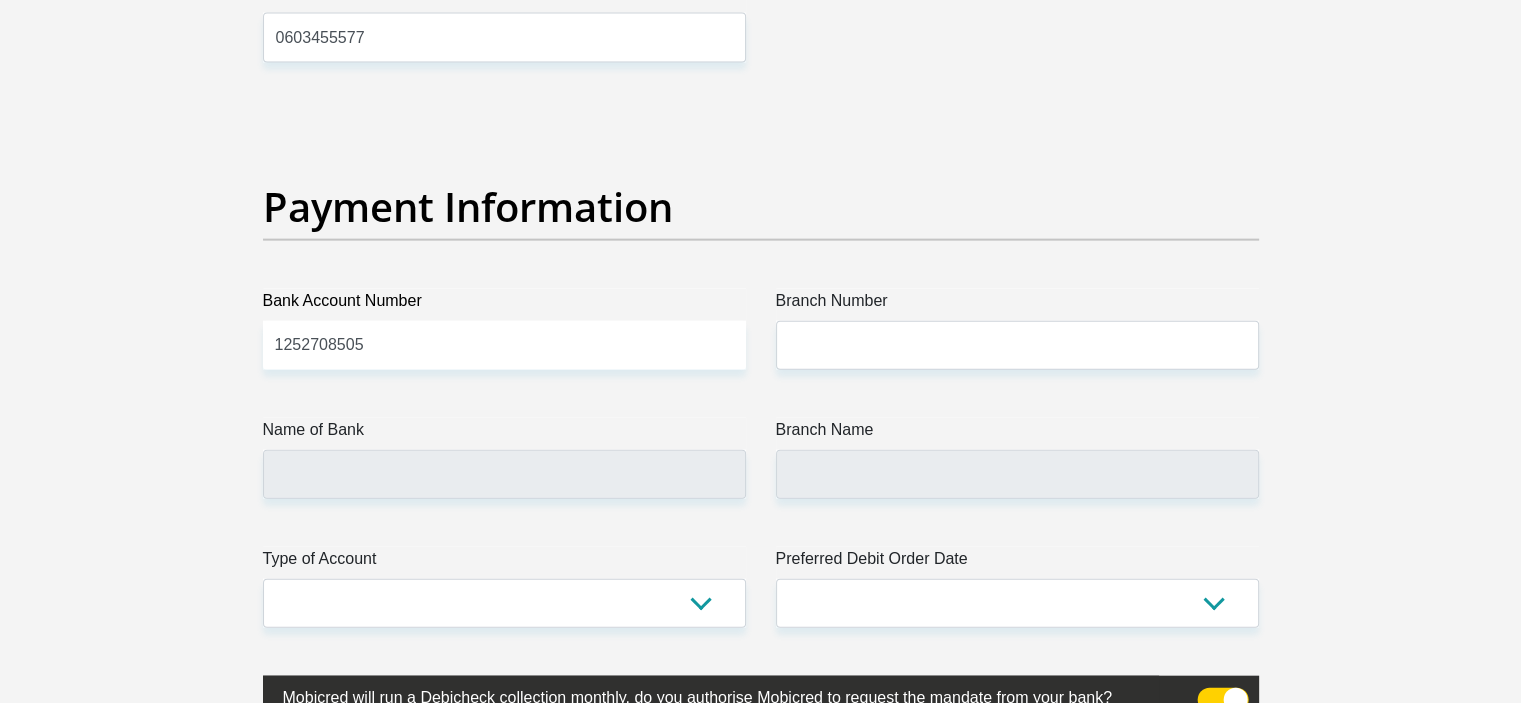click on "Name of Bank" at bounding box center (504, 434) 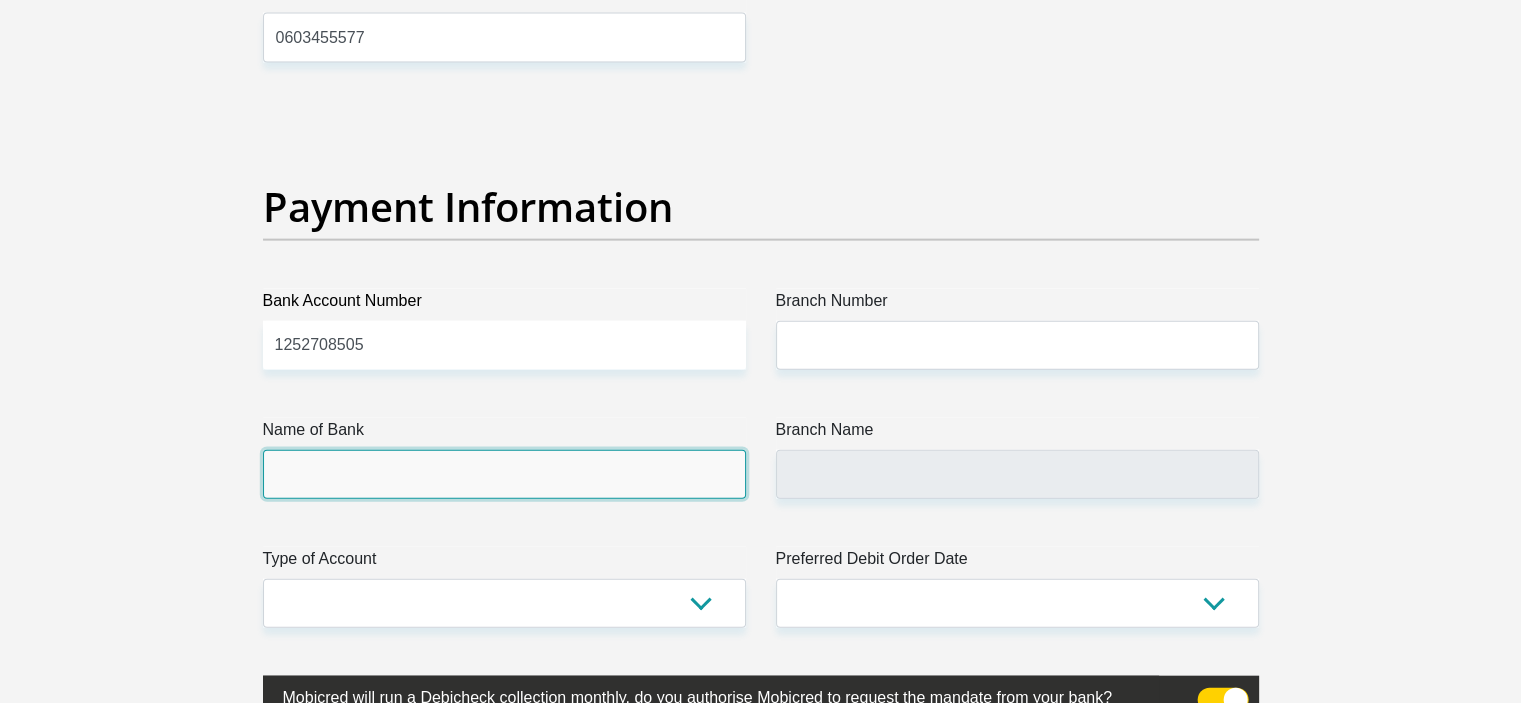click on "Name of Bank" at bounding box center [504, 474] 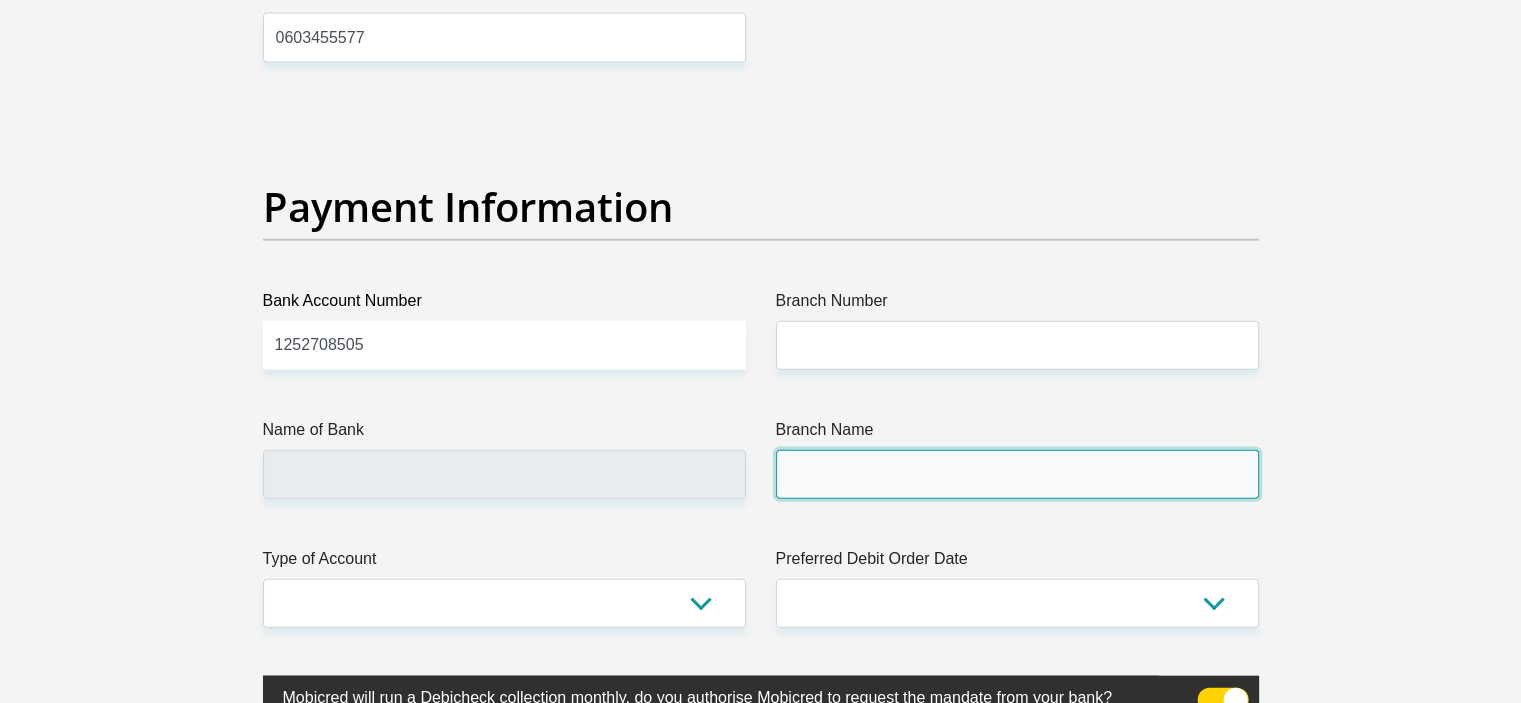 click on "Branch Name" at bounding box center [1017, 474] 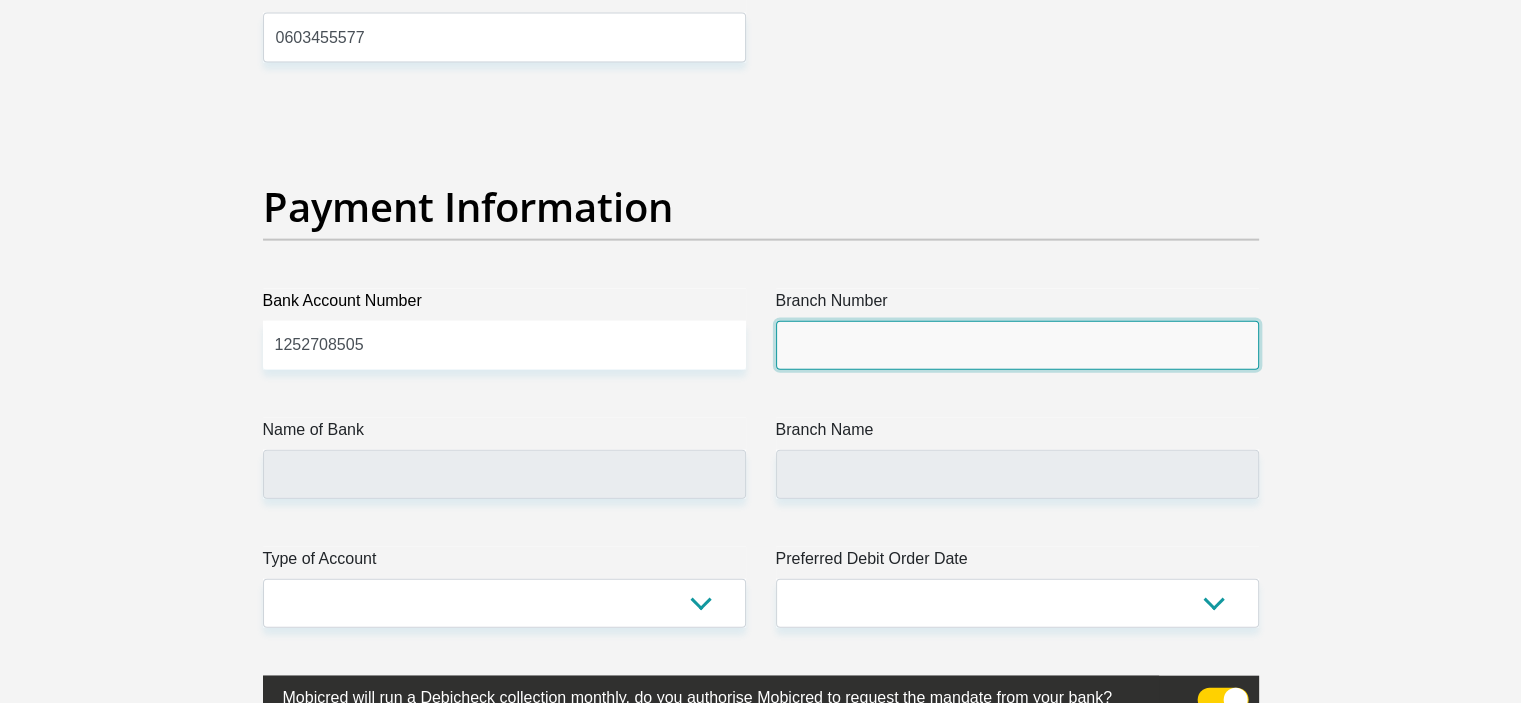 click on "Branch Number" at bounding box center [1017, 345] 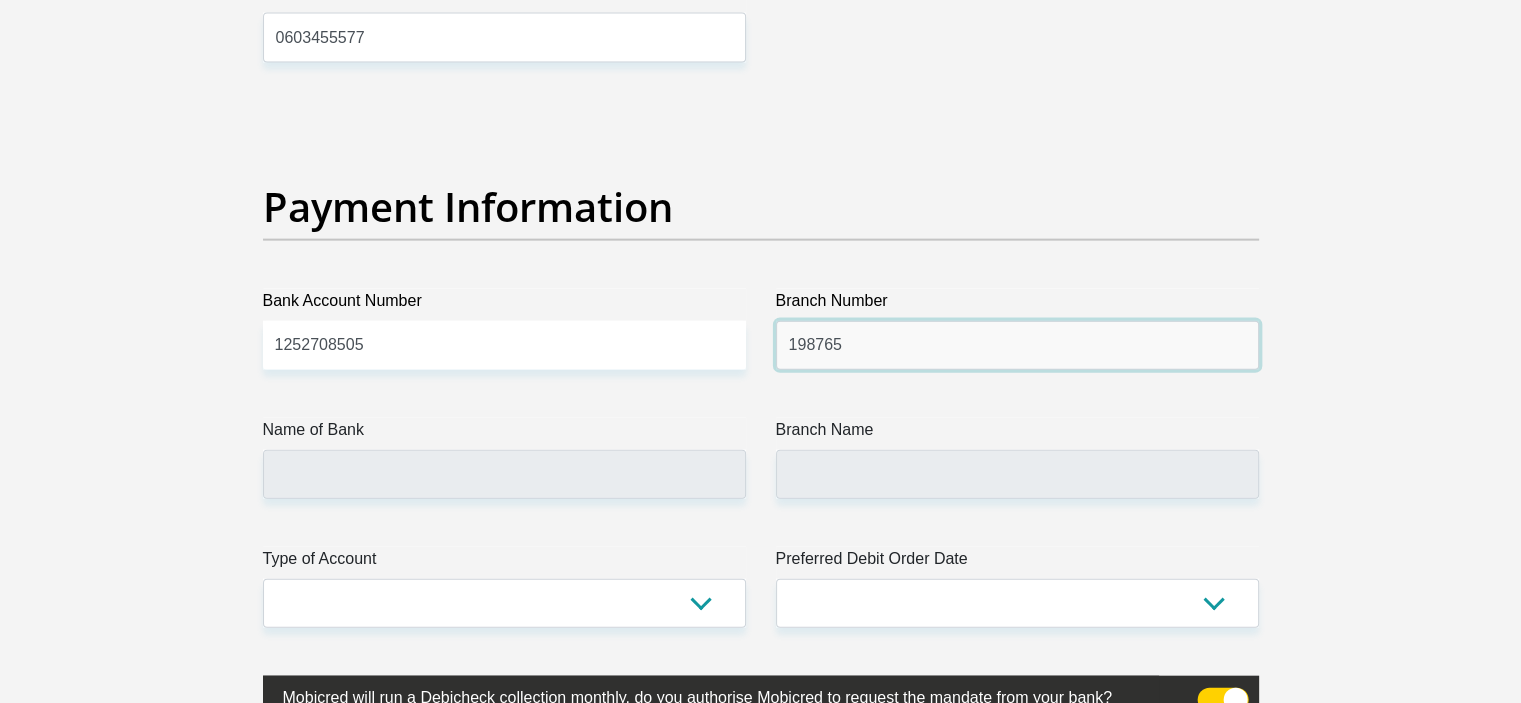 type on "198765" 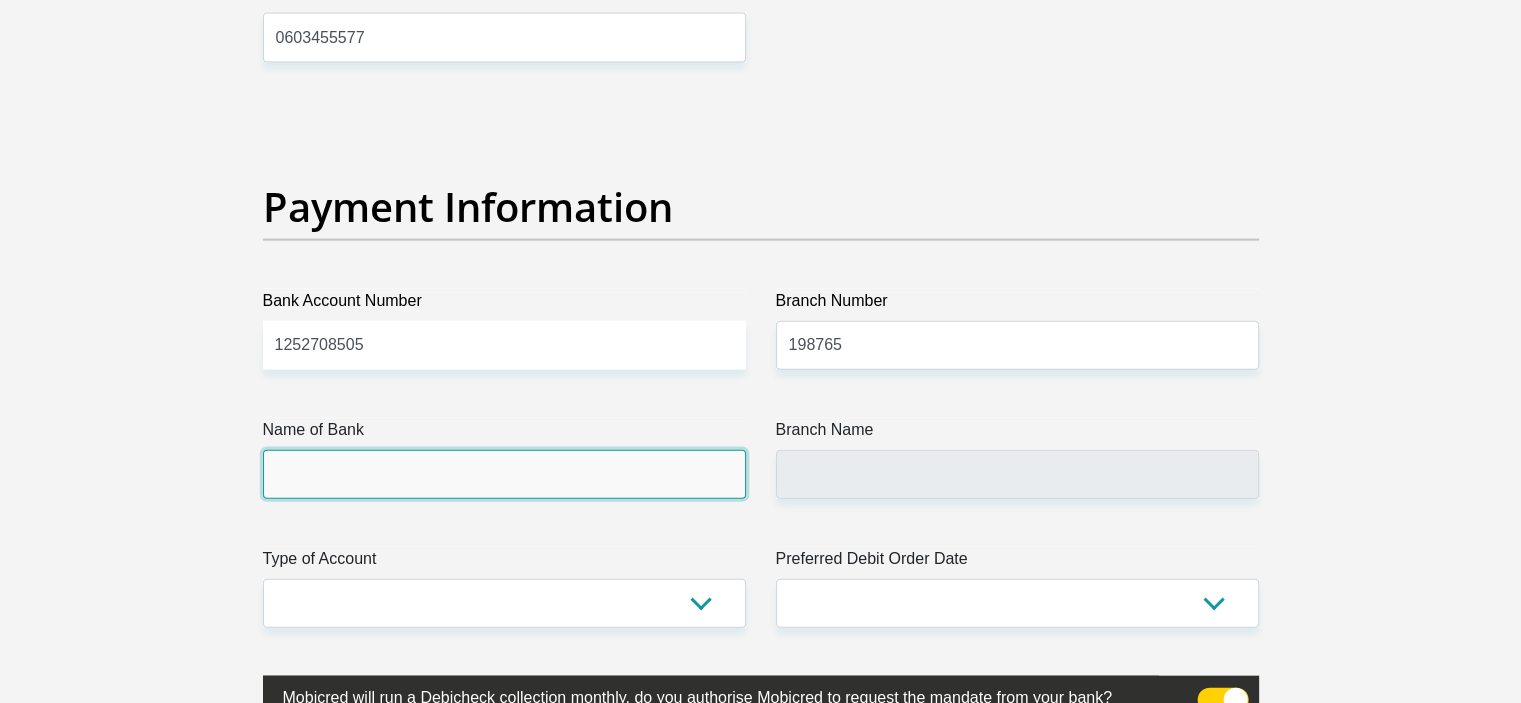 click on "Name of Bank" at bounding box center [504, 474] 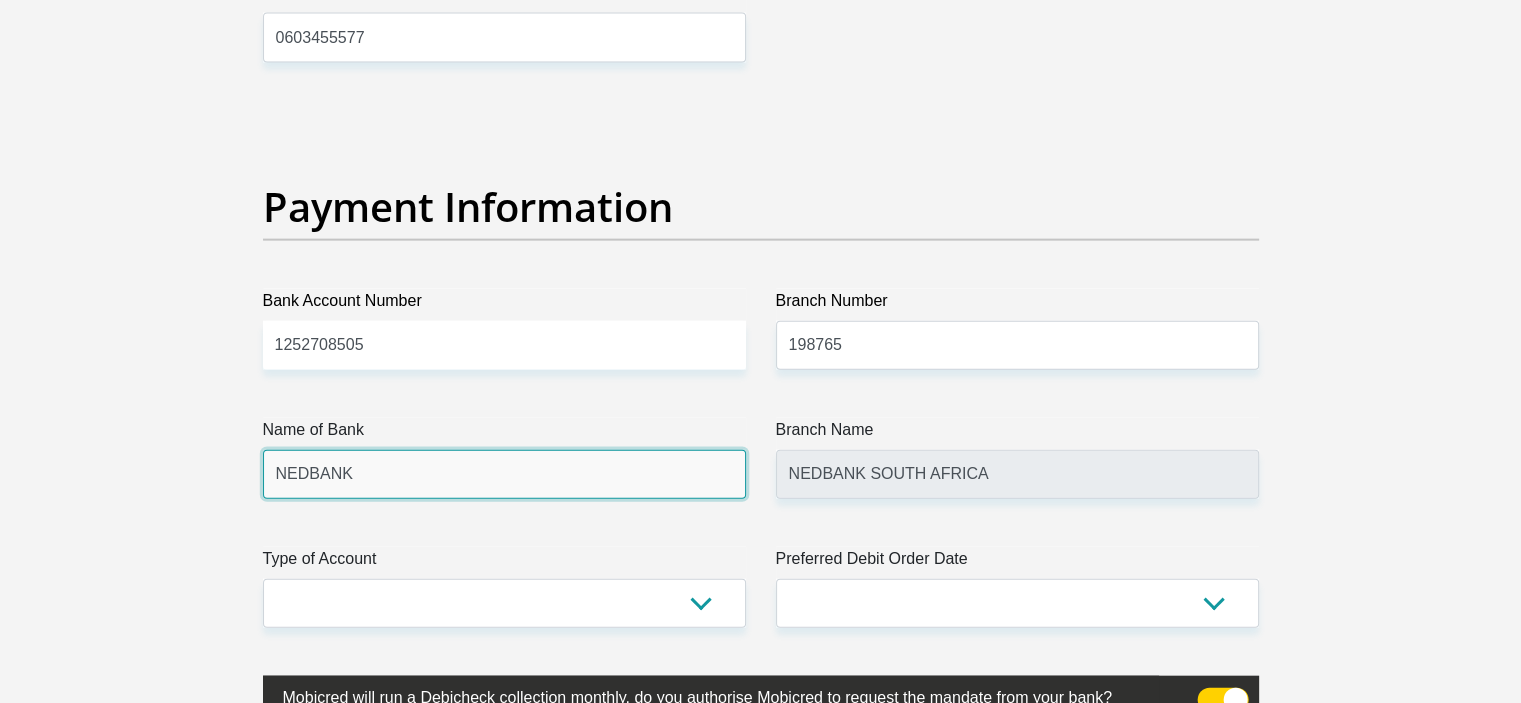 click on "NEDBANK" at bounding box center (504, 474) 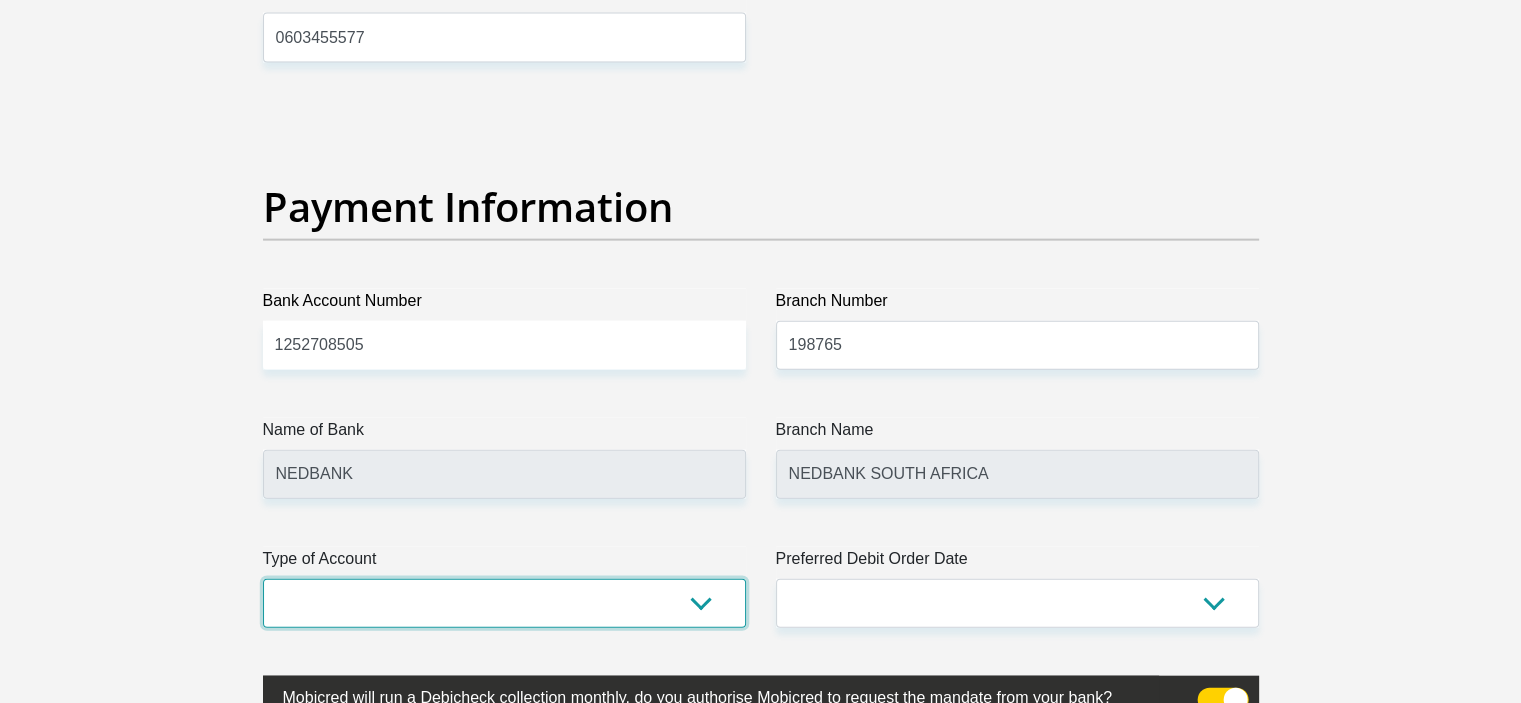 click on "Cheque
Savings" at bounding box center (504, 603) 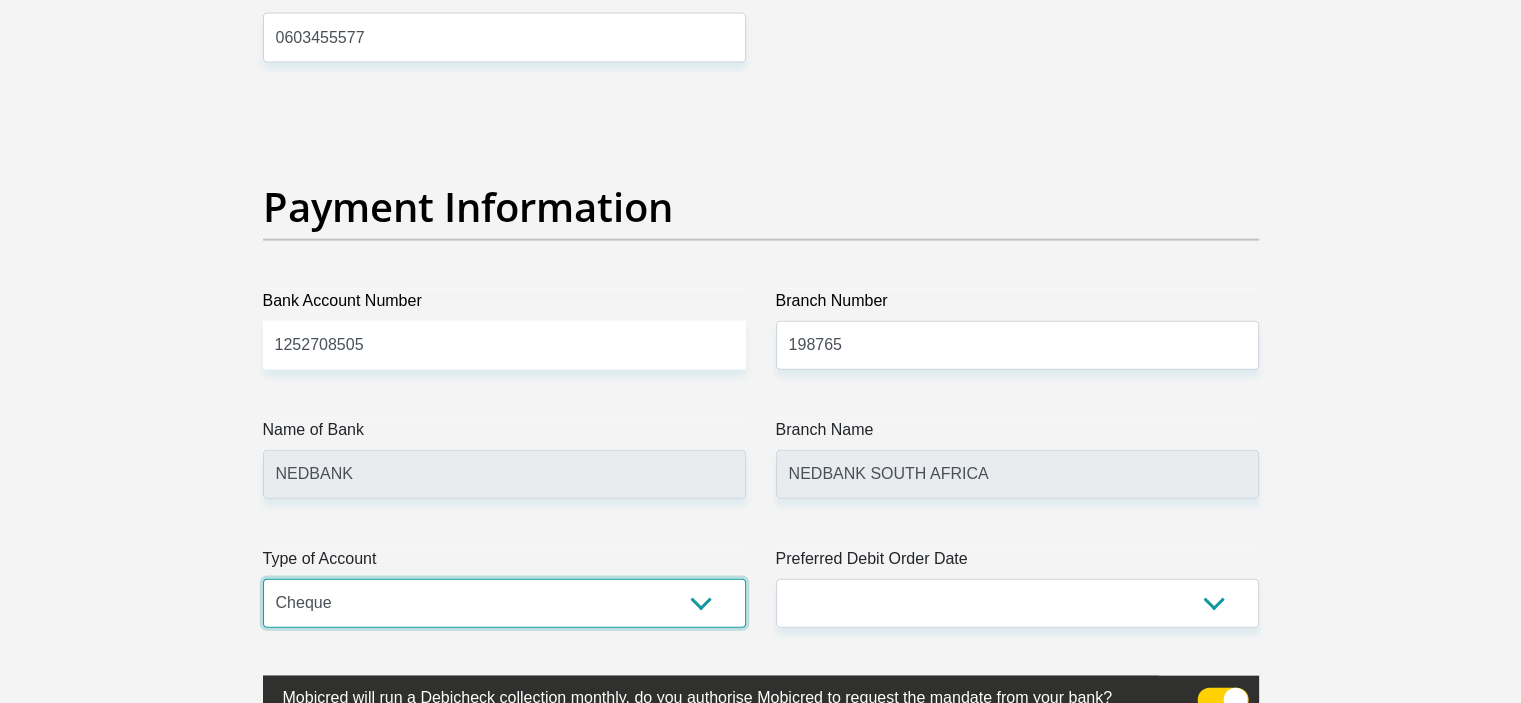 click on "Cheque
Savings" at bounding box center [504, 603] 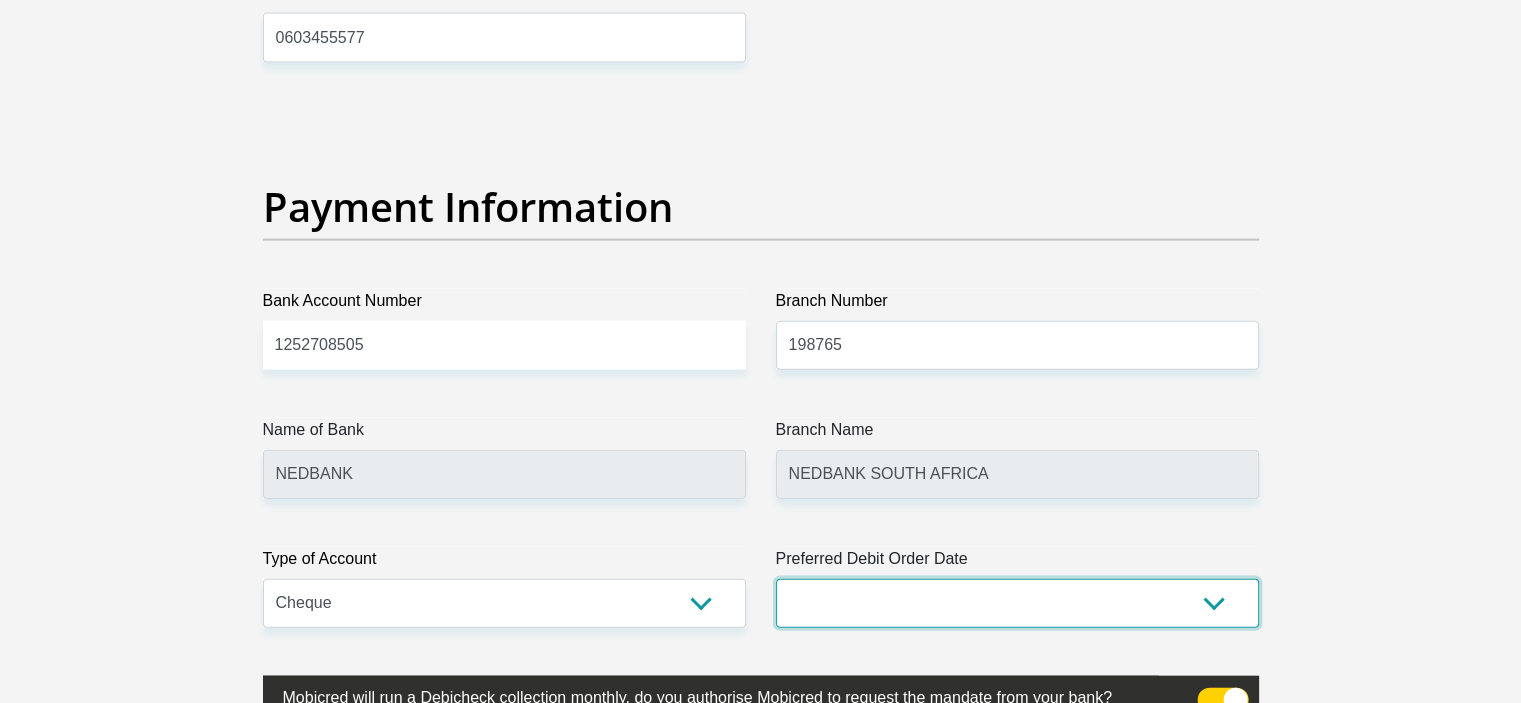click on "1st
2nd
3rd
4th
5th
7th
18th
19th
20th
21st
22nd
23rd
24th
25th
26th
27th
28th
29th
30th" at bounding box center (1017, 603) 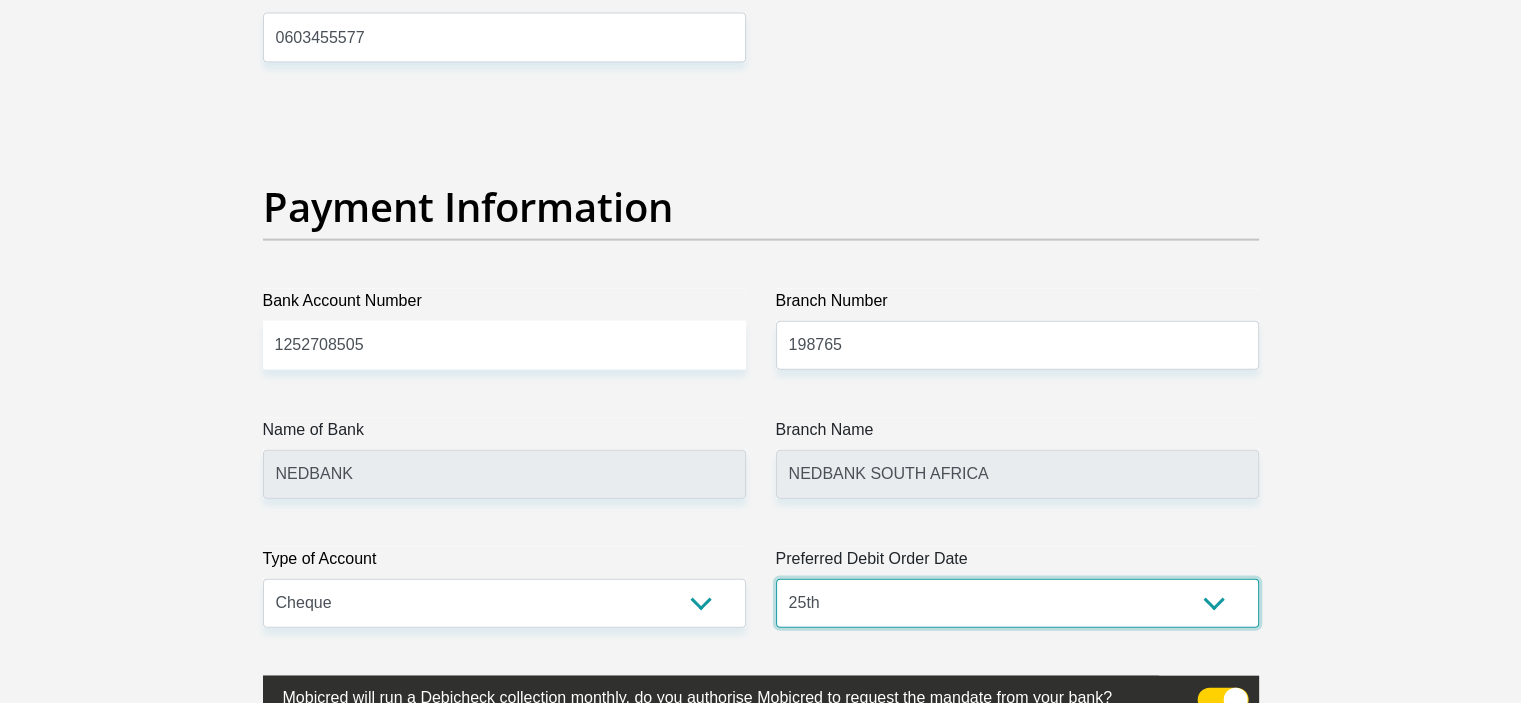 click on "1st
2nd
3rd
4th
5th
7th
18th
19th
20th
21st
22nd
23rd
24th
25th
26th
27th
28th
29th
30th" at bounding box center (1017, 603) 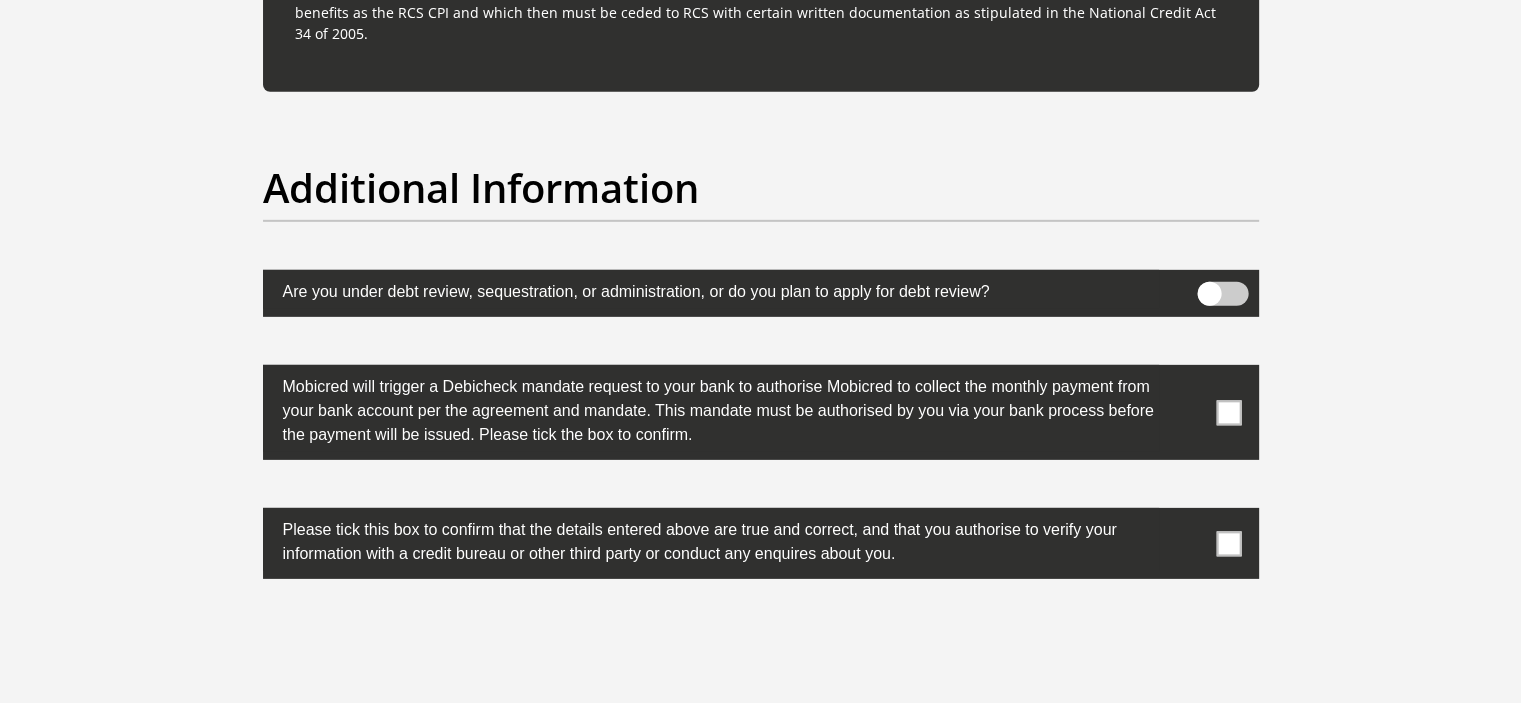 scroll, scrollTop: 6168, scrollLeft: 0, axis: vertical 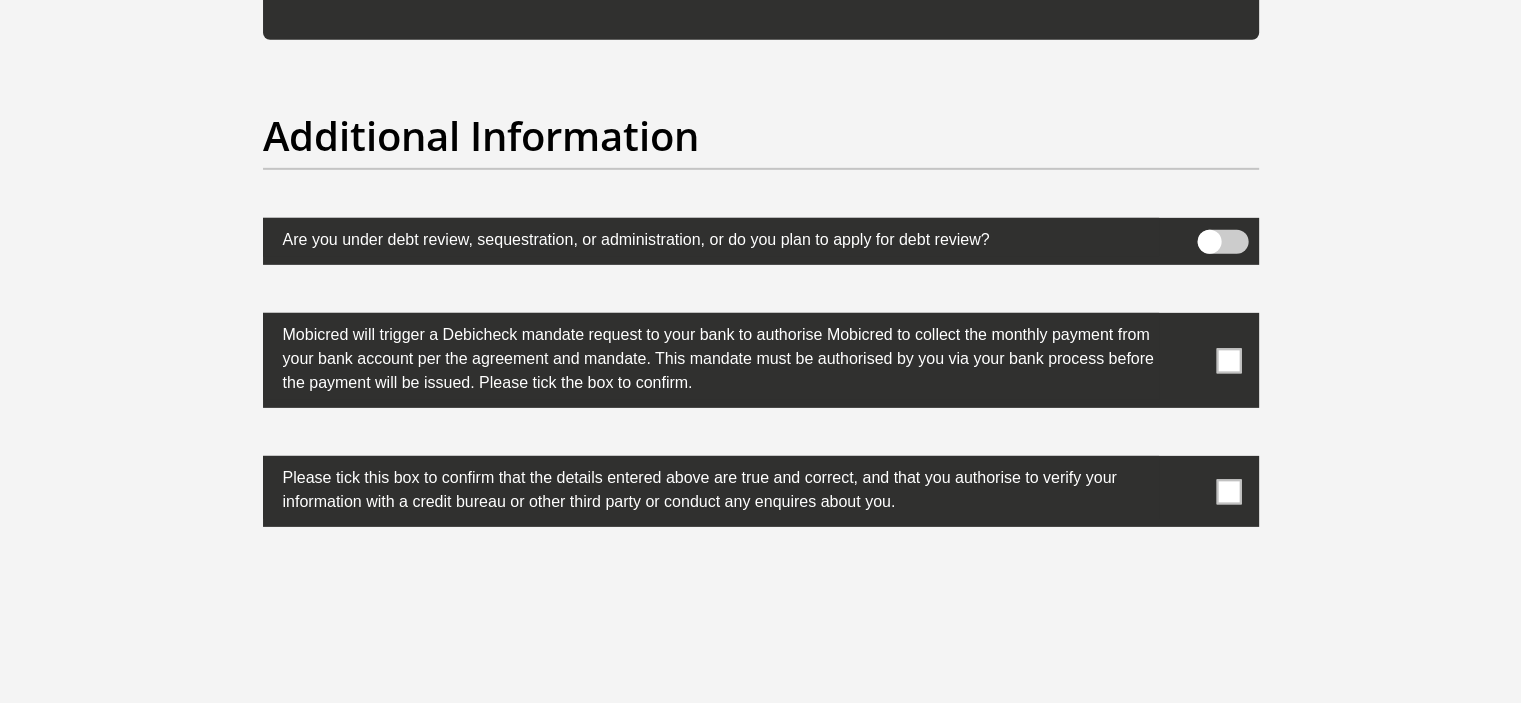 click at bounding box center [1228, 360] 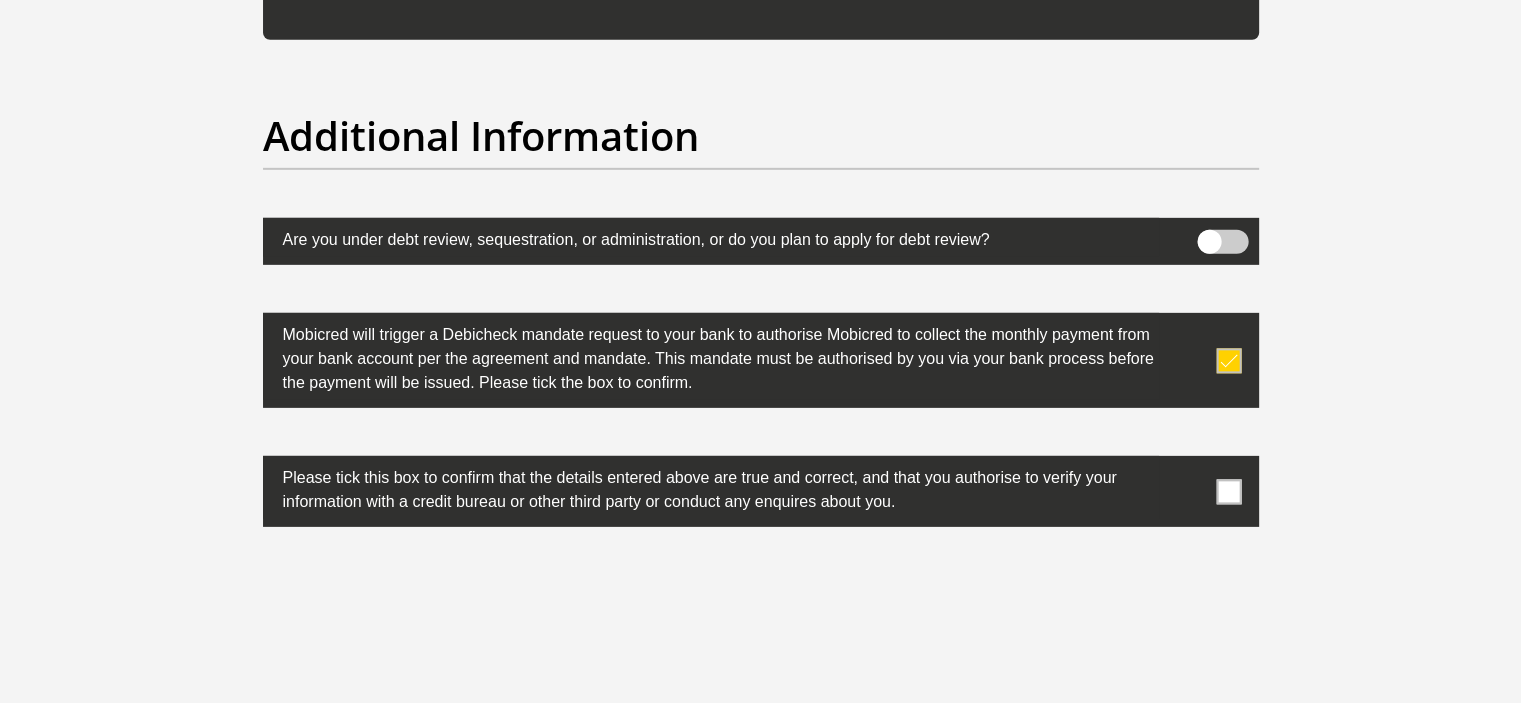 click at bounding box center [1228, 491] 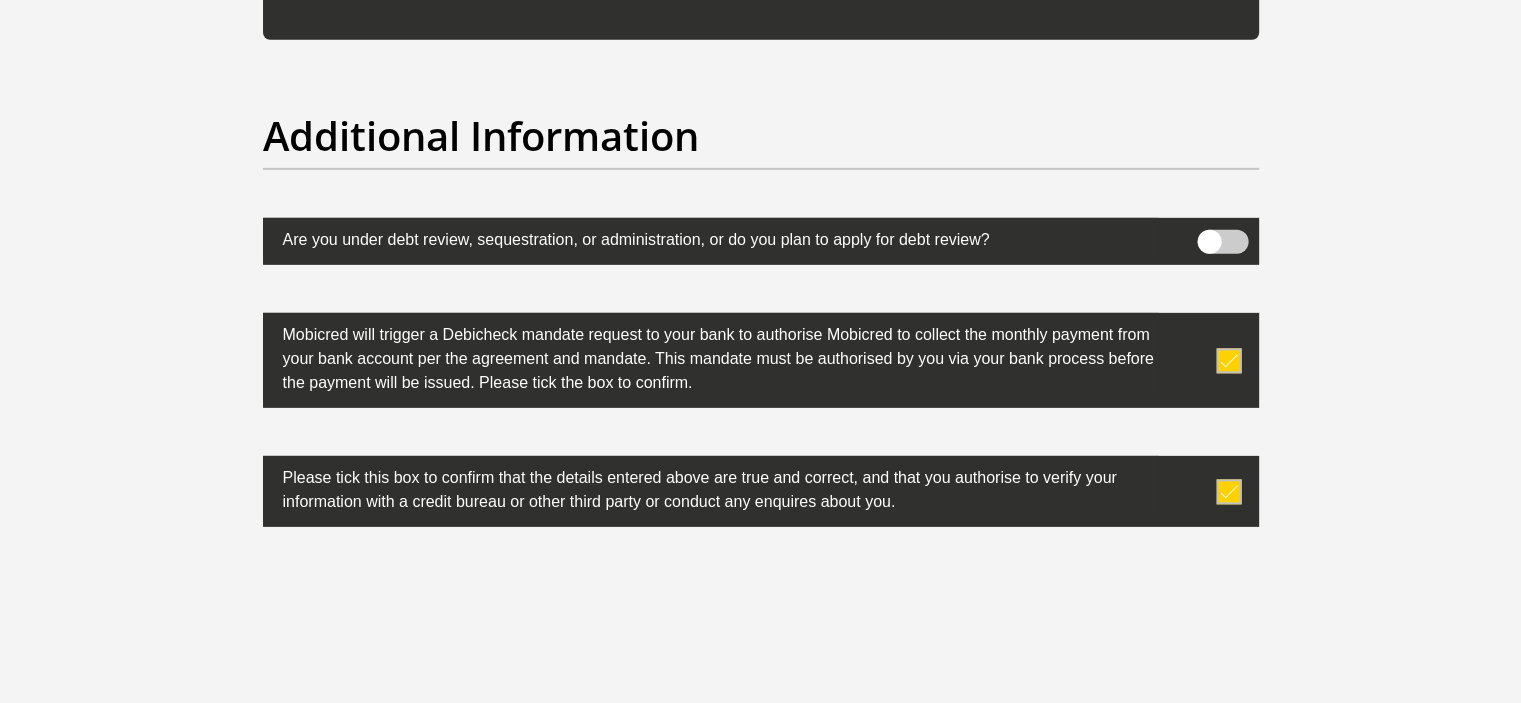 scroll, scrollTop: 6468, scrollLeft: 0, axis: vertical 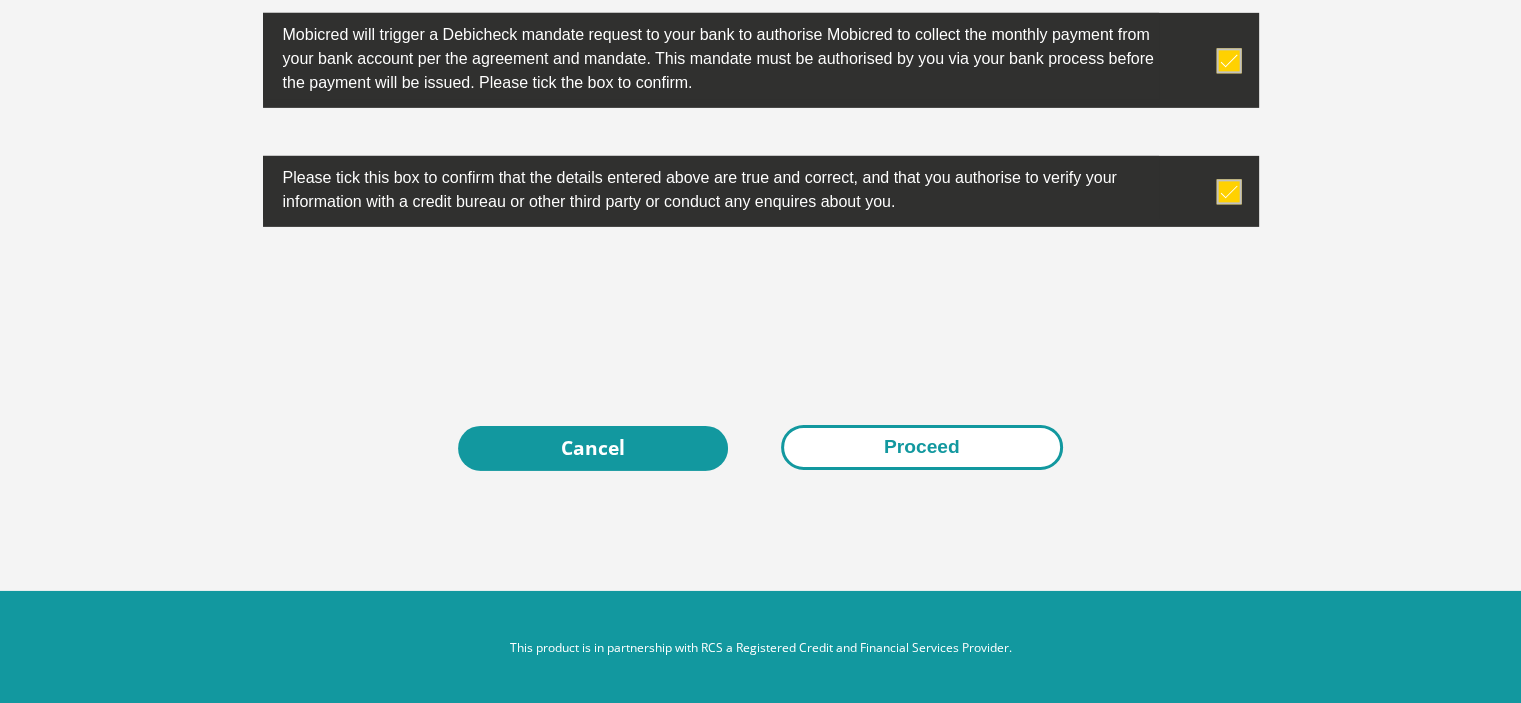 click on "Proceed" at bounding box center (922, 447) 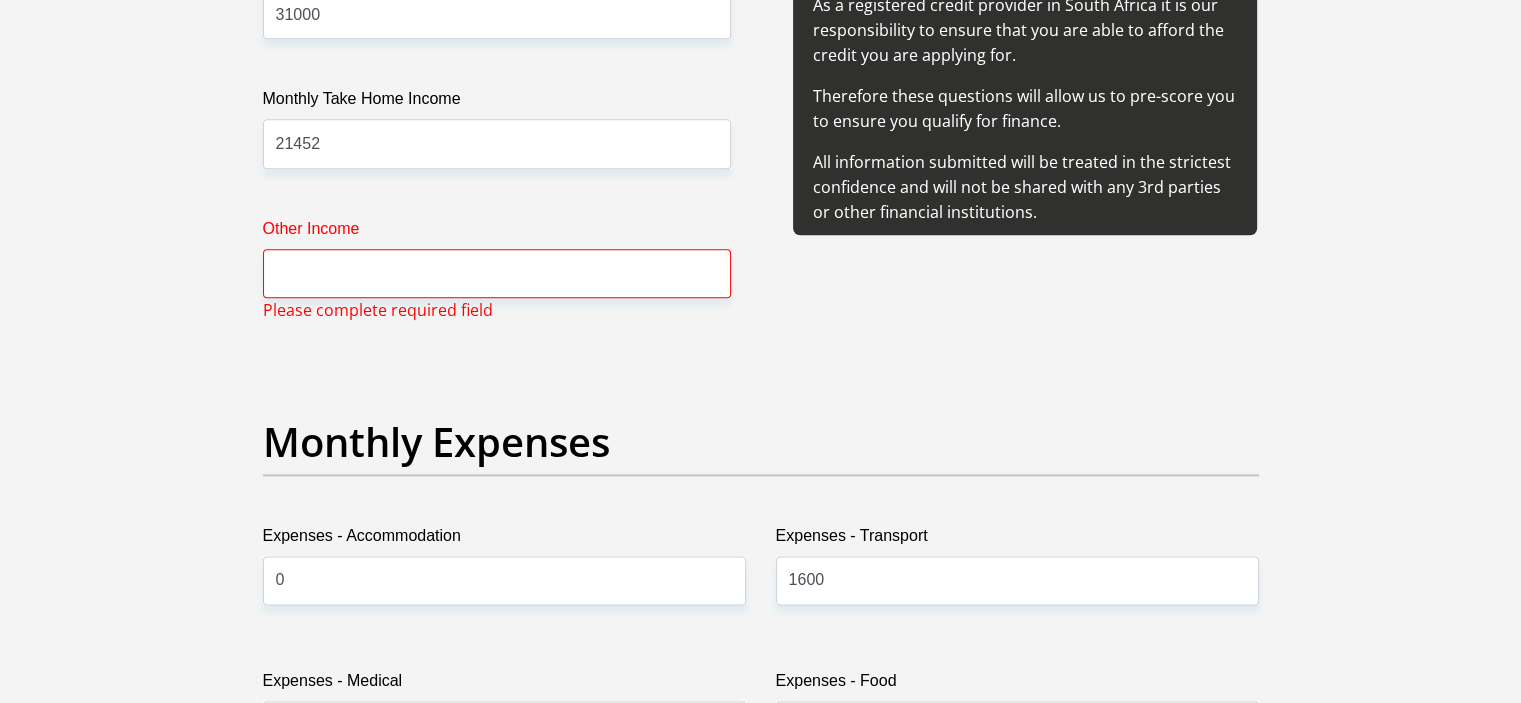 scroll, scrollTop: 2484, scrollLeft: 0, axis: vertical 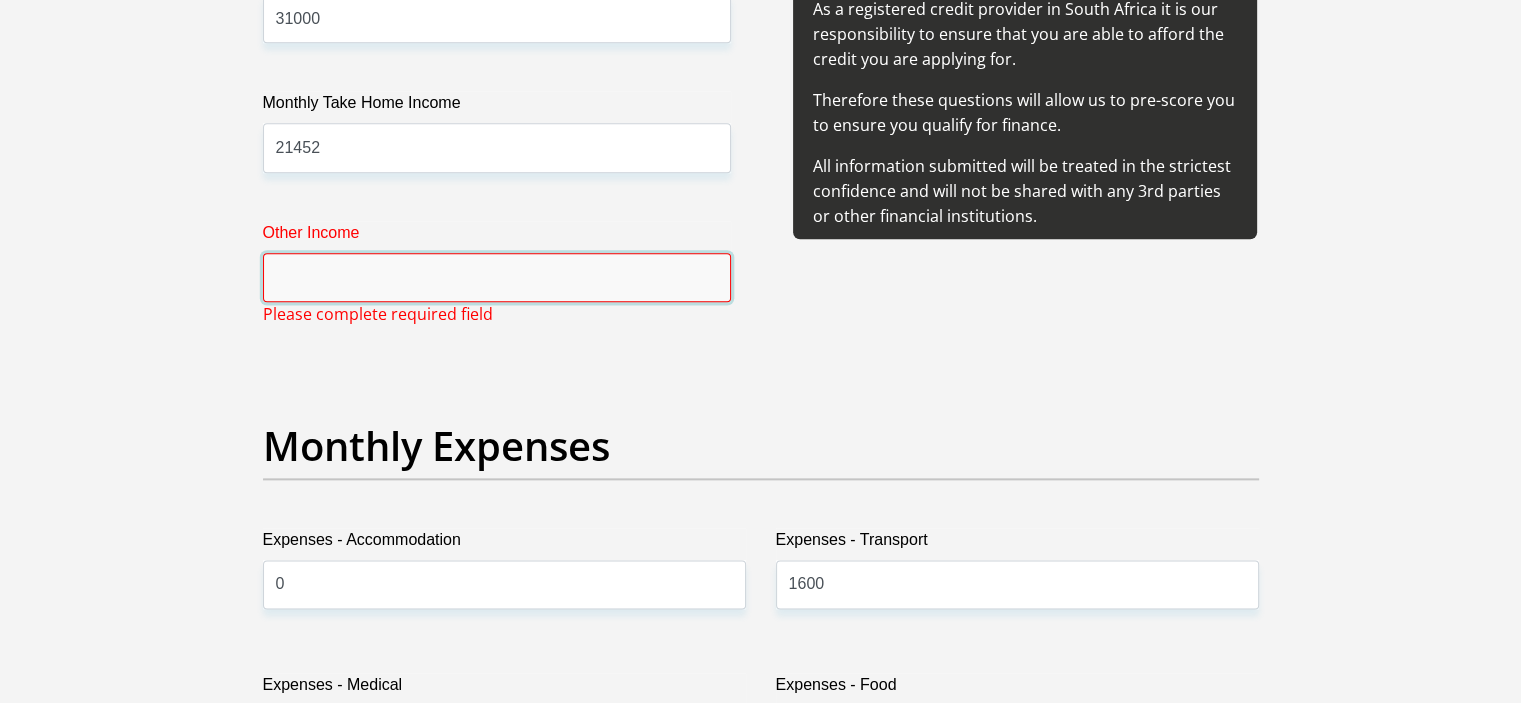 click on "Other Income" at bounding box center [497, 277] 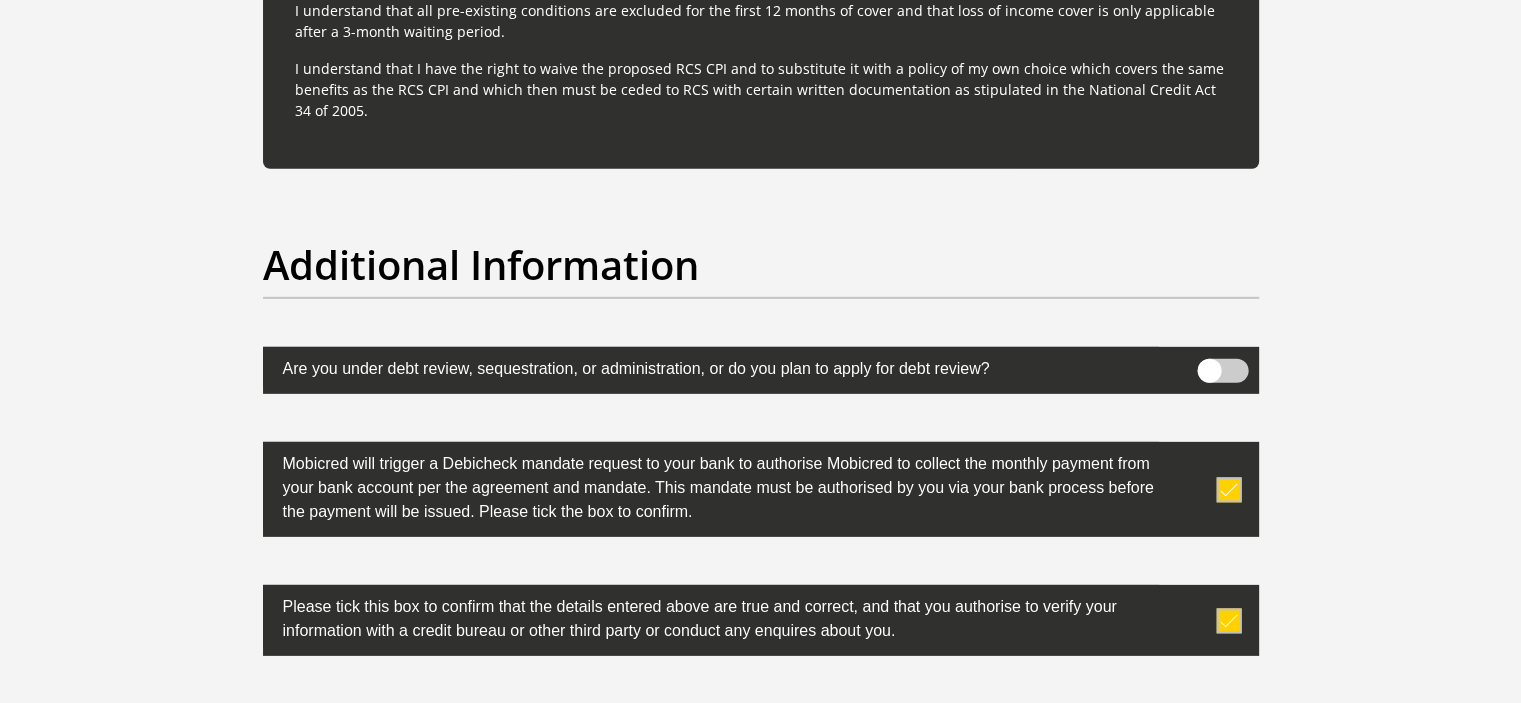 scroll, scrollTop: 6468, scrollLeft: 0, axis: vertical 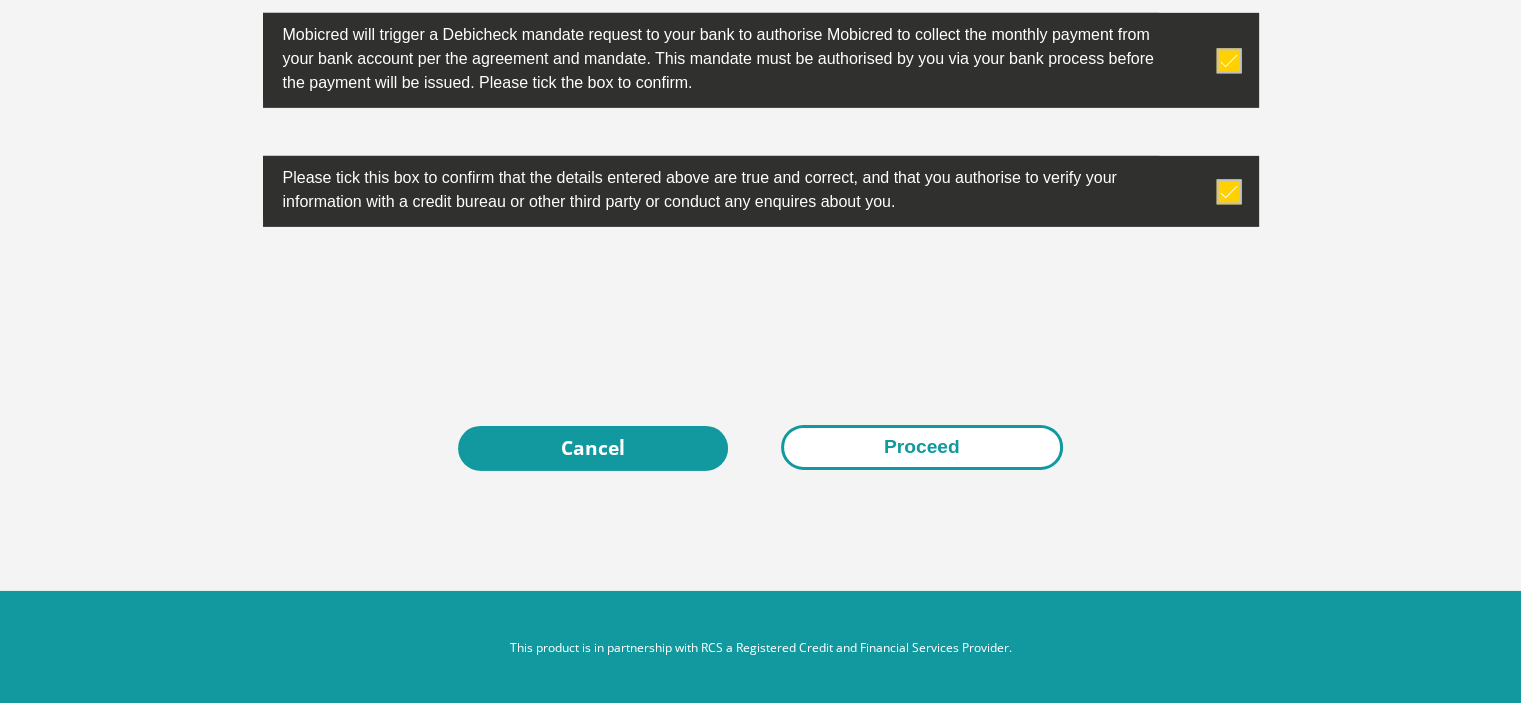 type on "0" 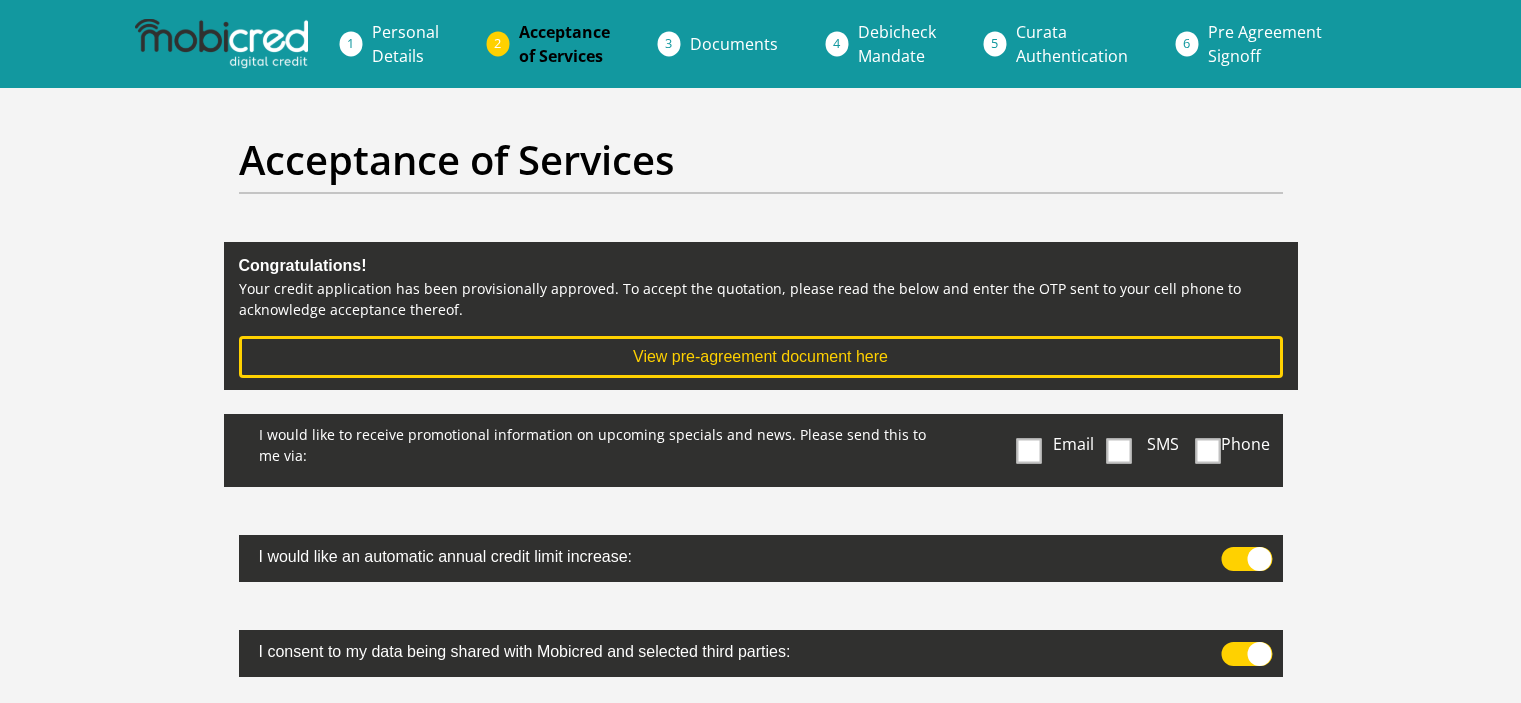 scroll, scrollTop: 0, scrollLeft: 0, axis: both 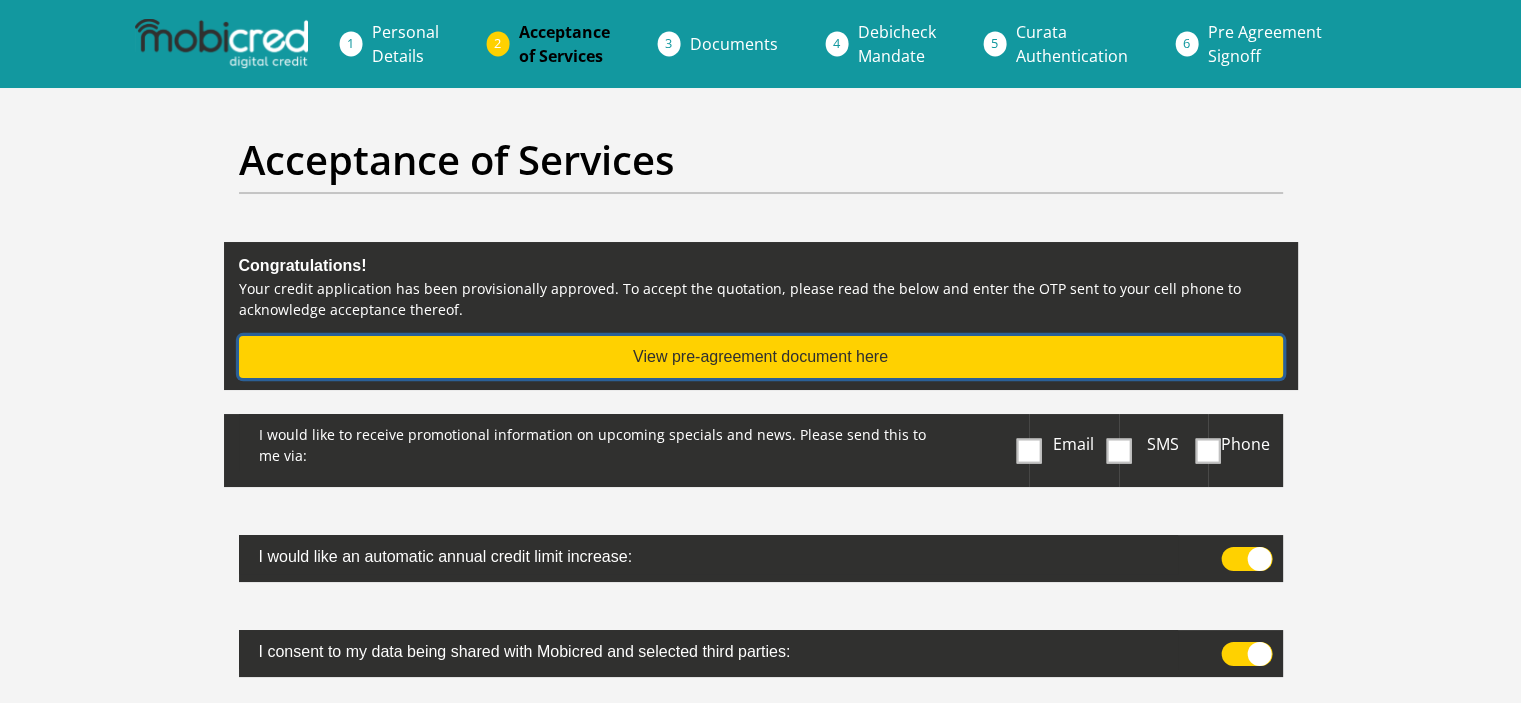 click on "View pre-agreement document here" at bounding box center (761, 357) 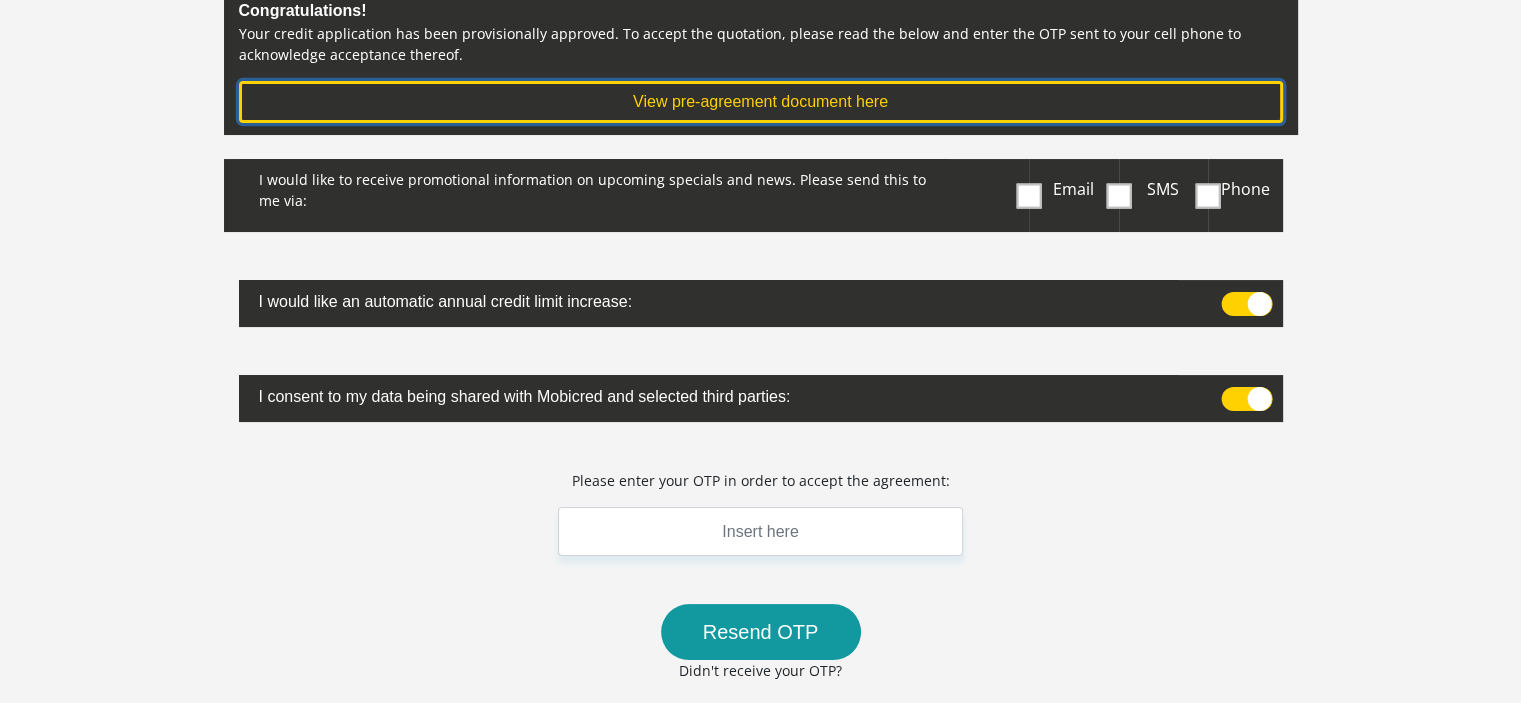 scroll, scrollTop: 300, scrollLeft: 0, axis: vertical 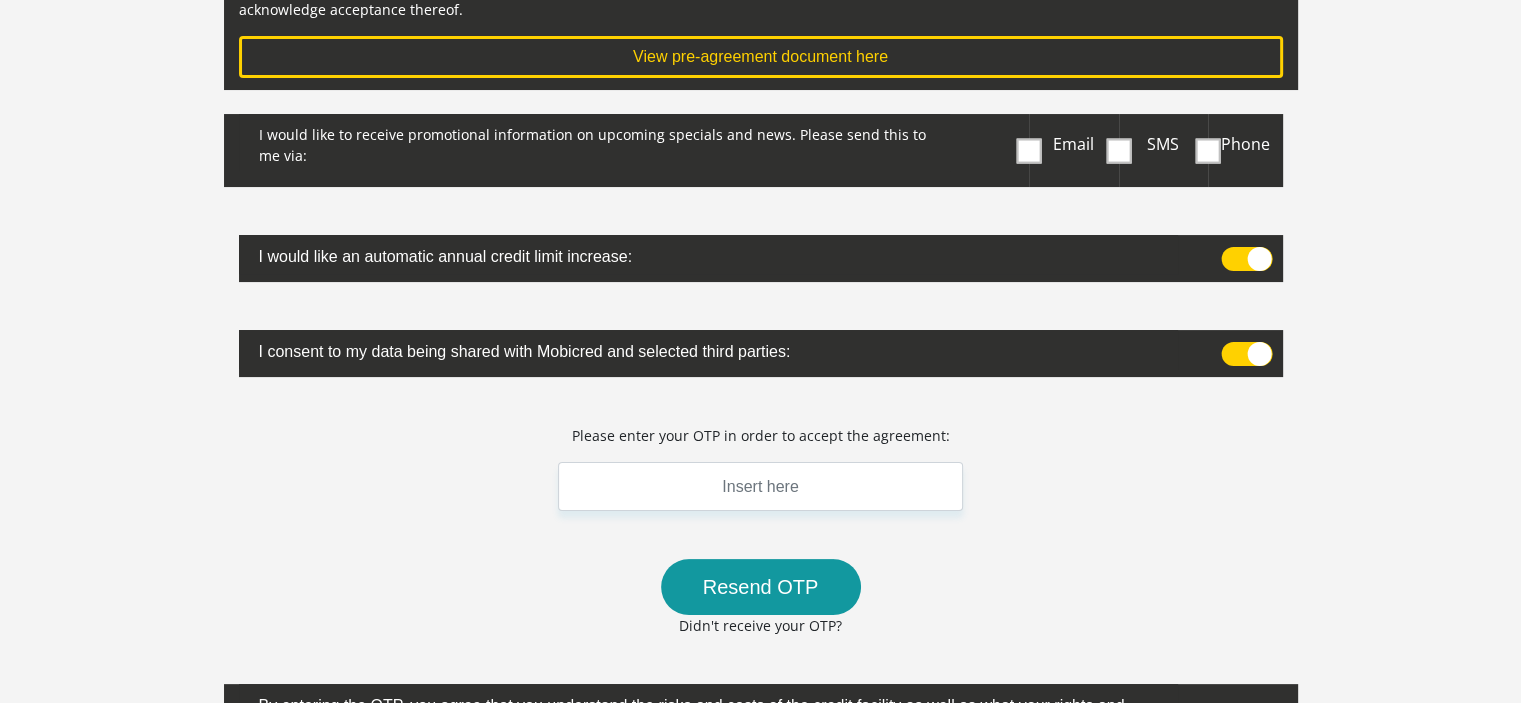 click at bounding box center [1246, 354] 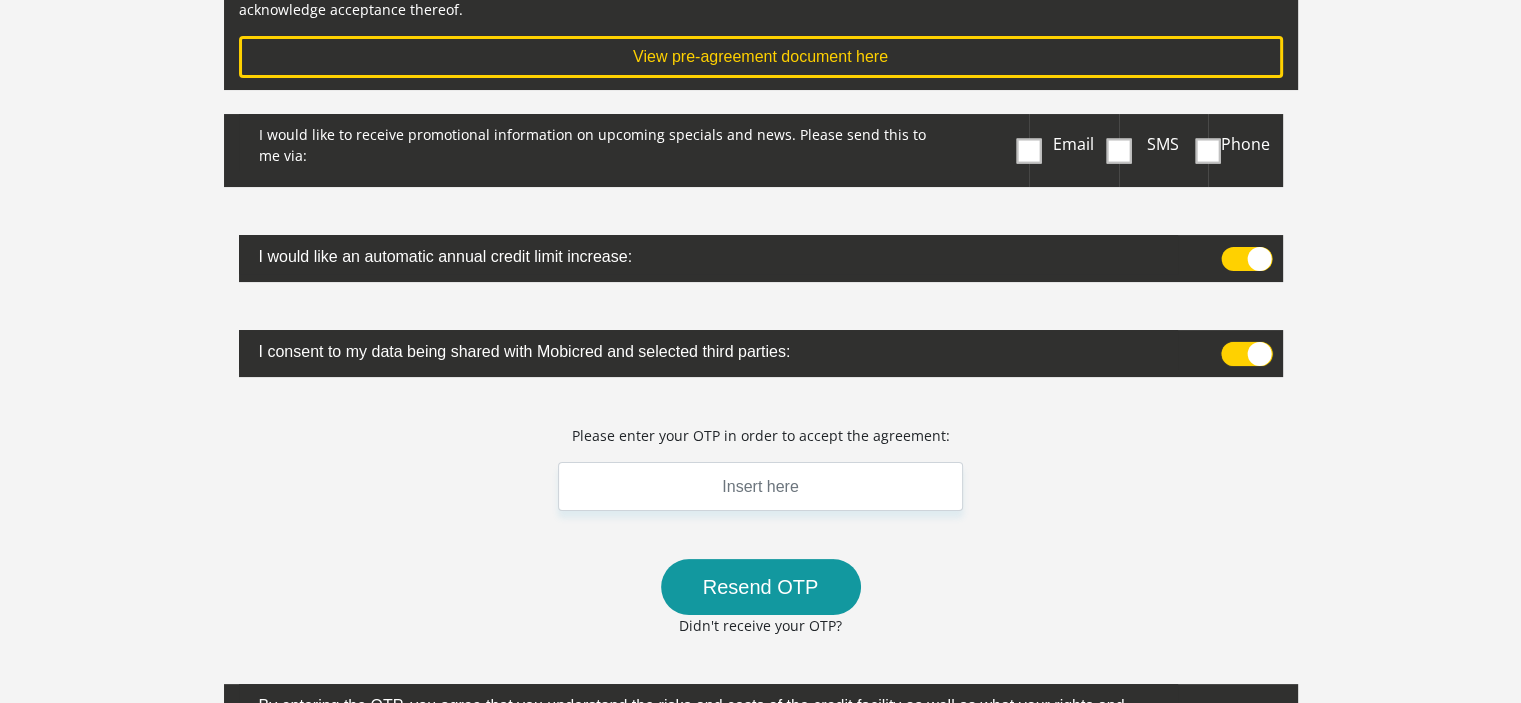 click at bounding box center (1230, 347) 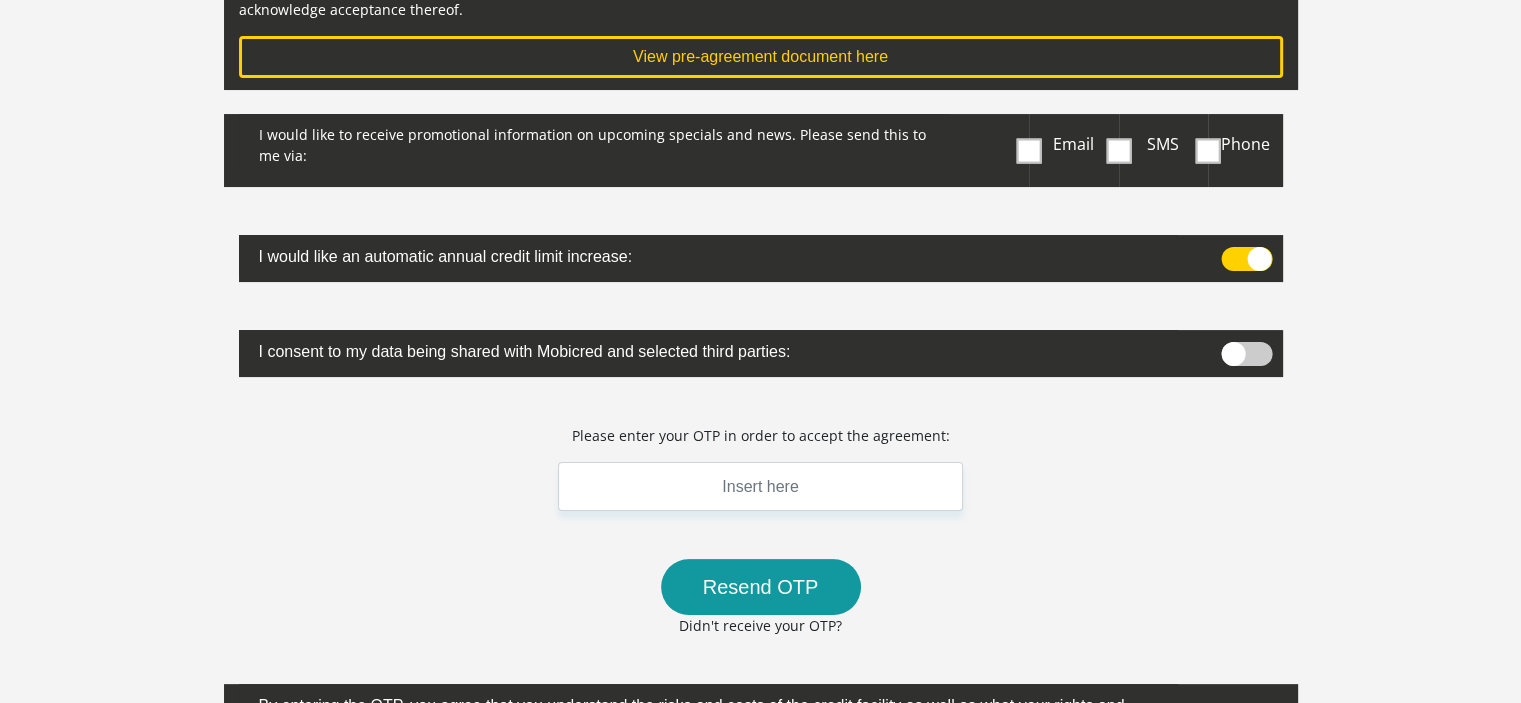 click at bounding box center (1246, 259) 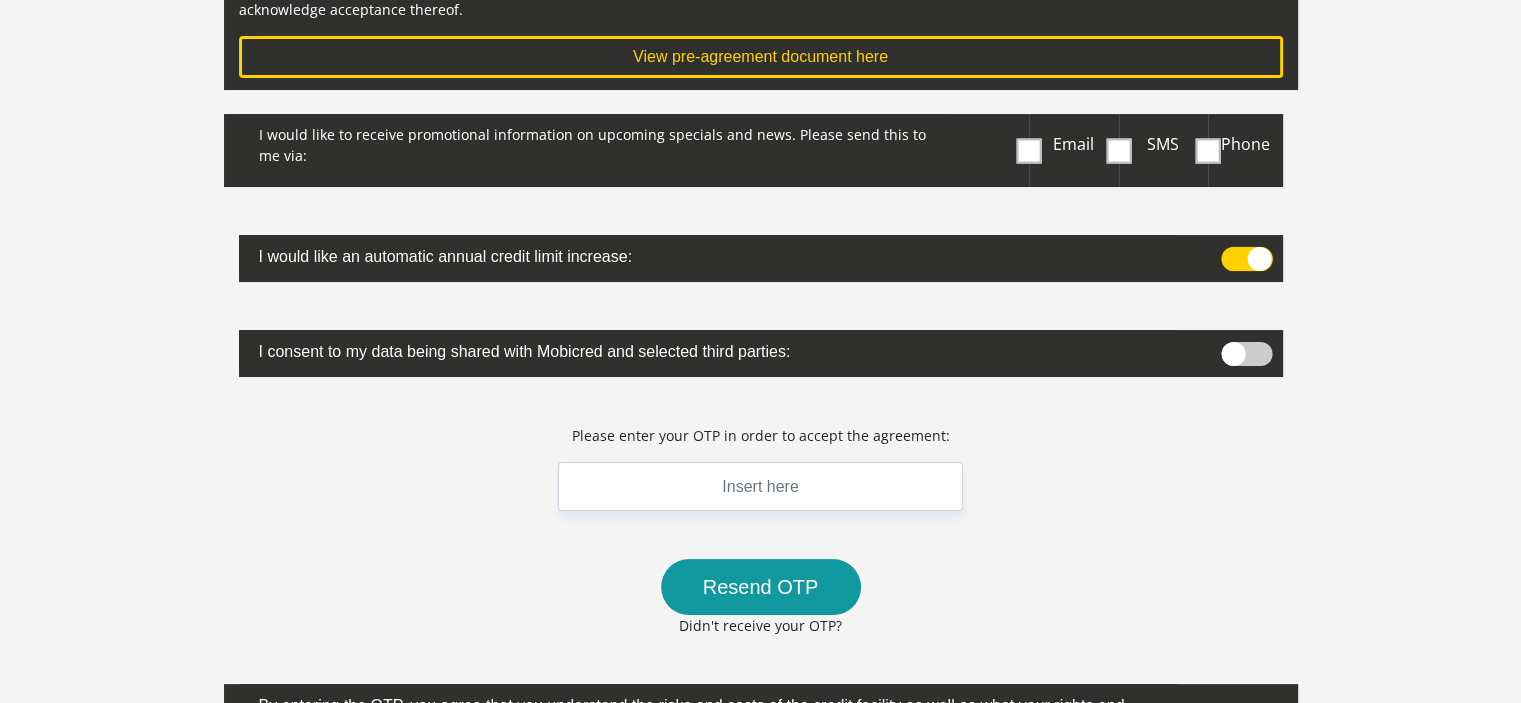 click at bounding box center (1230, 252) 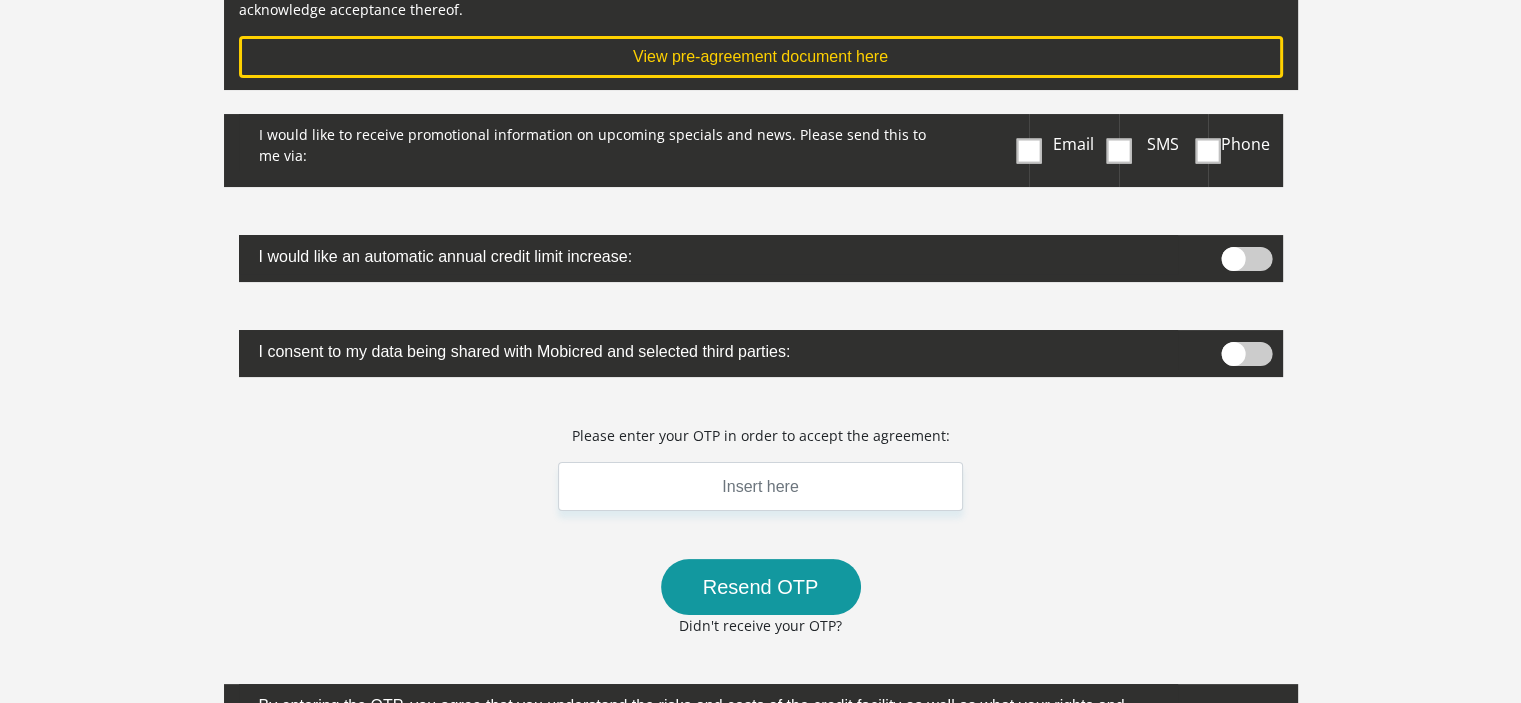 click at bounding box center (1029, 150) 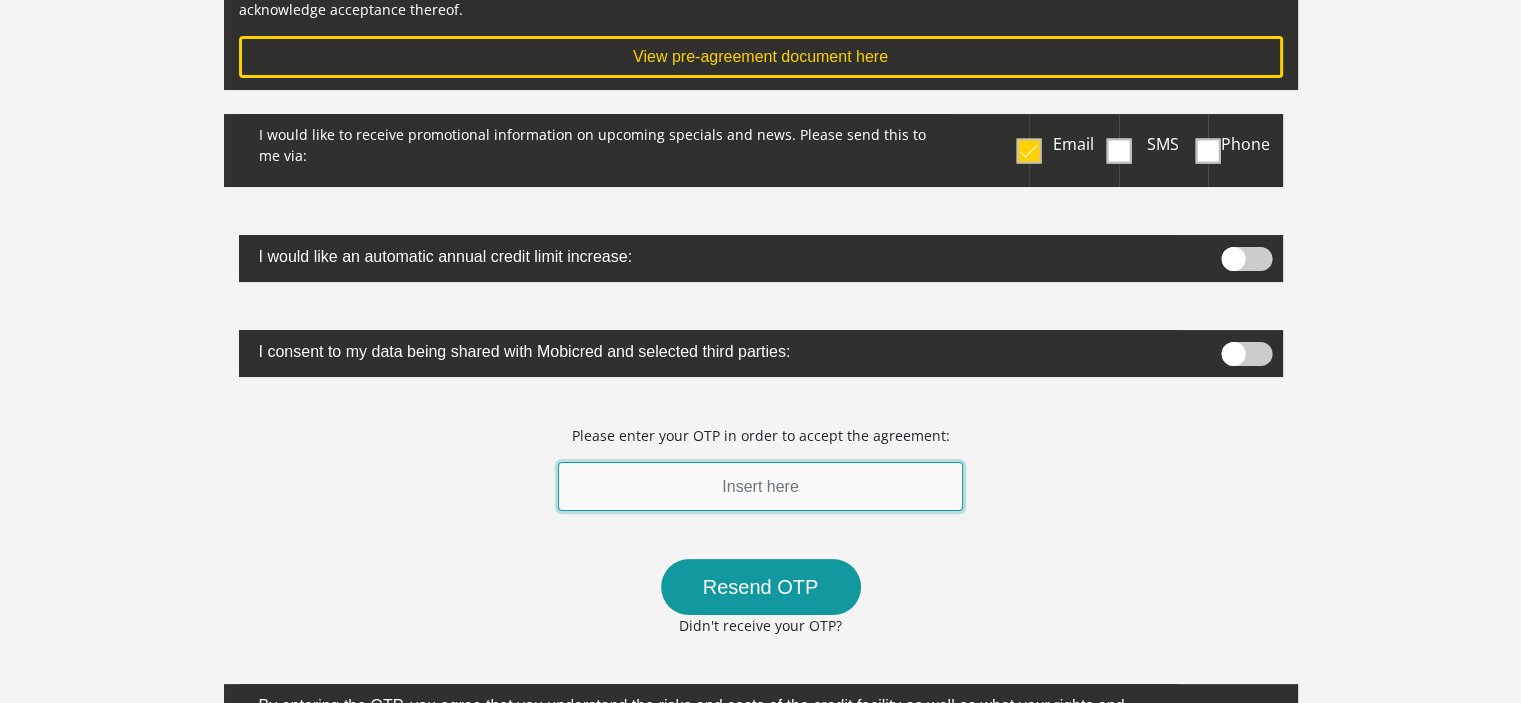 click at bounding box center [761, 486] 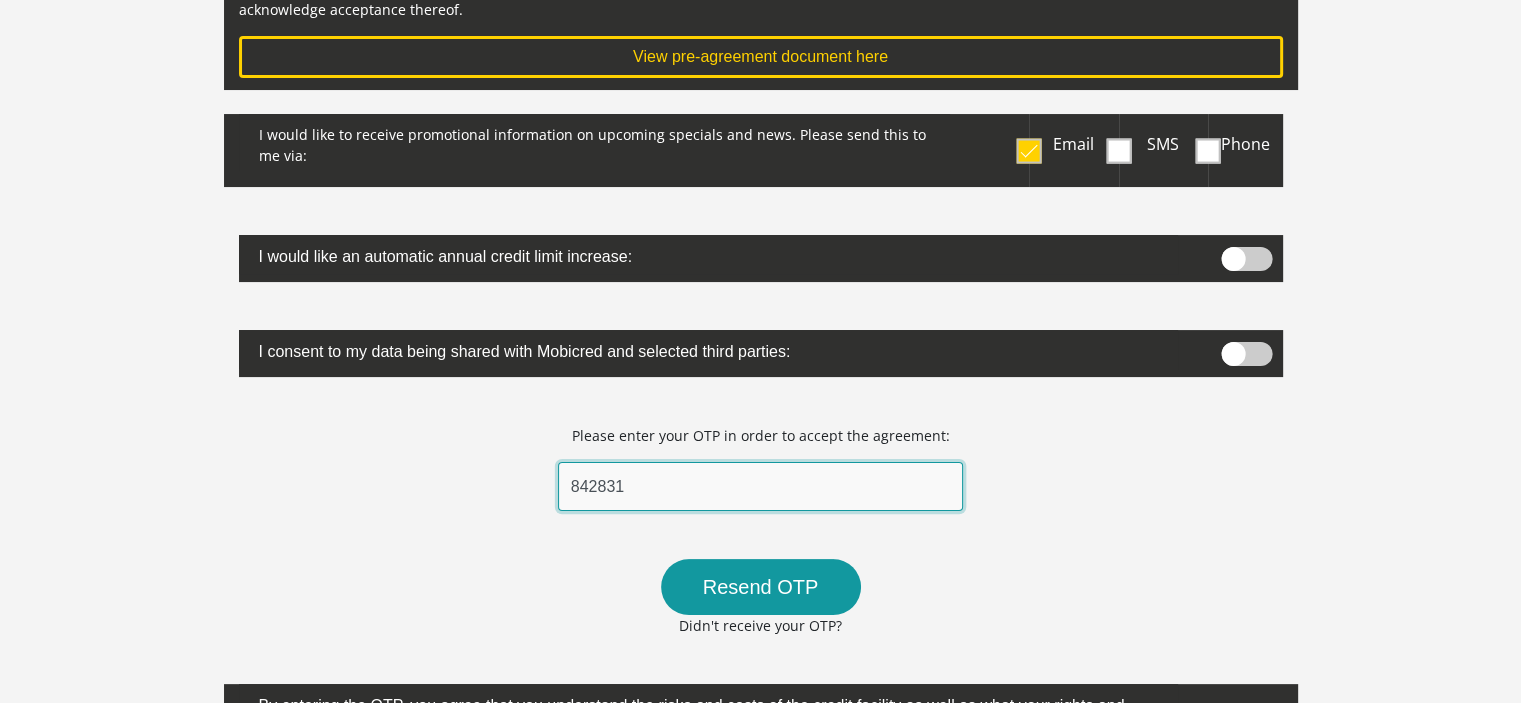 type on "842831" 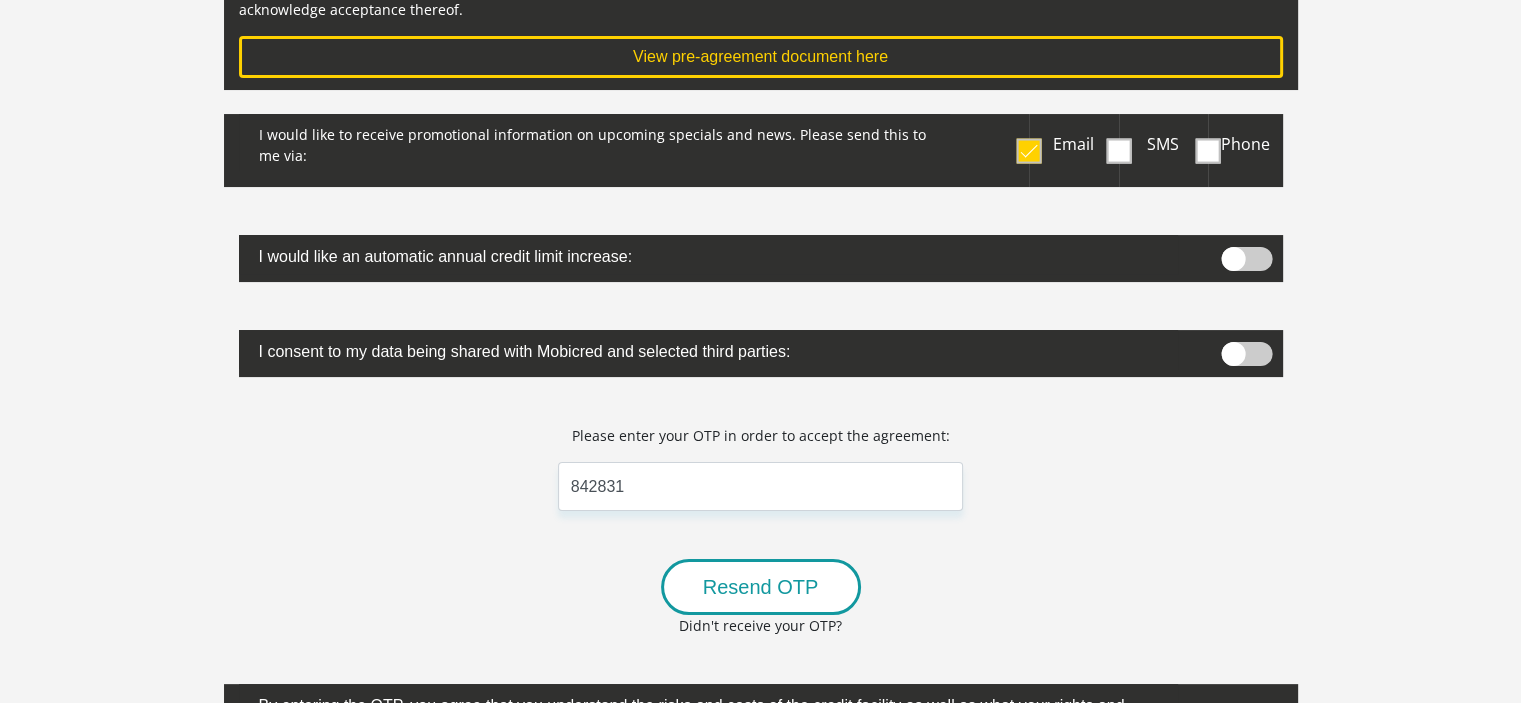 drag, startPoint x: 1012, startPoint y: 641, endPoint x: 827, endPoint y: 566, distance: 199.62465 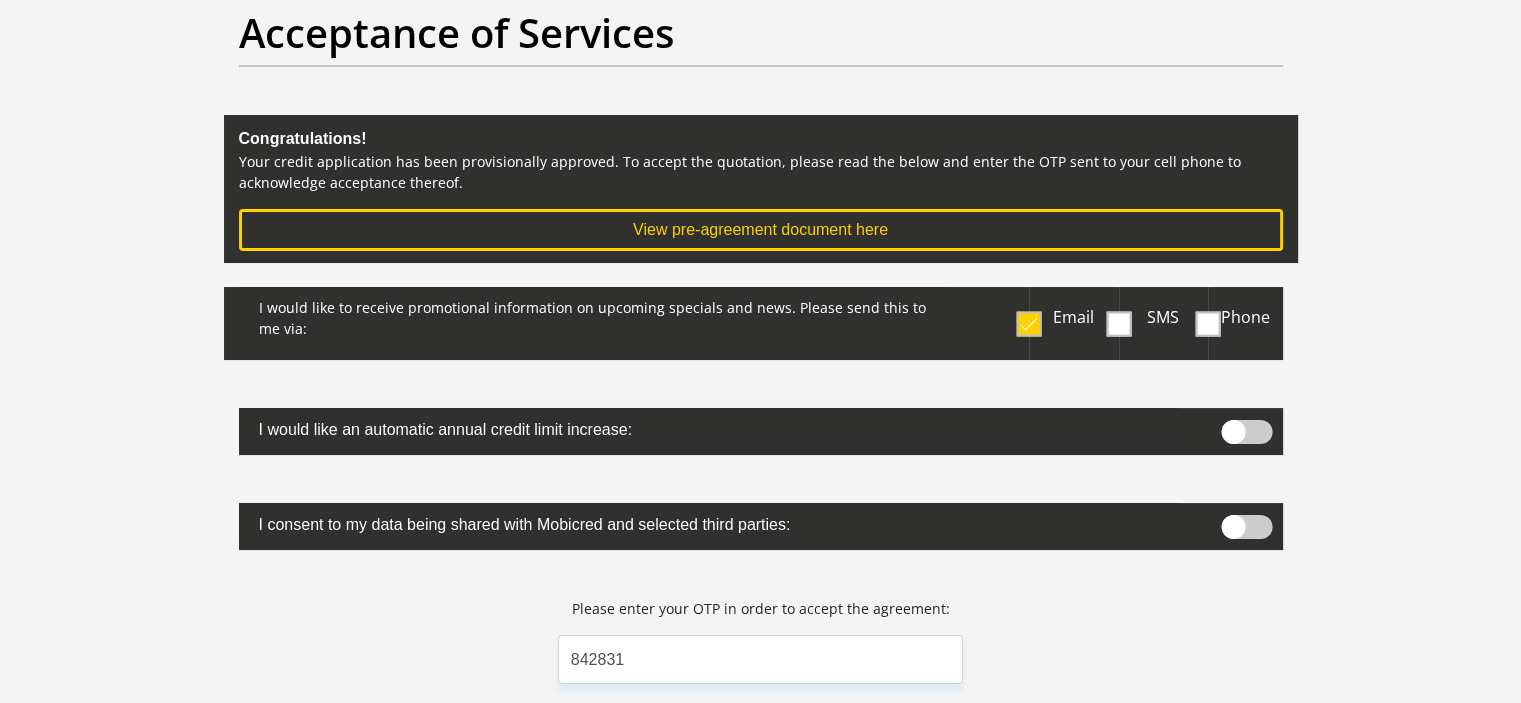 scroll, scrollTop: 0, scrollLeft: 0, axis: both 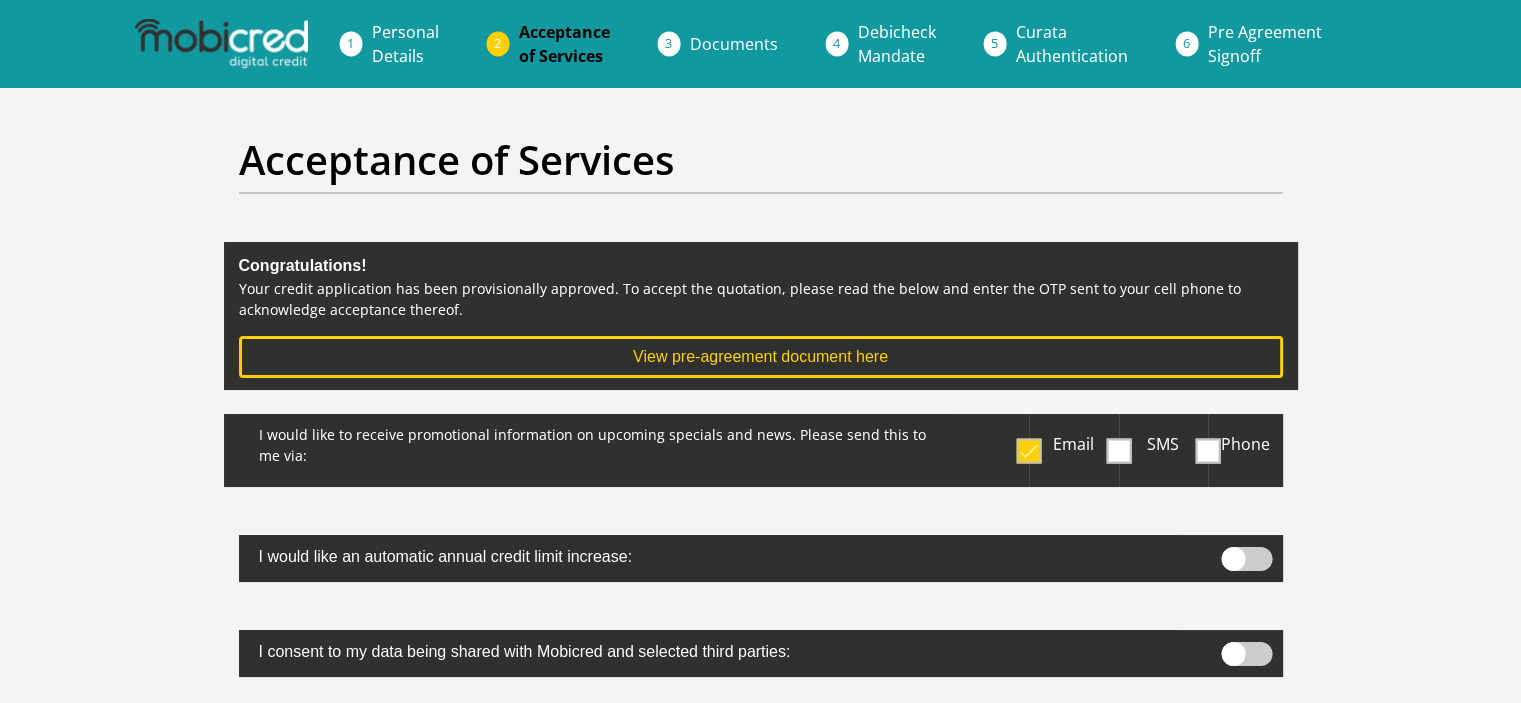 click on "Personal  Details" at bounding box center [405, 44] 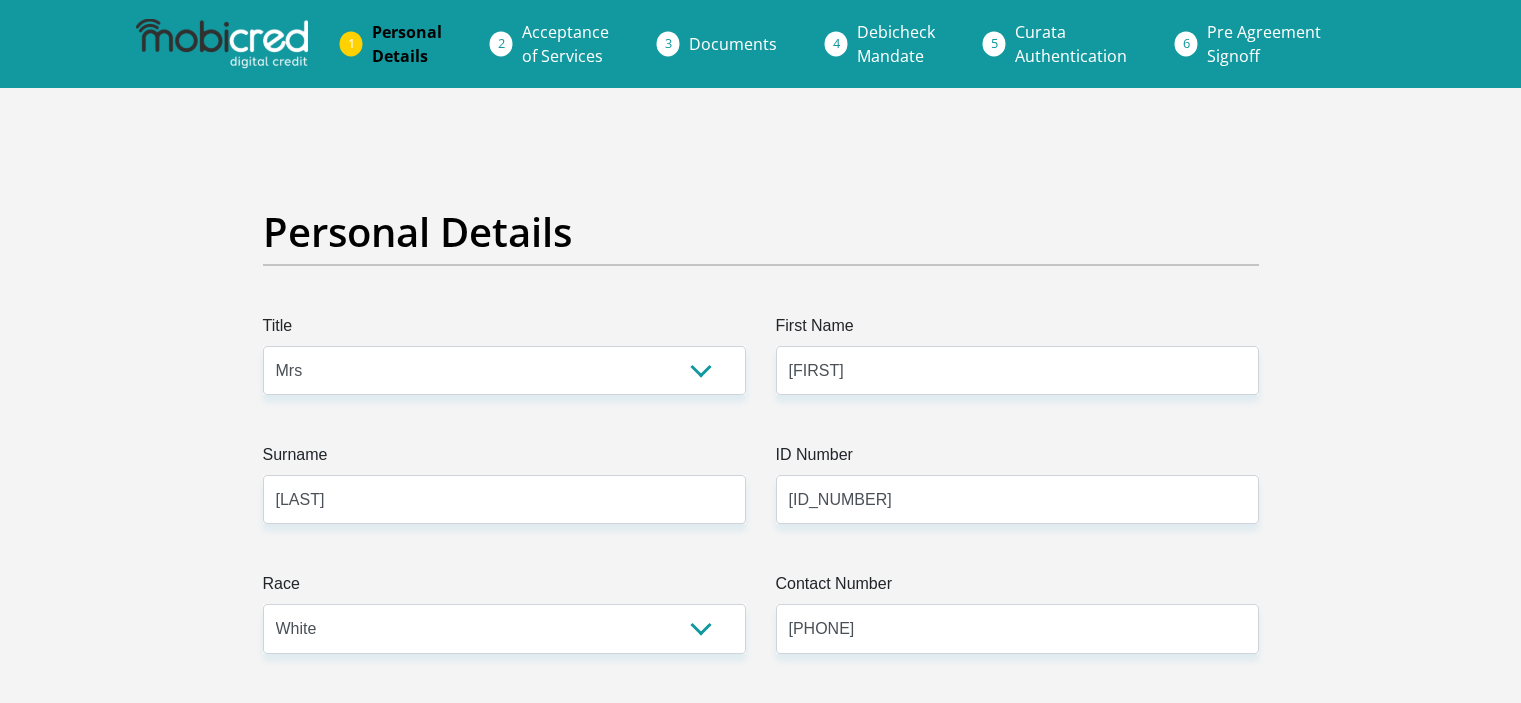 select on "Mrs" 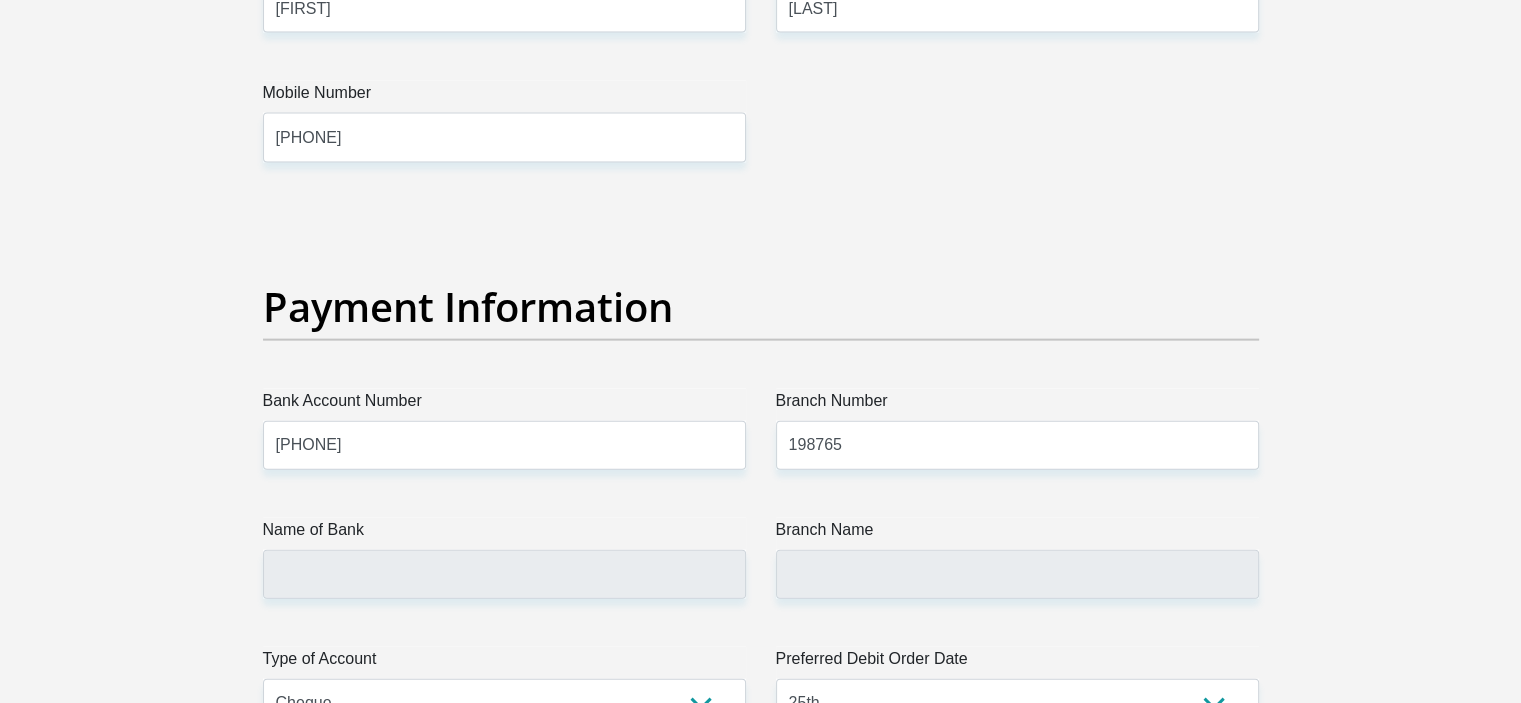 scroll, scrollTop: 3668, scrollLeft: 0, axis: vertical 